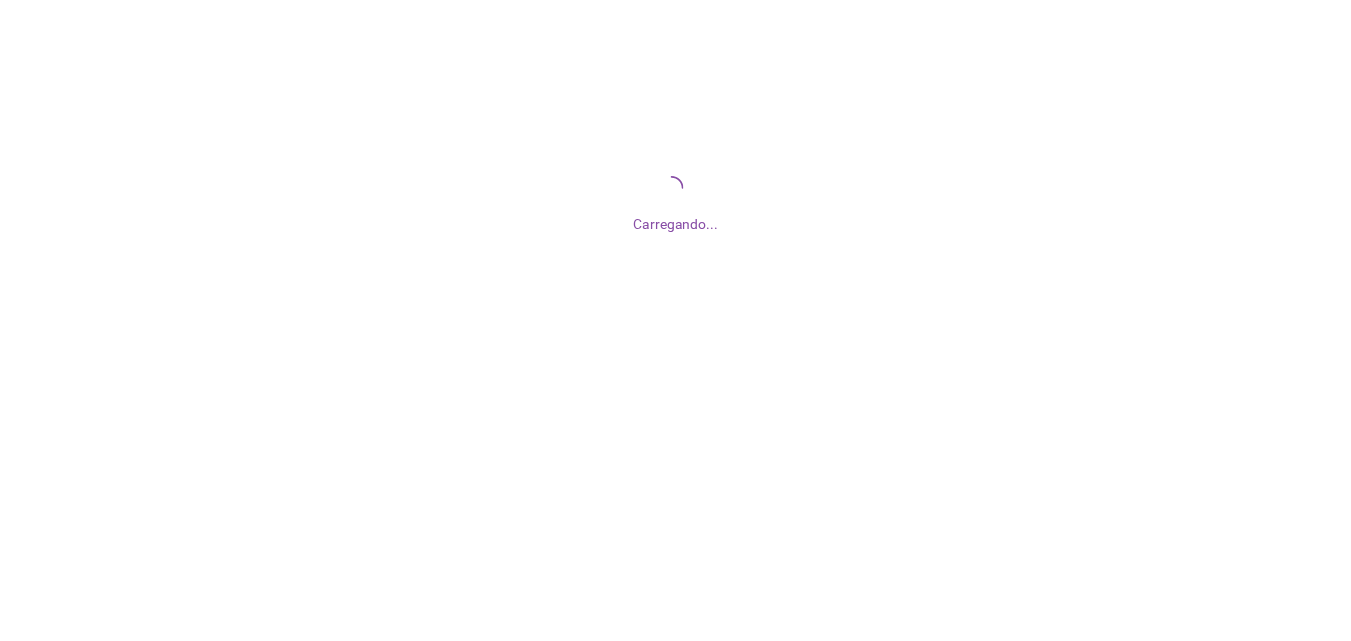 scroll, scrollTop: 0, scrollLeft: 0, axis: both 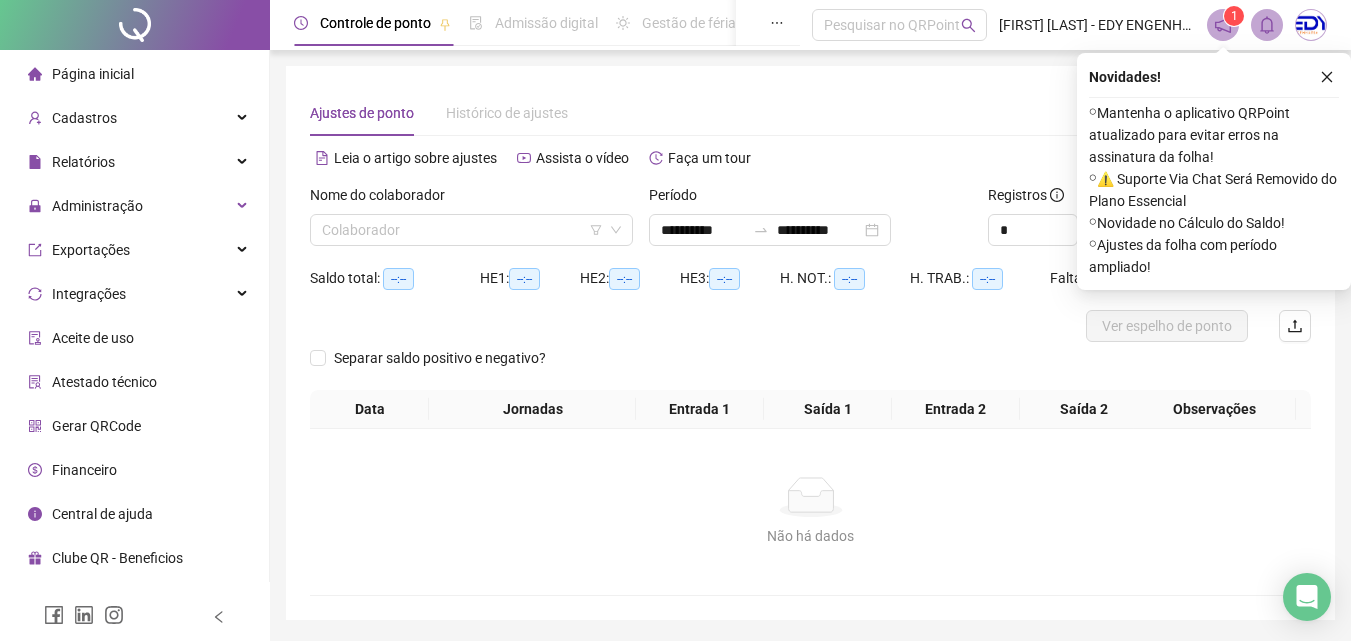 click on "Página inicial" at bounding box center [93, 74] 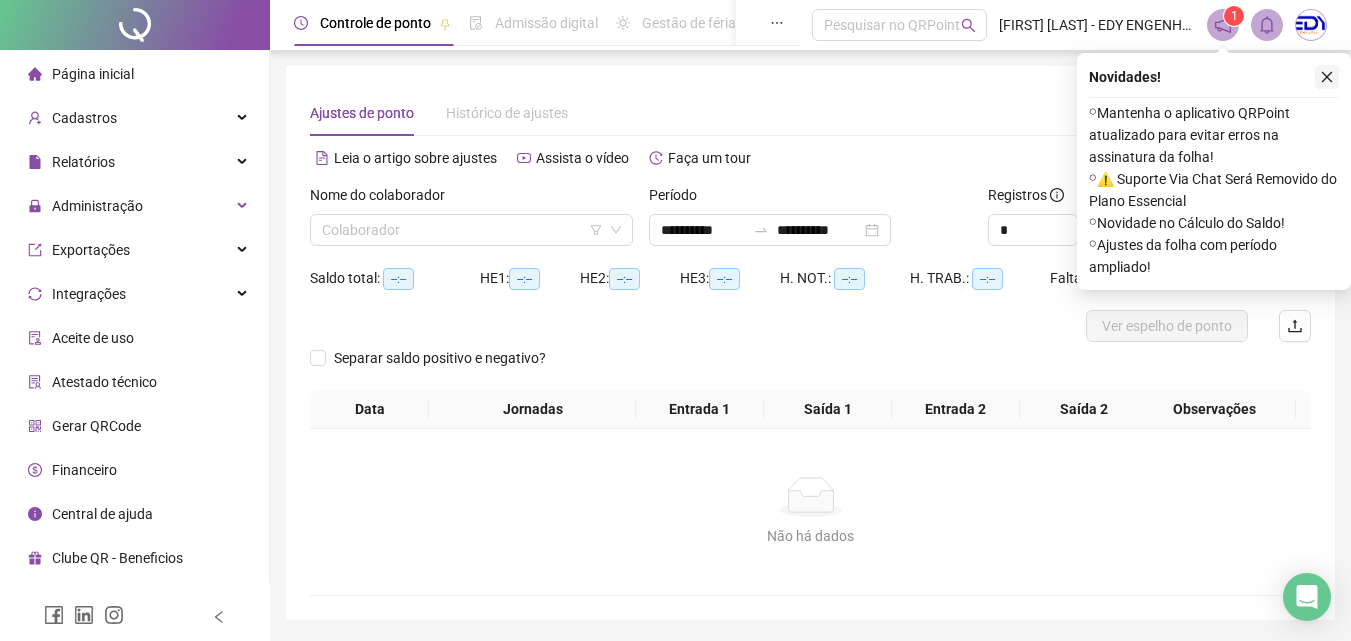 click on "Página inicial" at bounding box center (93, 74) 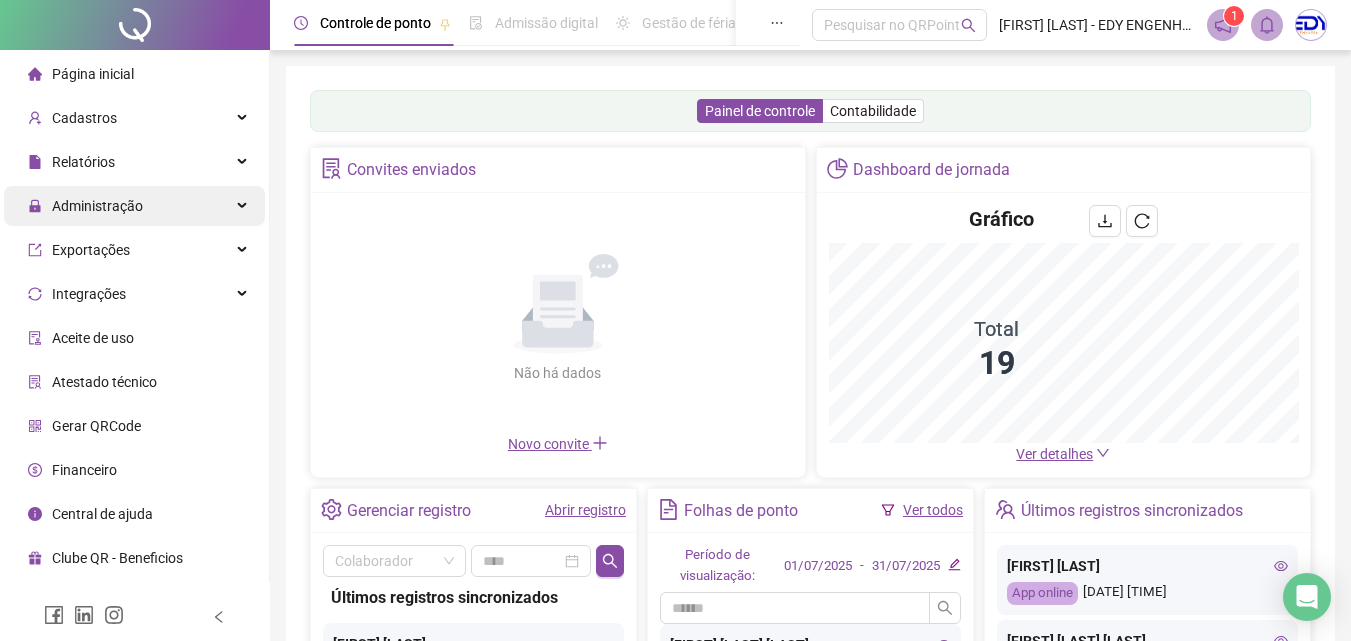 click on "Administração" at bounding box center (97, 206) 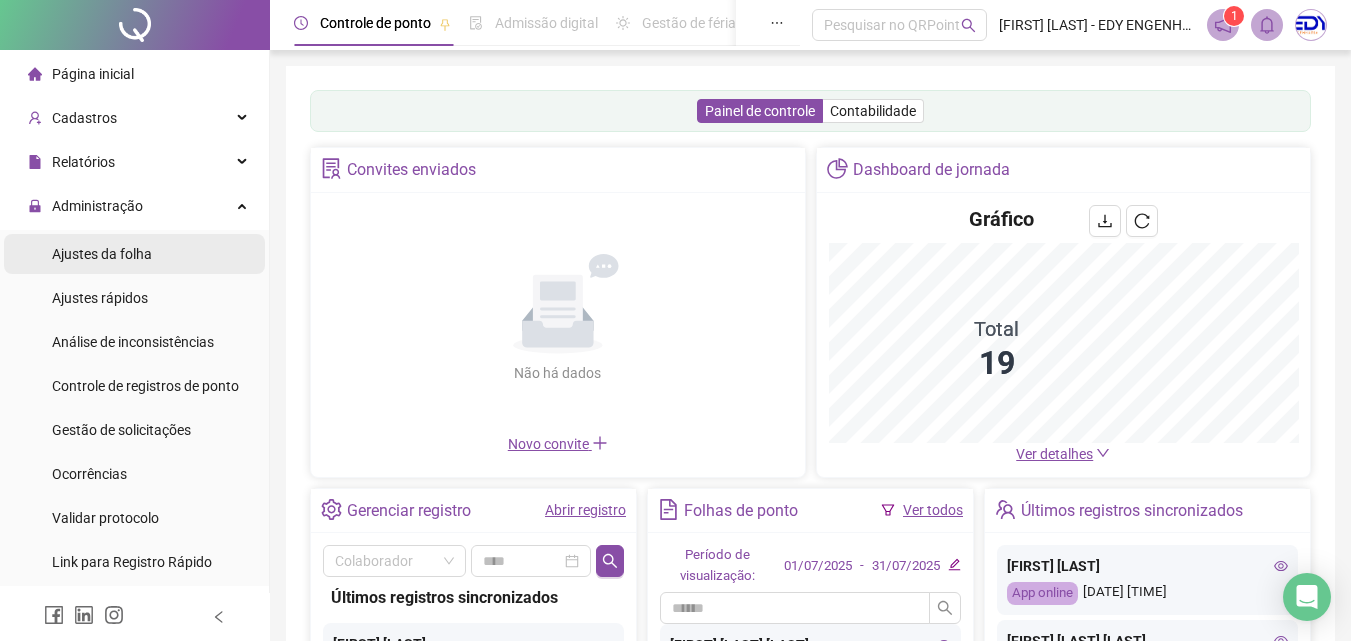click on "Ajustes da folha" at bounding box center [134, 254] 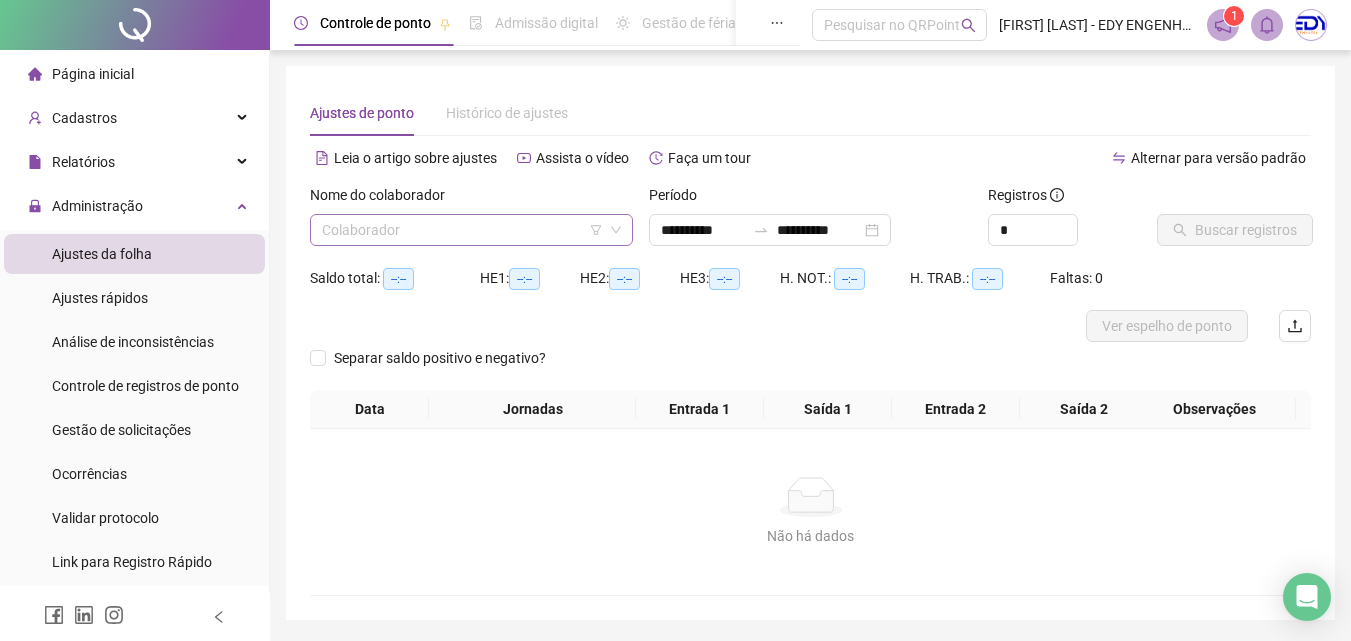 click at bounding box center [462, 230] 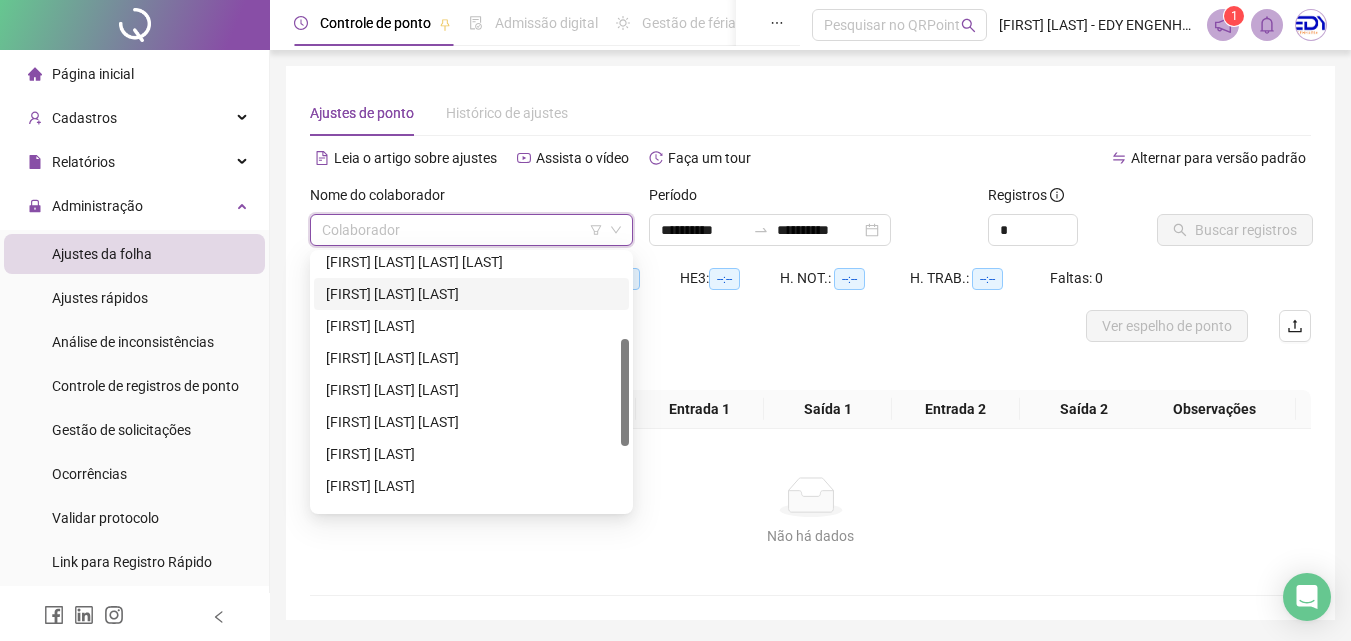 scroll, scrollTop: 352, scrollLeft: 0, axis: vertical 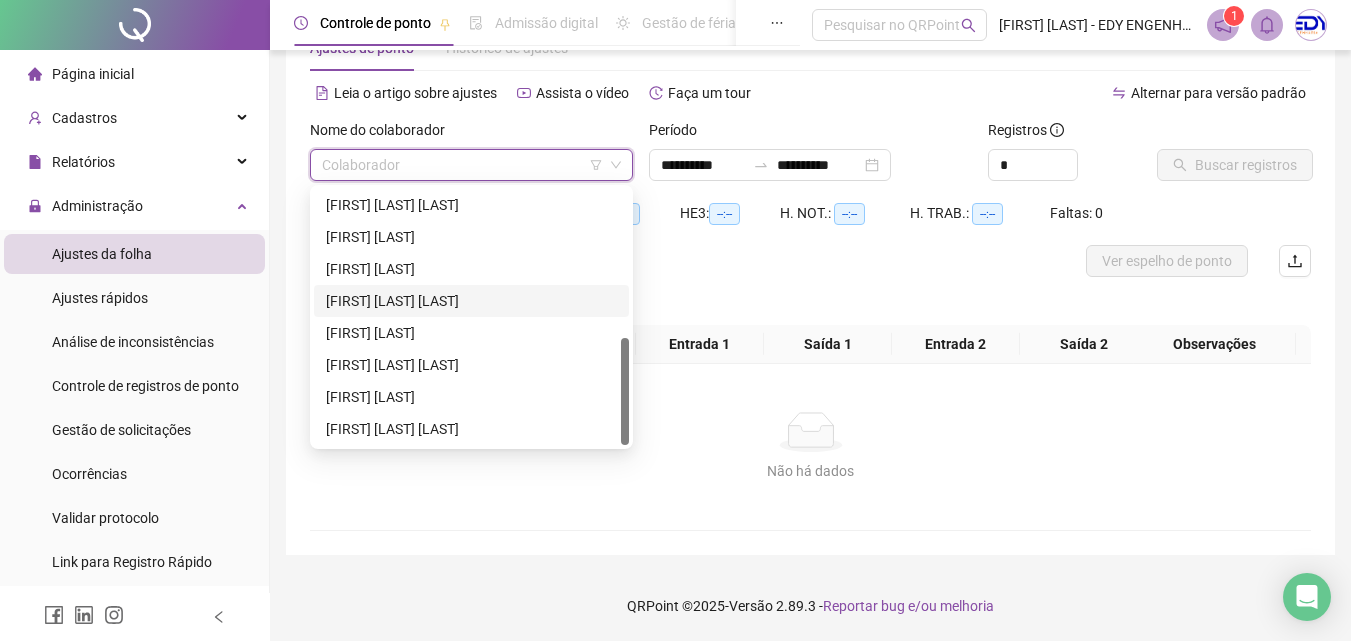click on "[FIRST] [LAST] [LAST]" at bounding box center [471, 301] 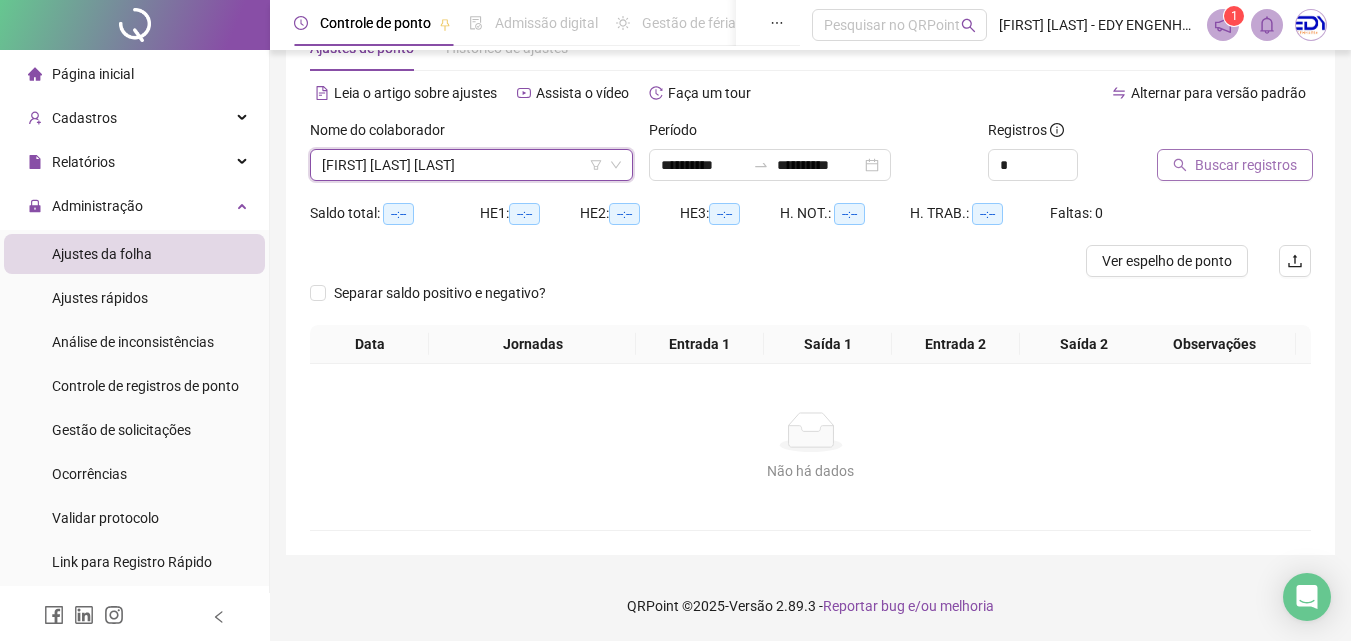 click on "Buscar registros" at bounding box center (1246, 165) 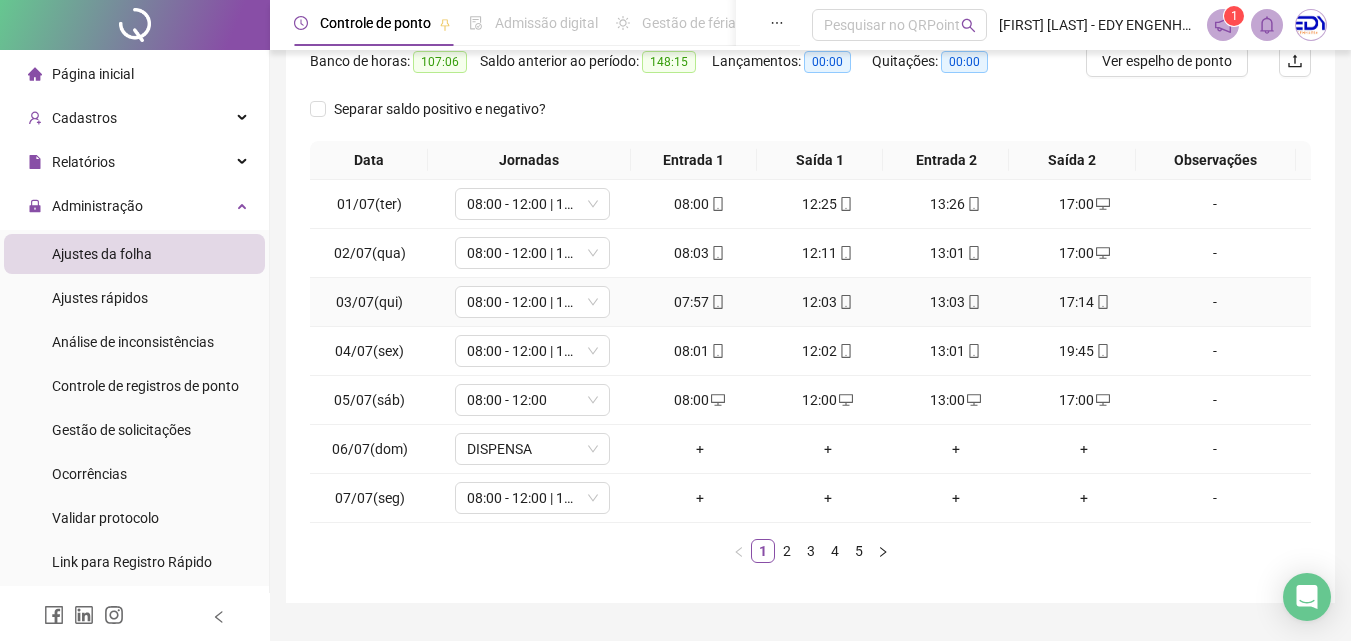 scroll, scrollTop: 313, scrollLeft: 0, axis: vertical 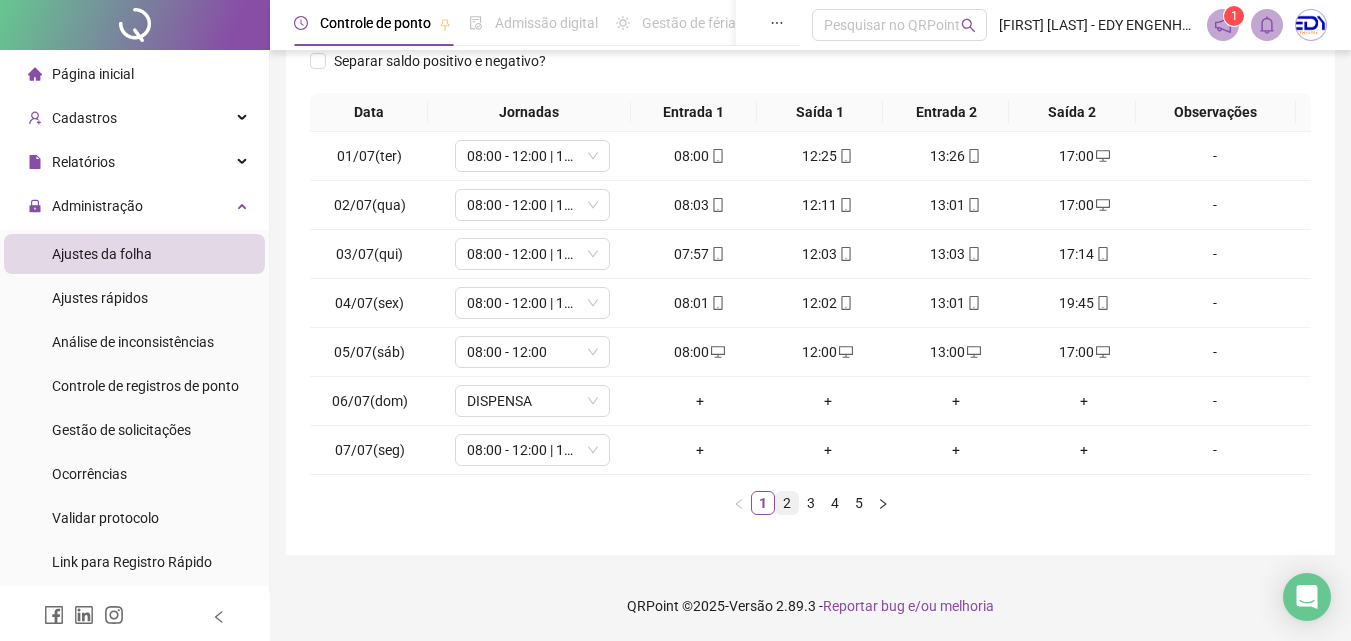 click on "2" at bounding box center (787, 503) 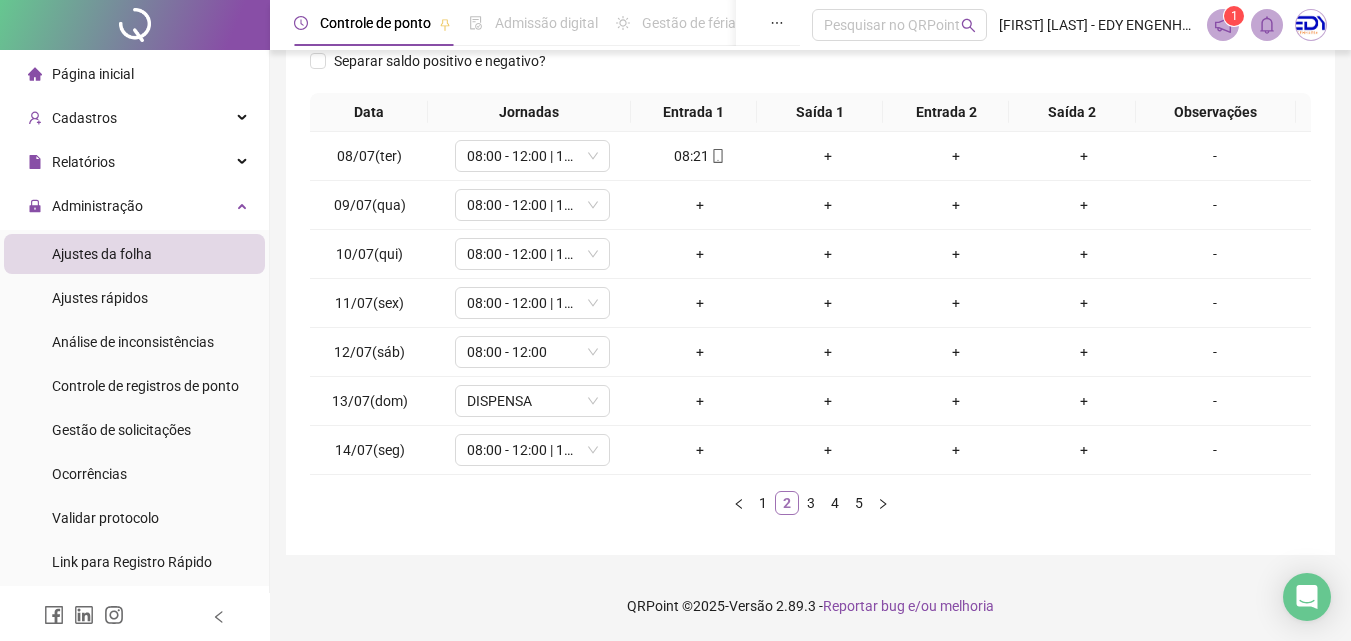 scroll, scrollTop: 213, scrollLeft: 0, axis: vertical 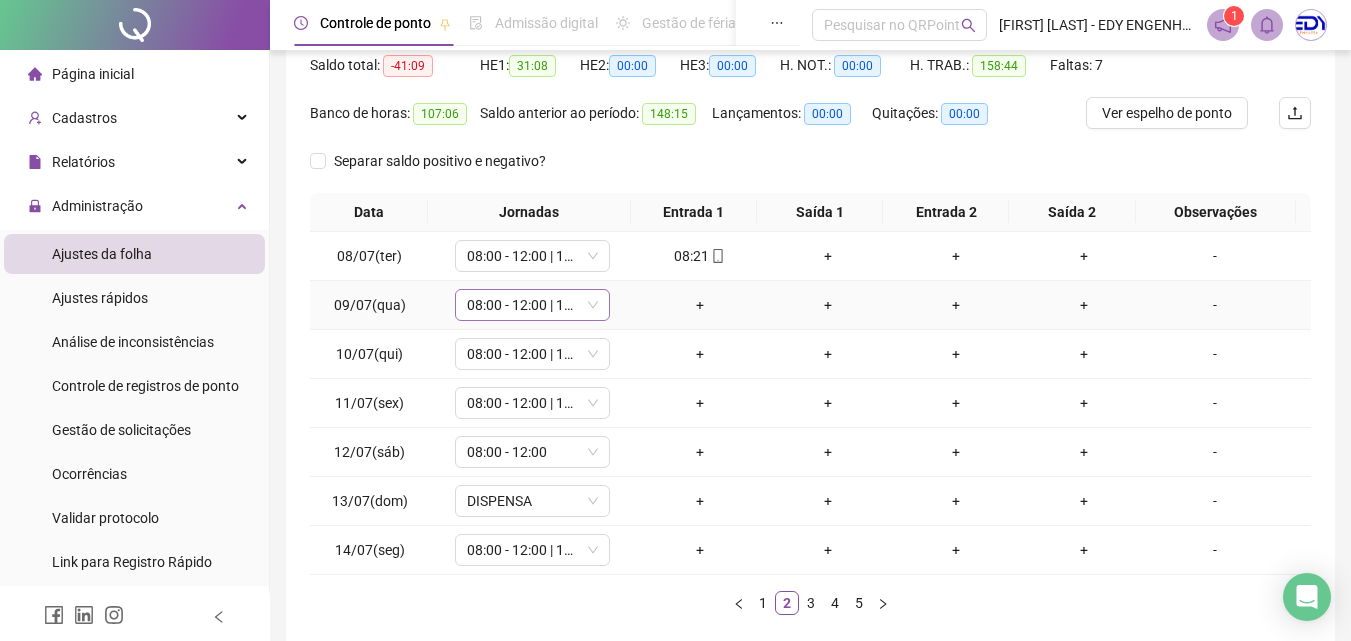 click 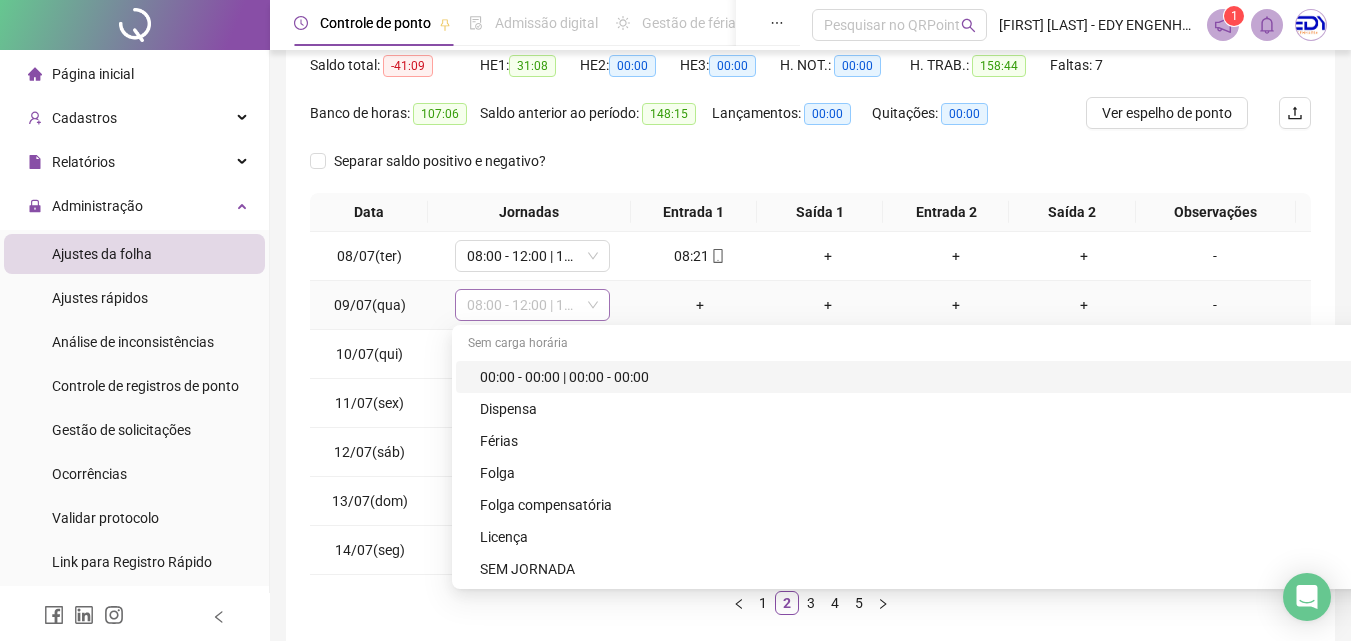 click on "08:00 - 12:00 | 13:00 - 17:00" at bounding box center [532, 305] 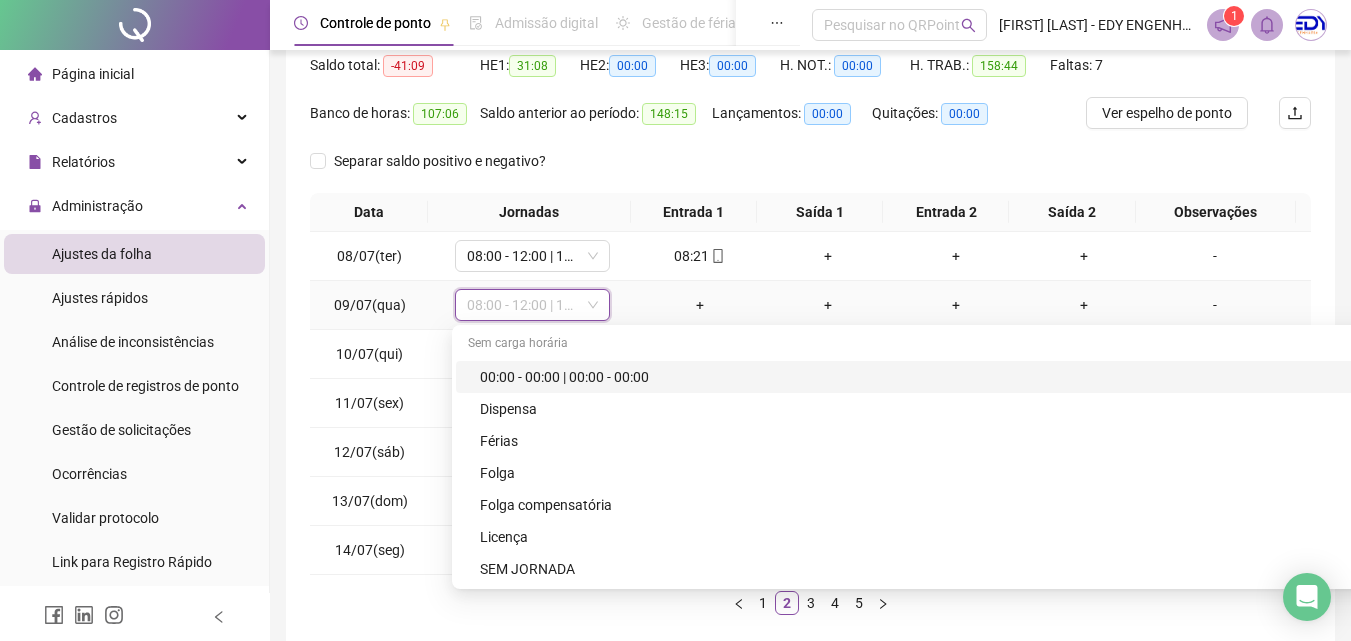 click 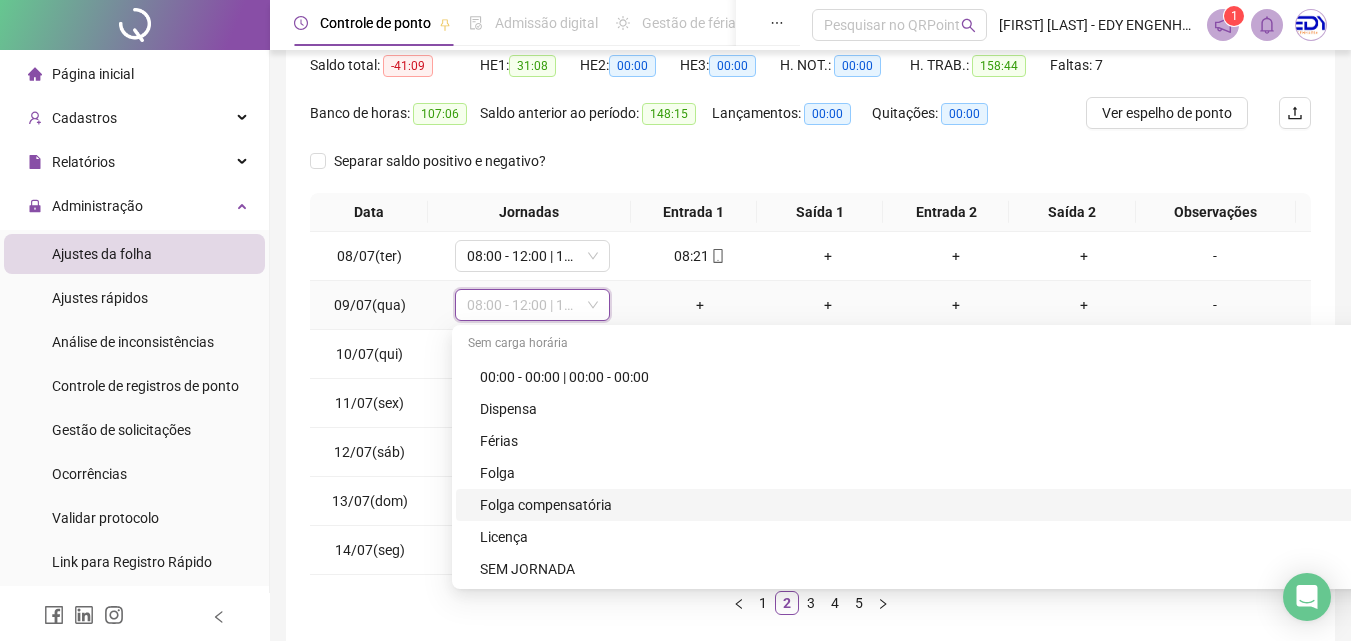 click on "Folga compensatória" at bounding box center [3308, 505] 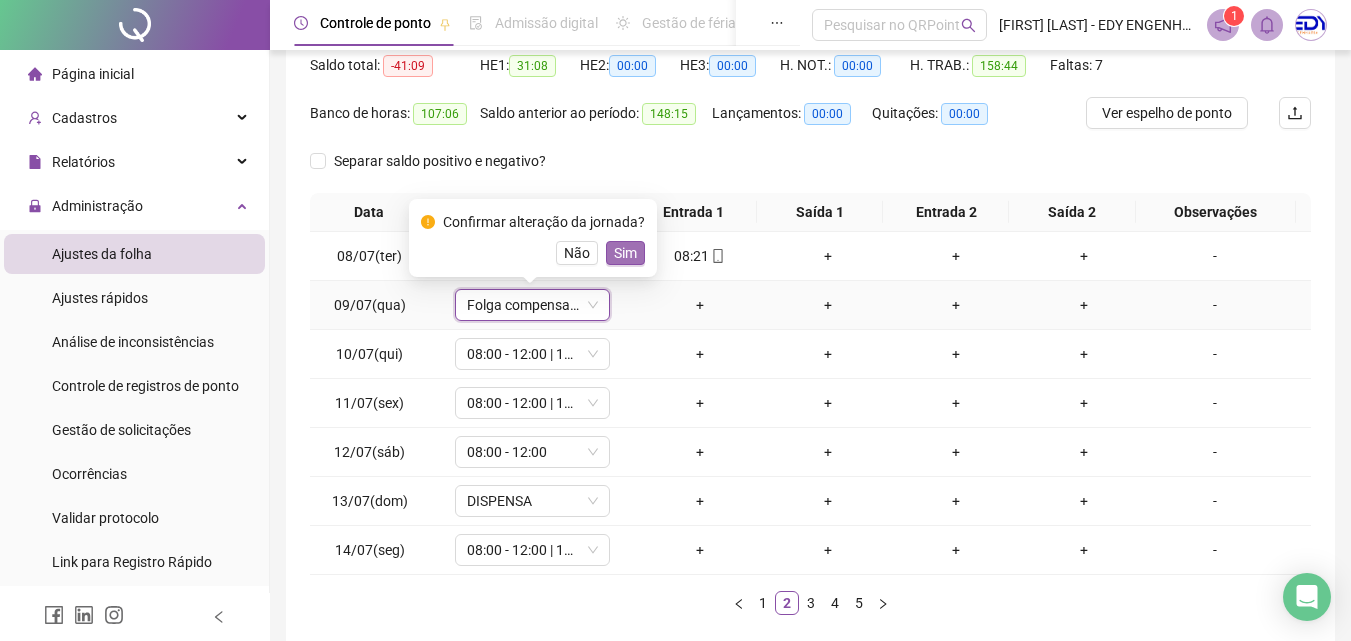 click on "Sim" at bounding box center (625, 253) 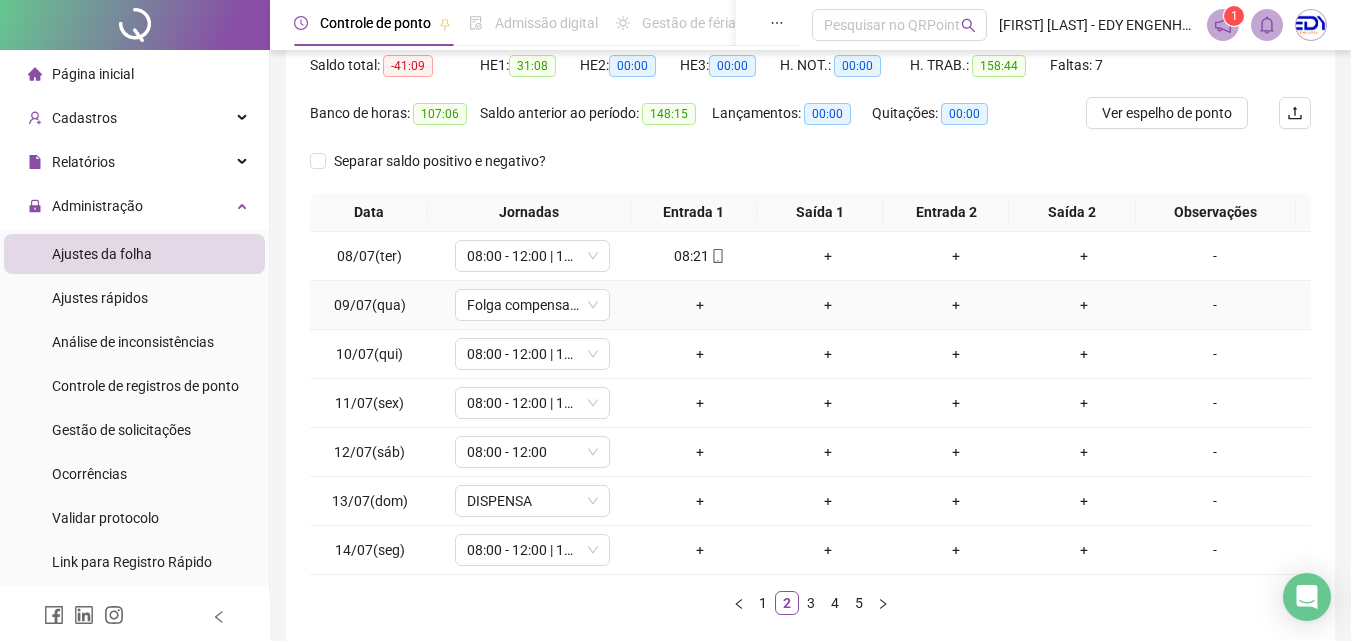 click on "-" at bounding box center [1215, 305] 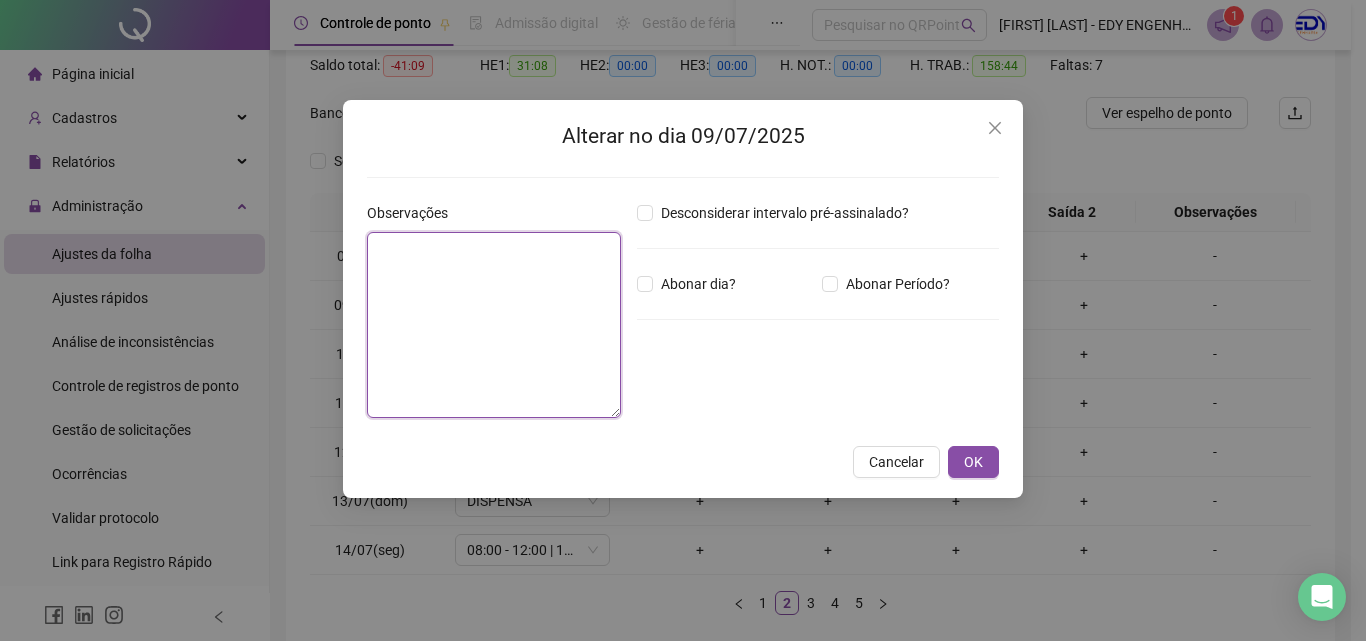 click at bounding box center [494, 325] 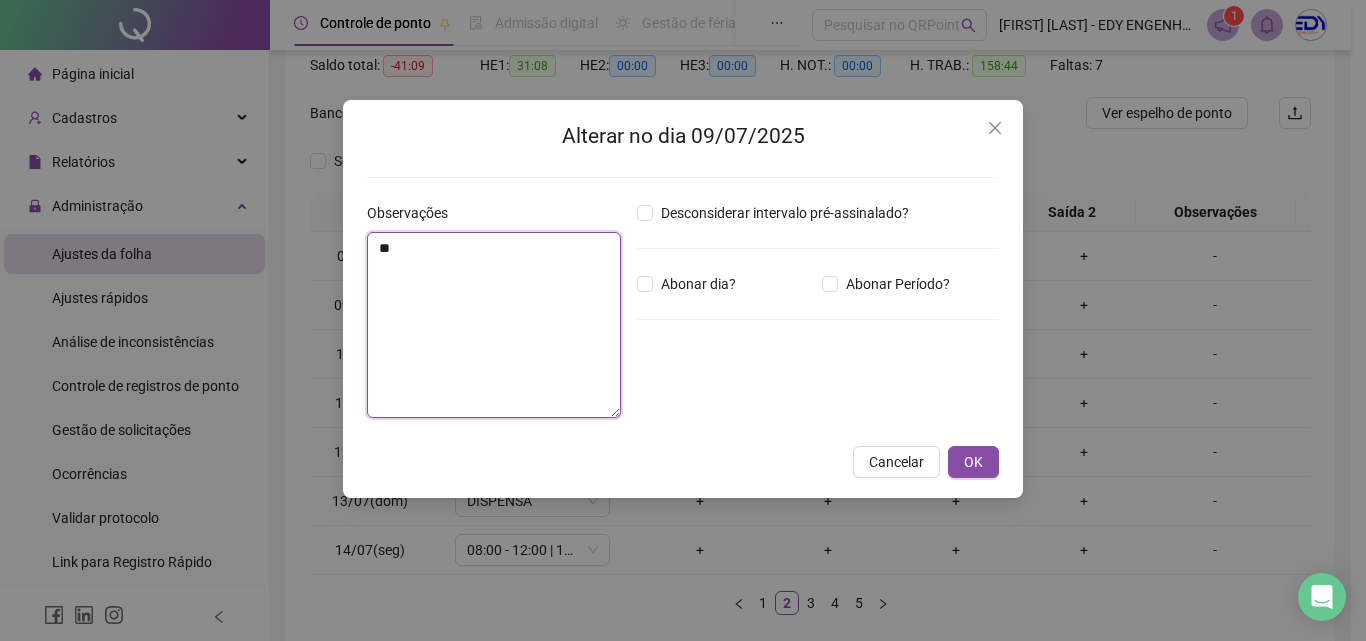 type on "*" 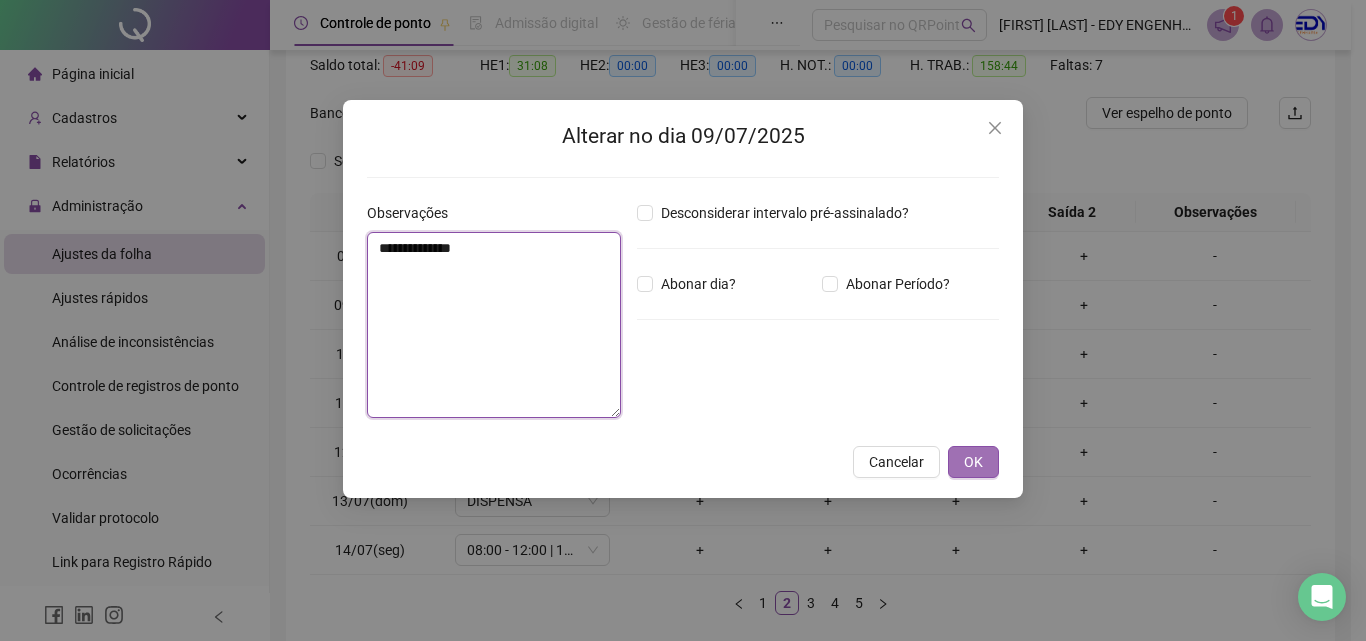 type on "**********" 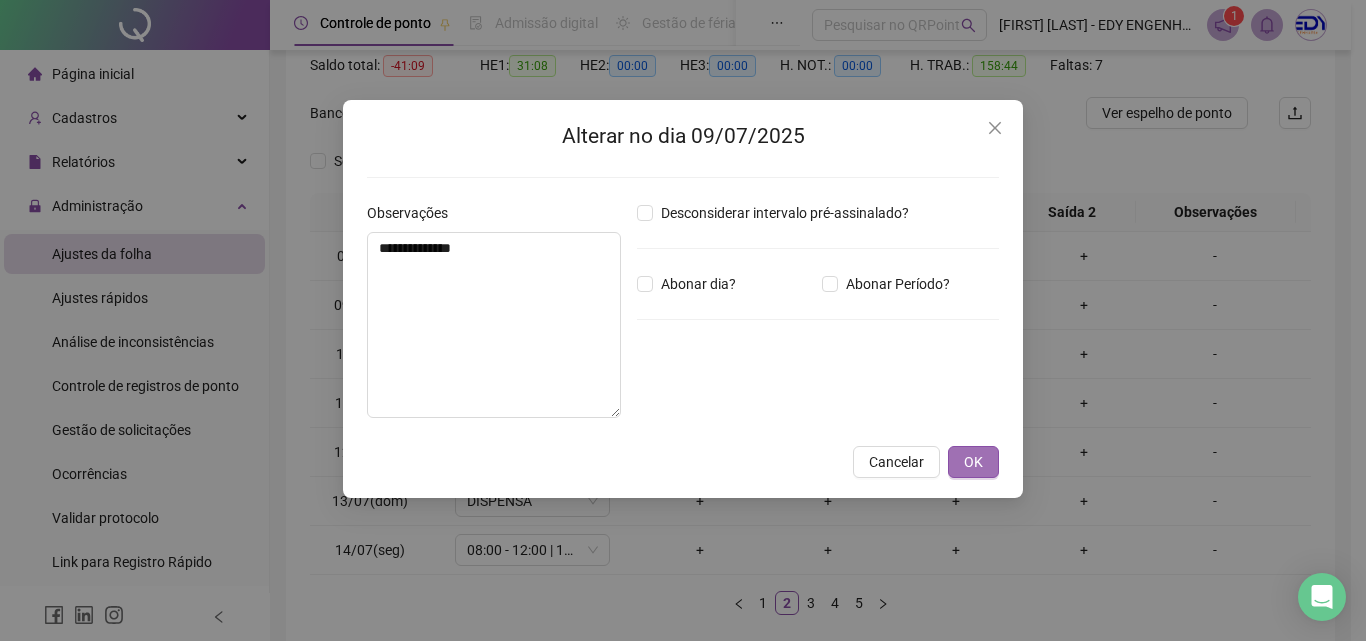 click on "OK" at bounding box center (973, 462) 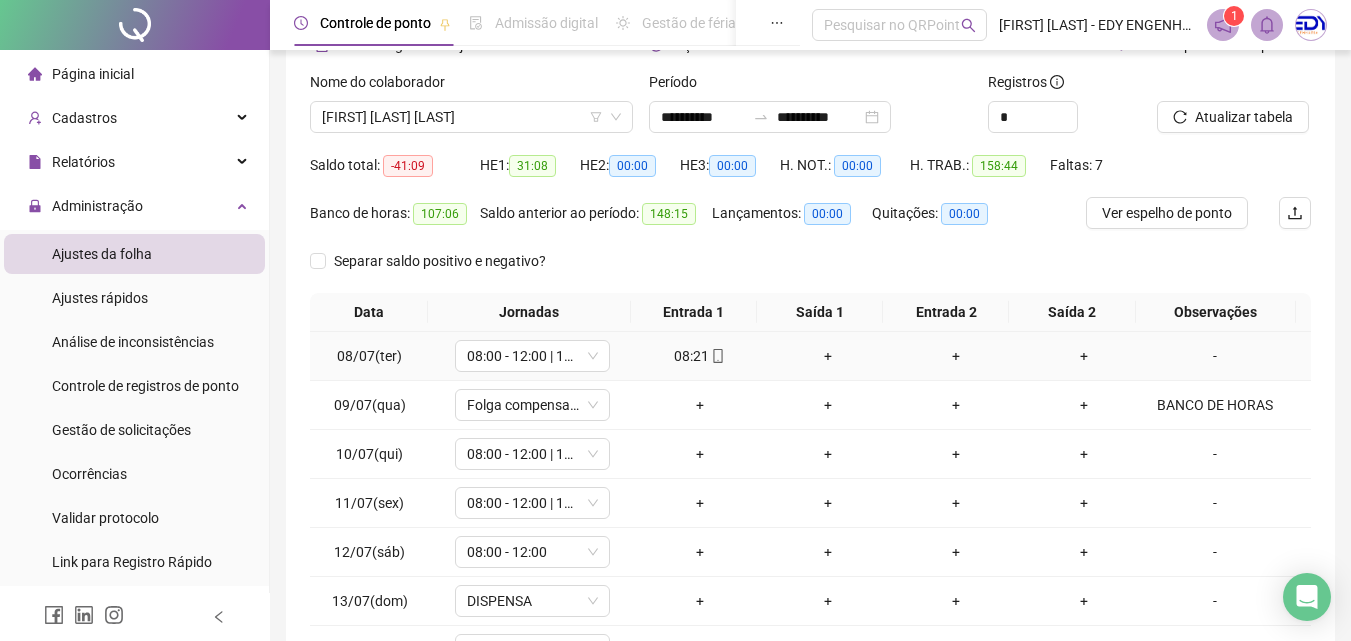 scroll, scrollTop: 313, scrollLeft: 0, axis: vertical 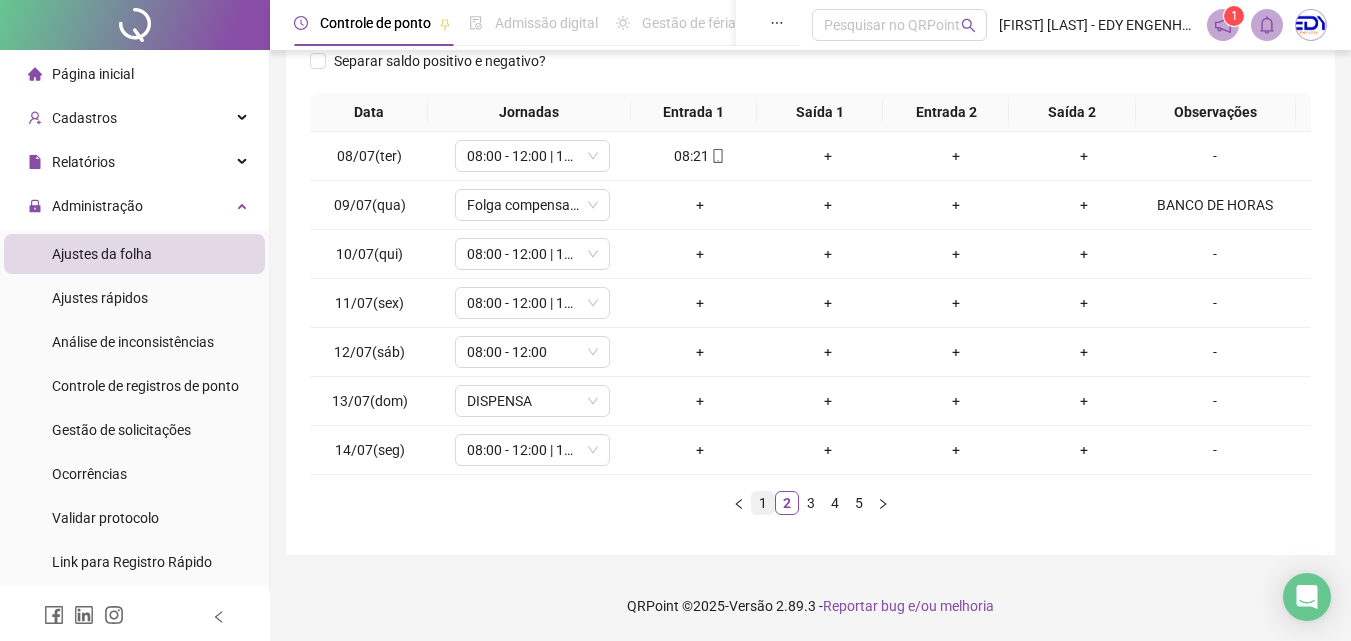 click on "1" at bounding box center [763, 503] 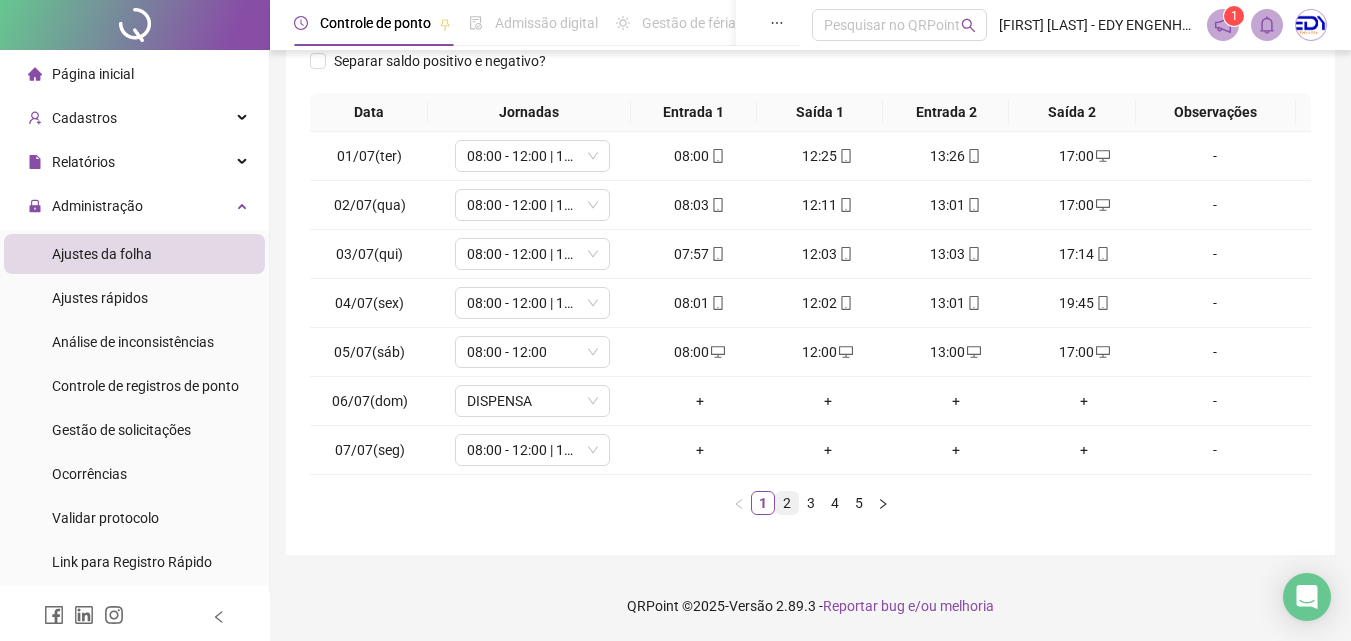 click on "2" at bounding box center [787, 503] 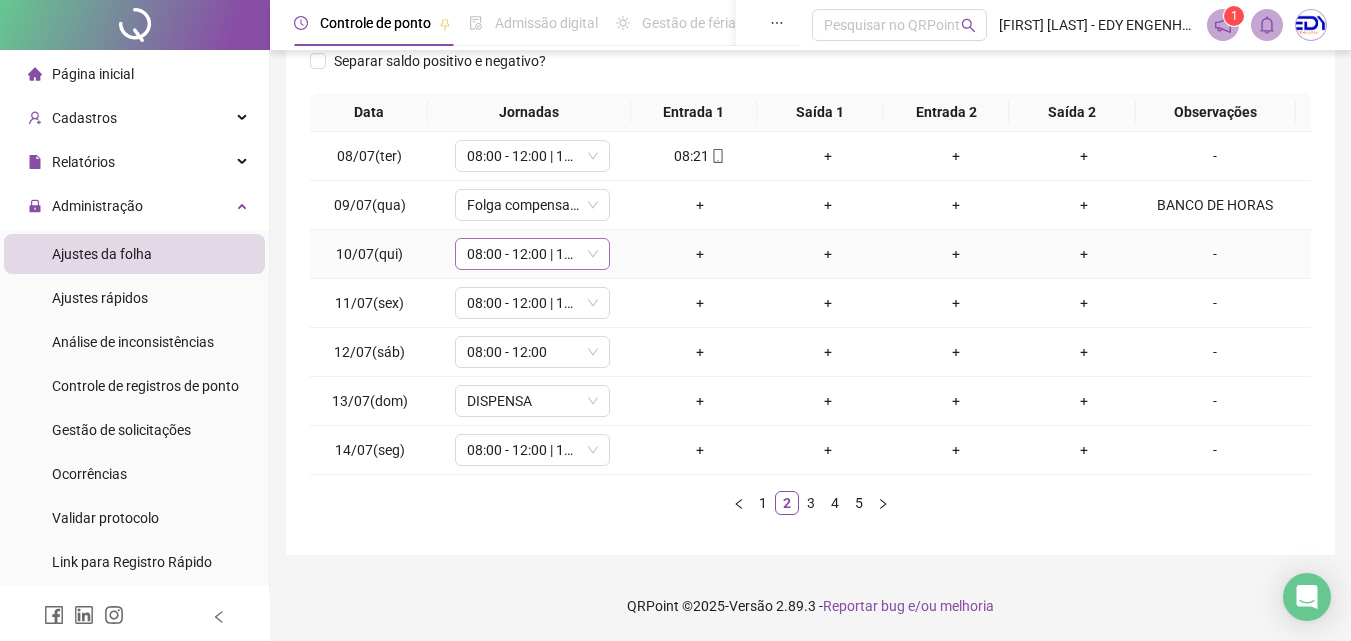 click 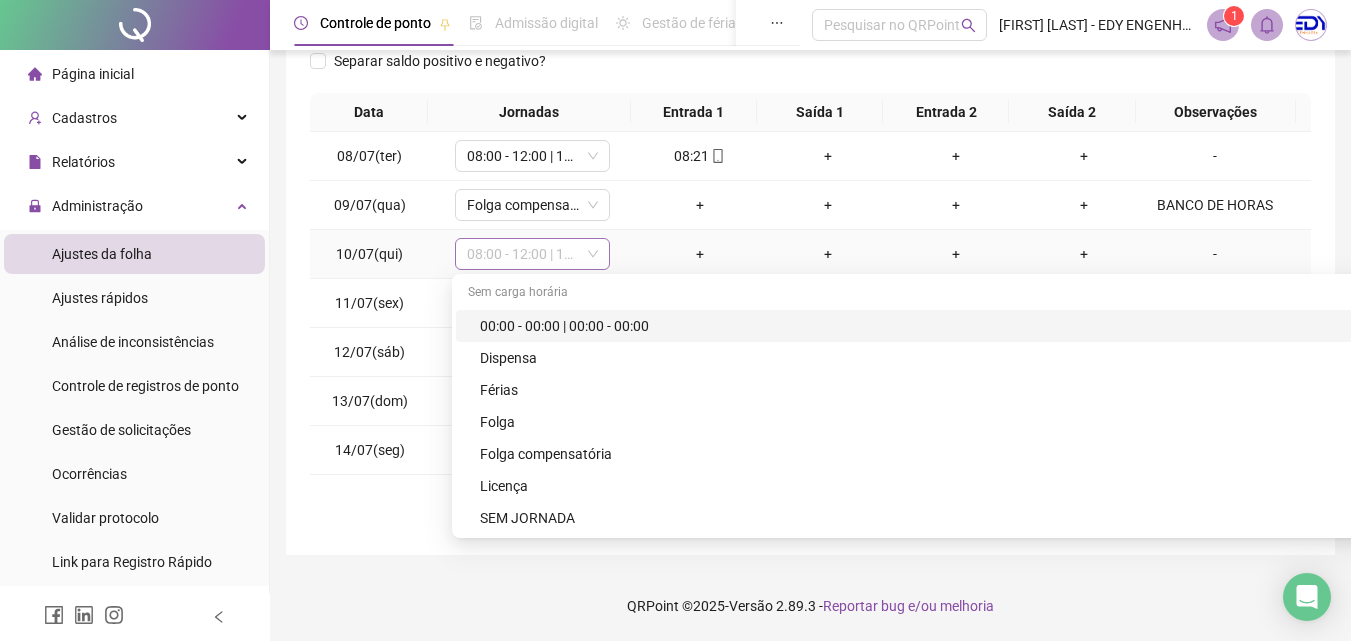 click on "08:00 - 12:00 | 13:00 - 17:00" at bounding box center [532, 254] 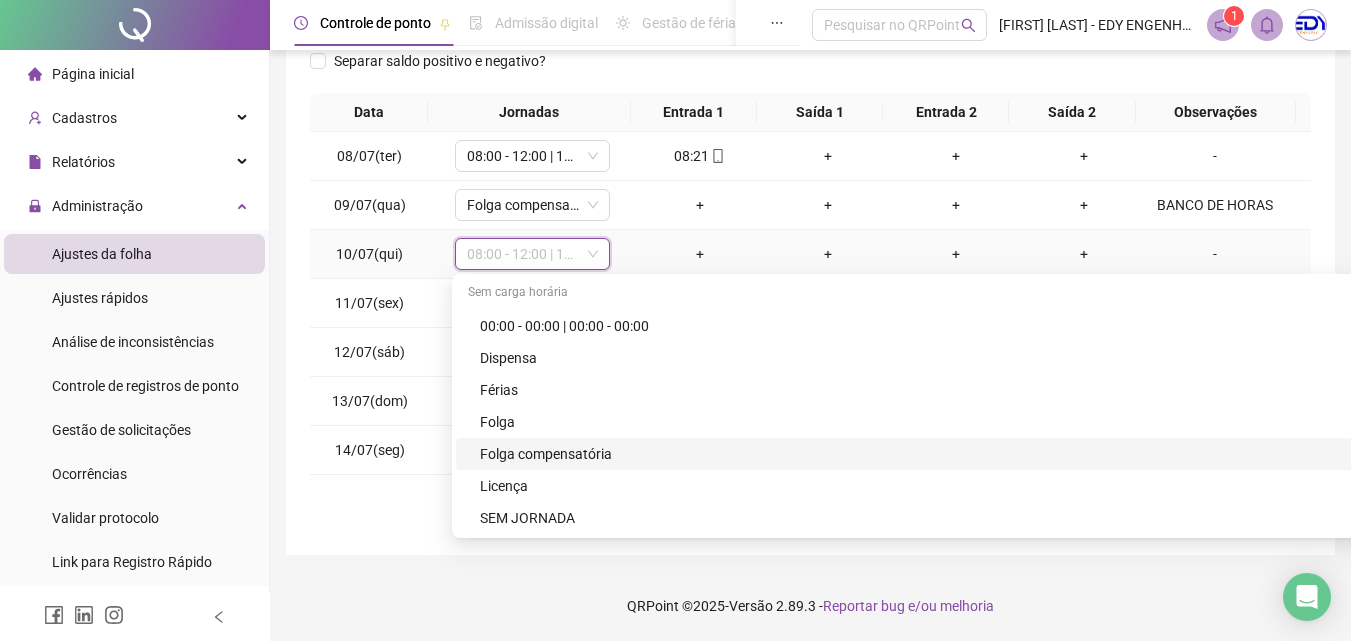 click on "Folga compensatória" at bounding box center [3308, 454] 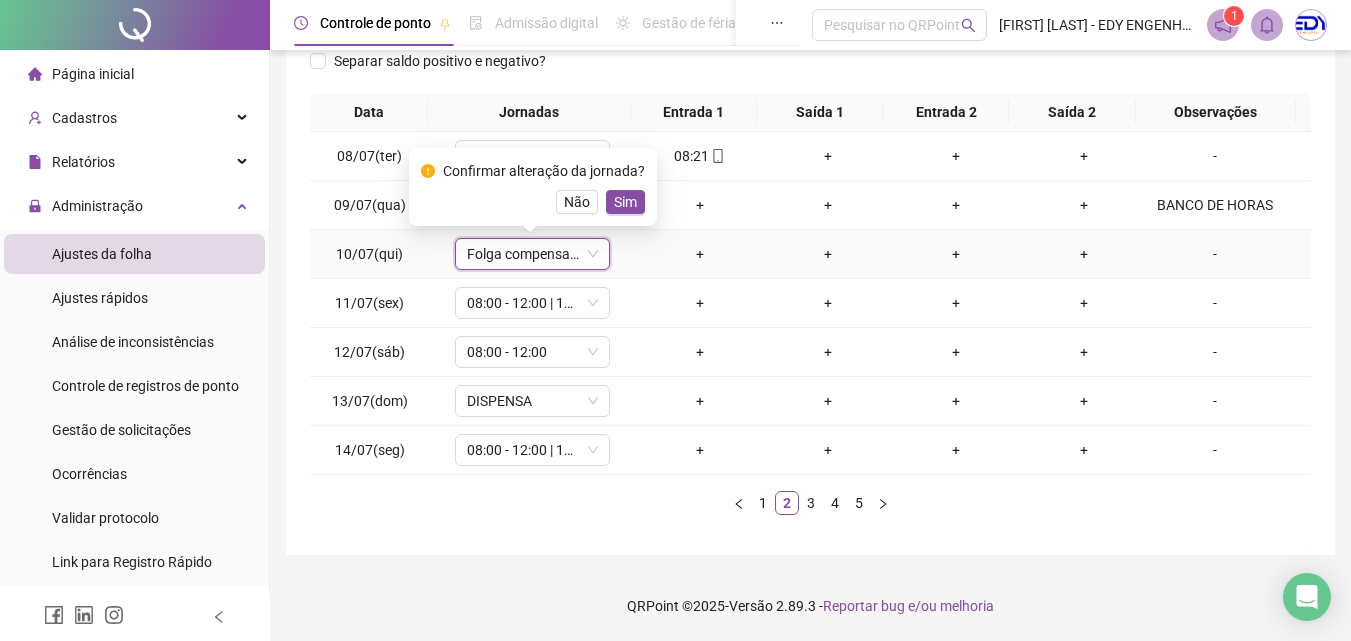 click on "-" at bounding box center (1215, 254) 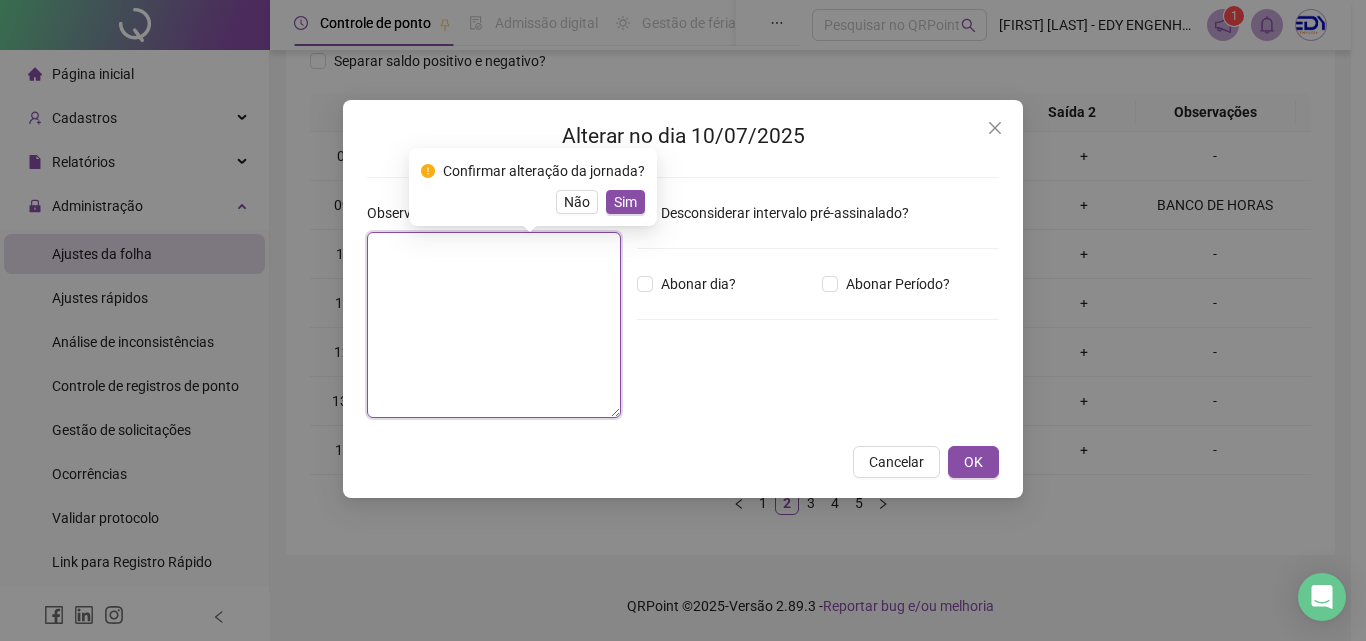 click at bounding box center [494, 325] 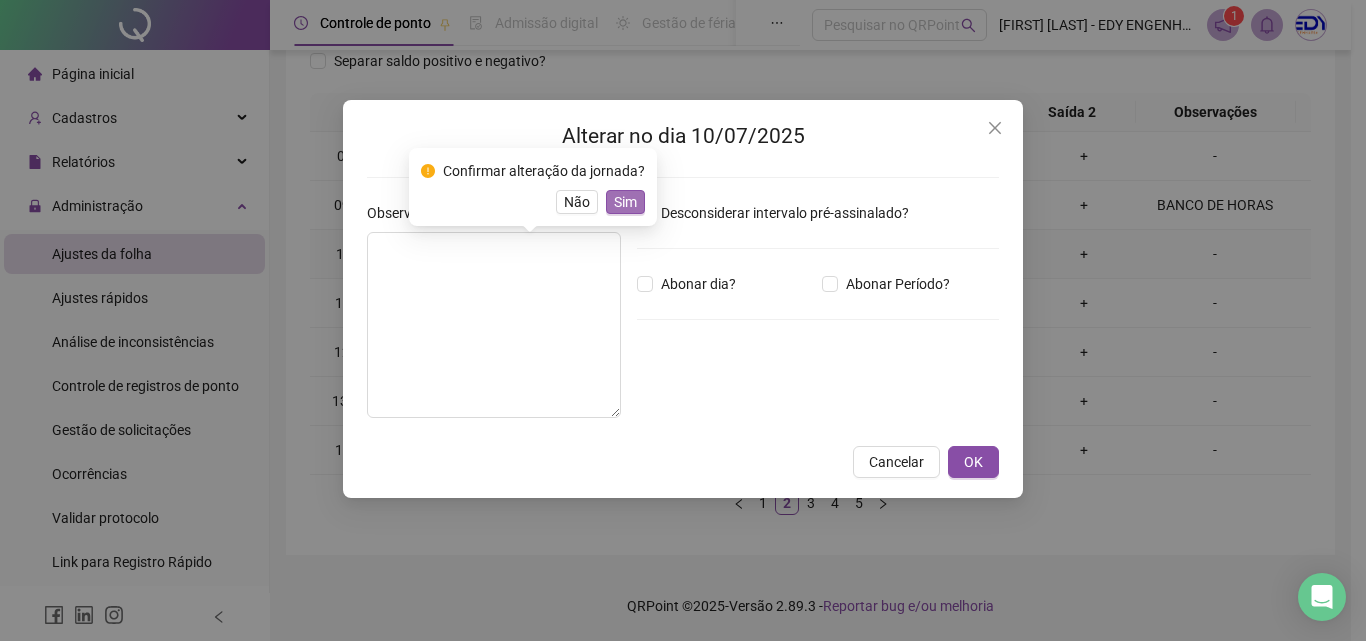 click on "Sim" at bounding box center [625, 202] 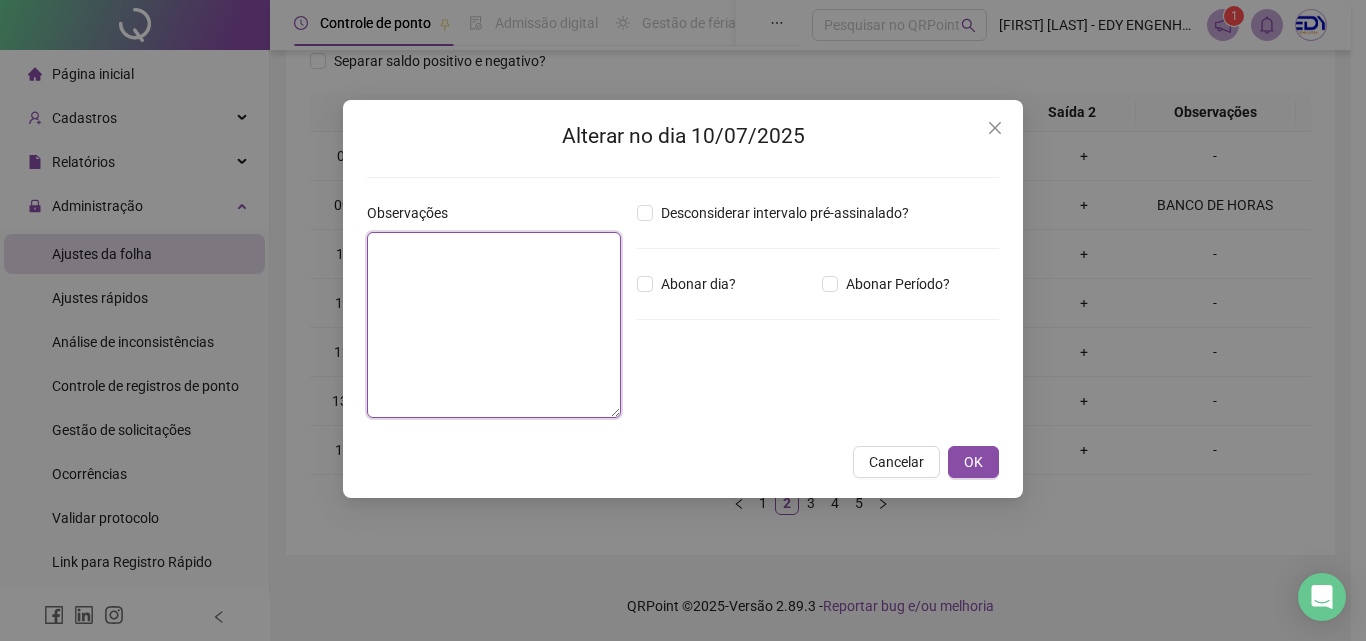 click at bounding box center [494, 325] 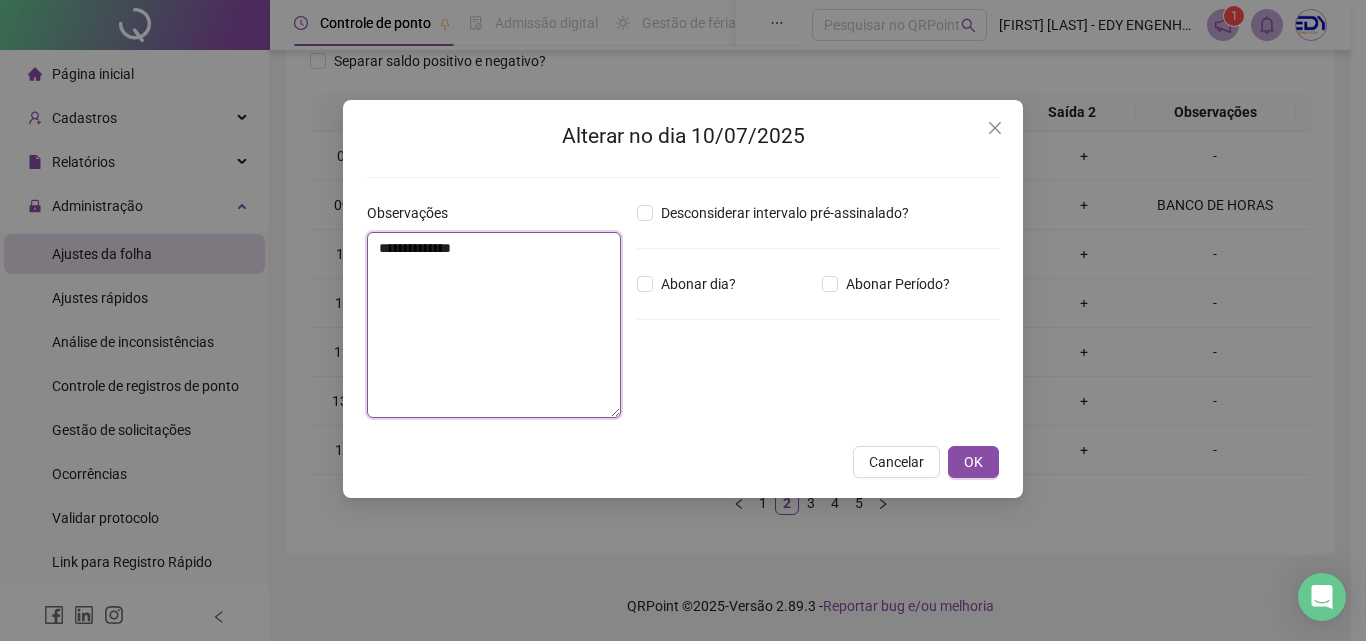 drag, startPoint x: 498, startPoint y: 257, endPoint x: 377, endPoint y: 268, distance: 121.49897 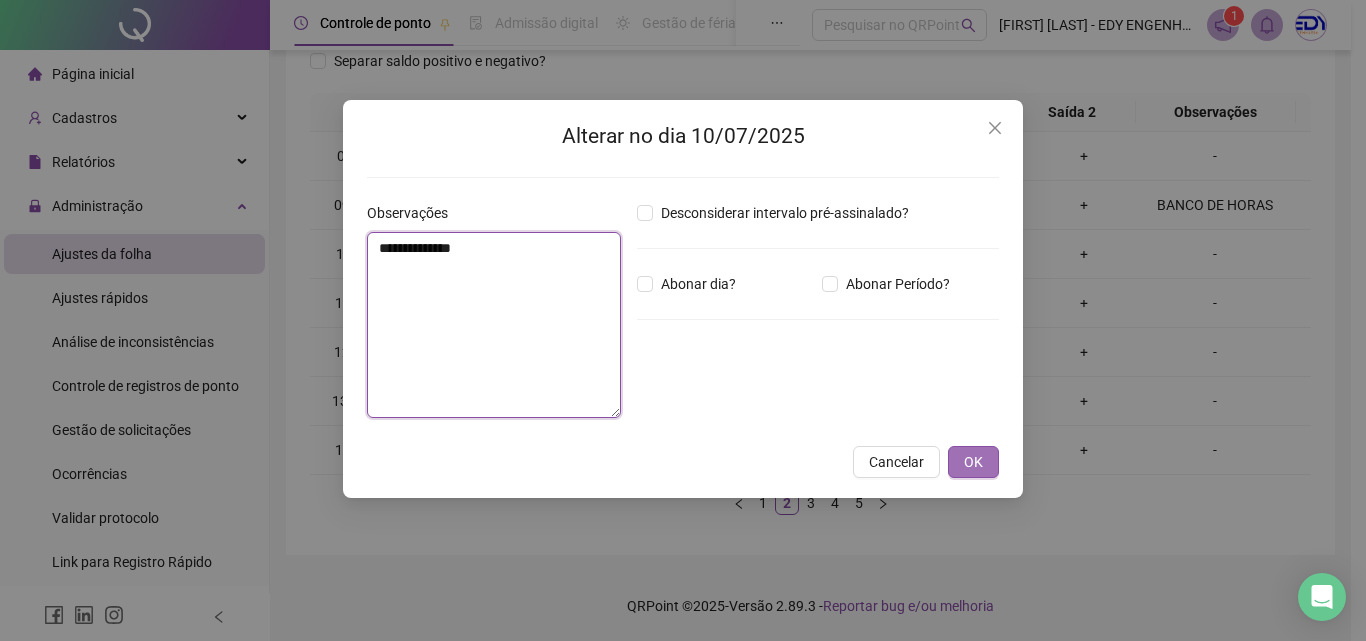 type on "**********" 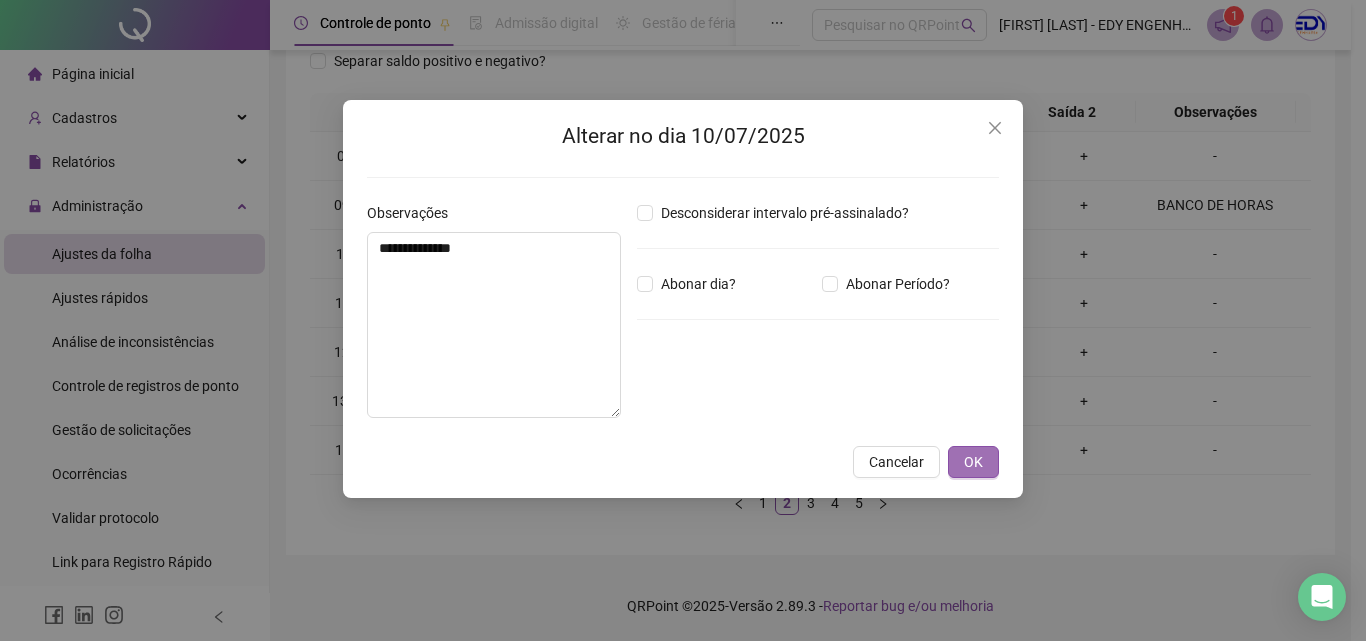 click on "OK" at bounding box center (973, 462) 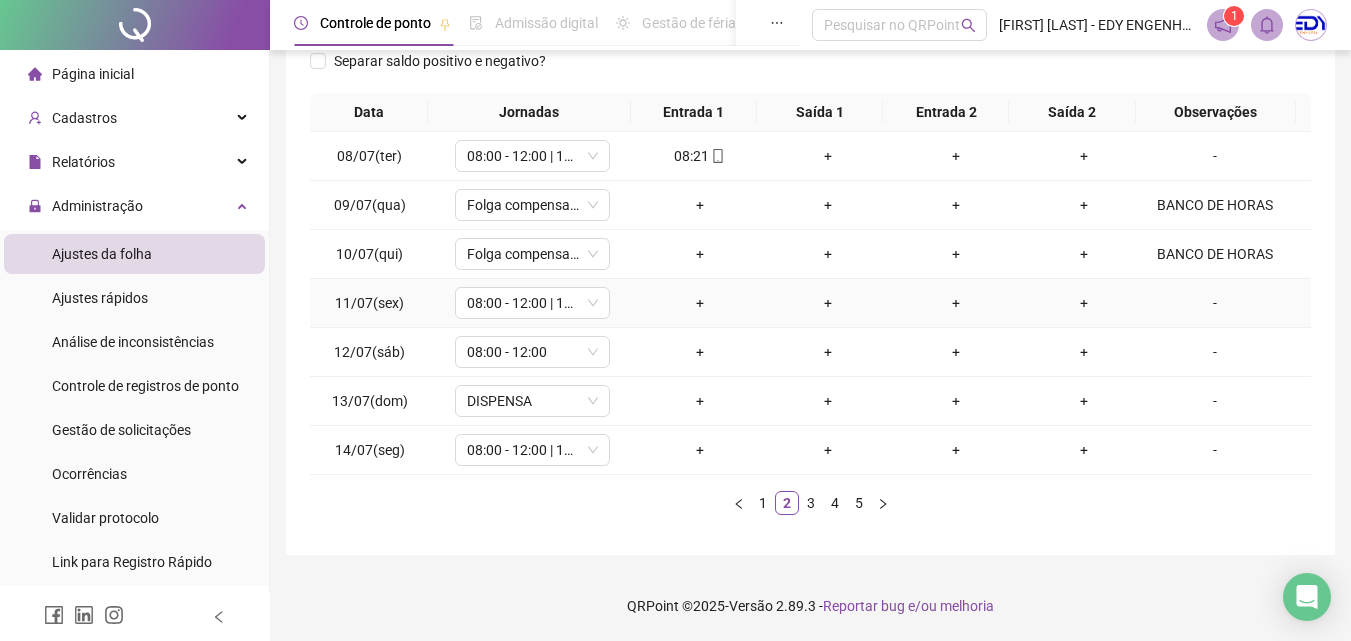 click on "+" at bounding box center [700, 303] 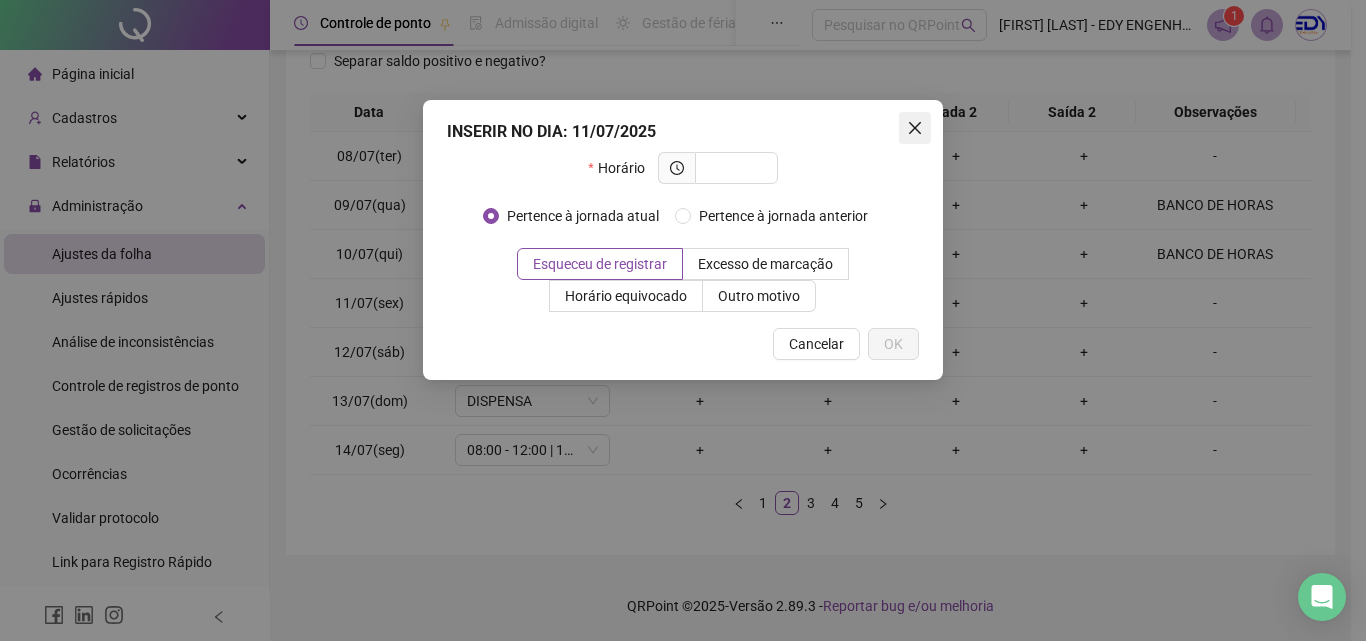 click 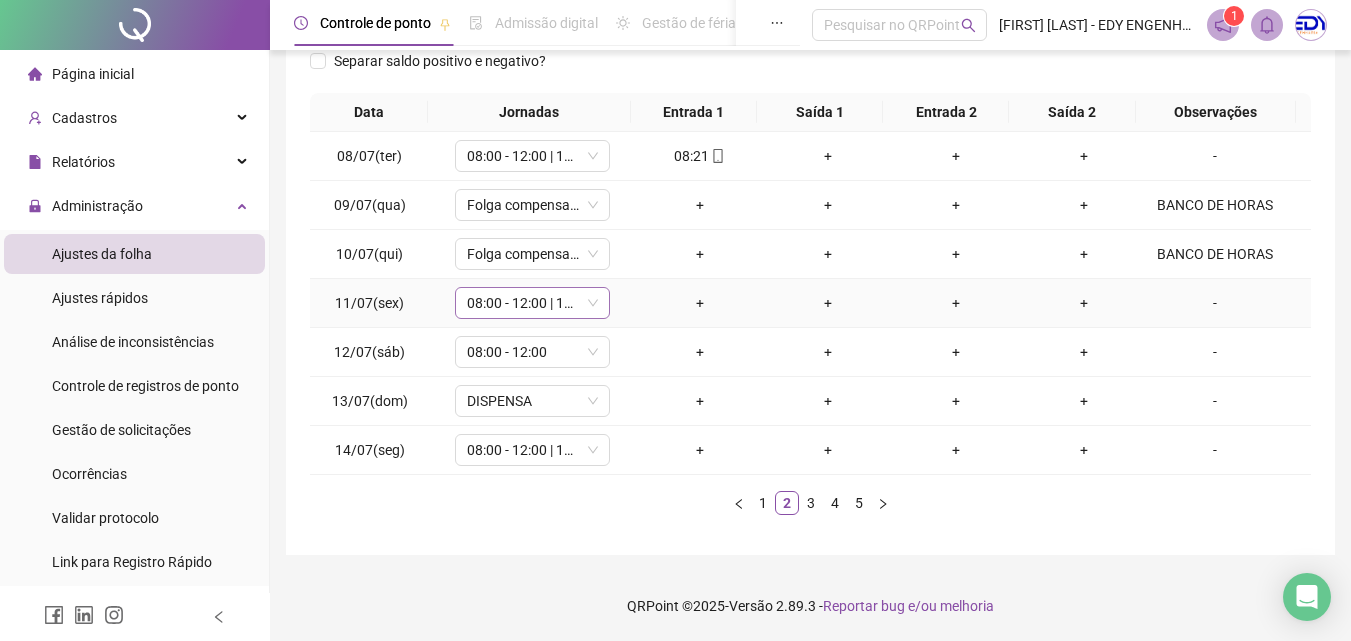 click on "08:00 - 12:00 | 13:00 - 17:00" at bounding box center (532, 303) 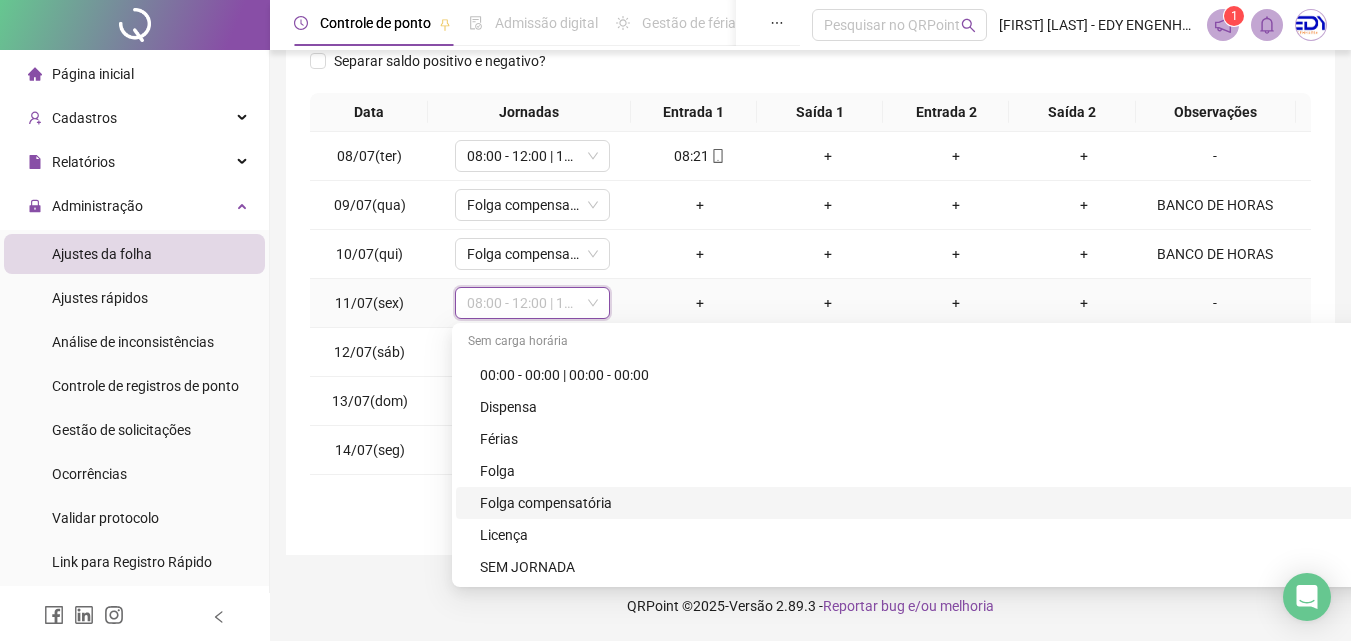 click on "Folga compensatória" at bounding box center (3308, 503) 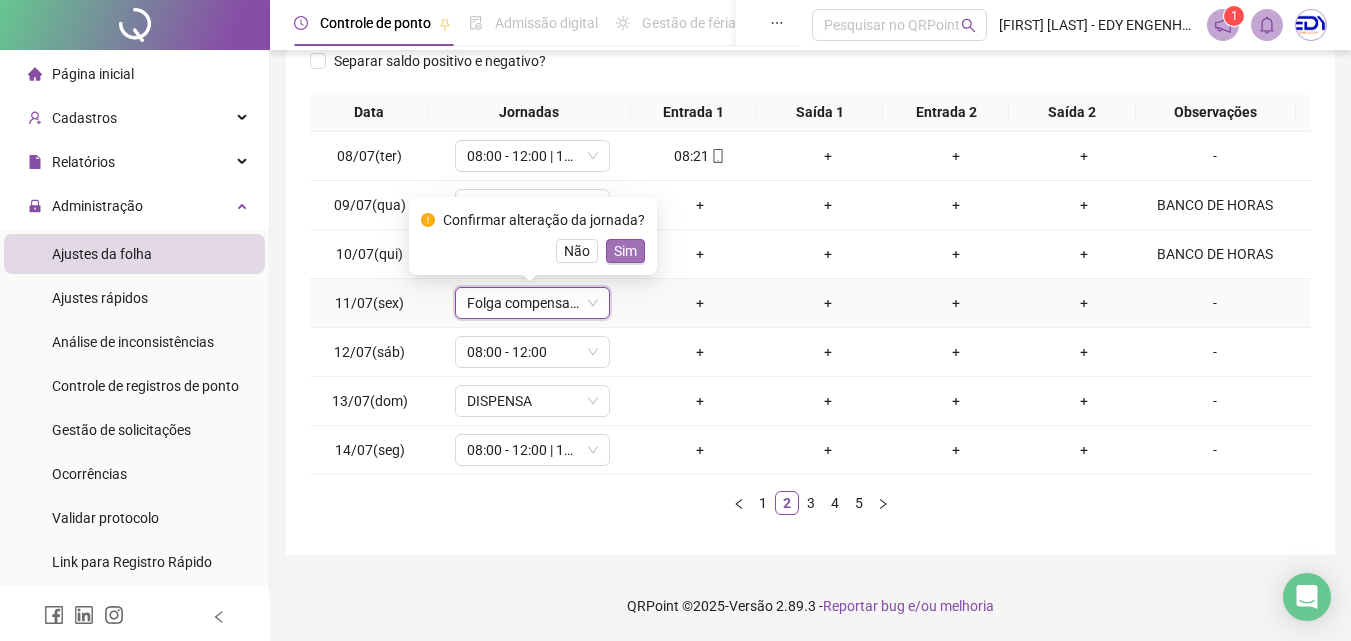 click on "Sim" at bounding box center [625, 251] 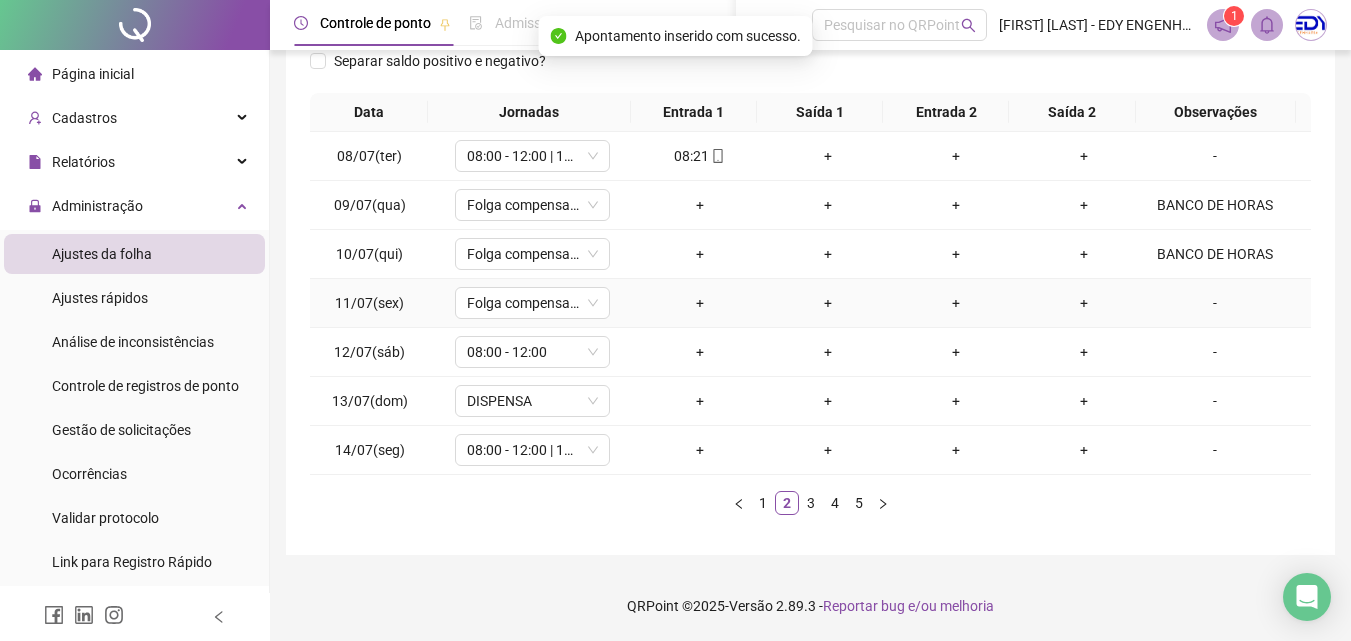click on "-" at bounding box center [1215, 303] 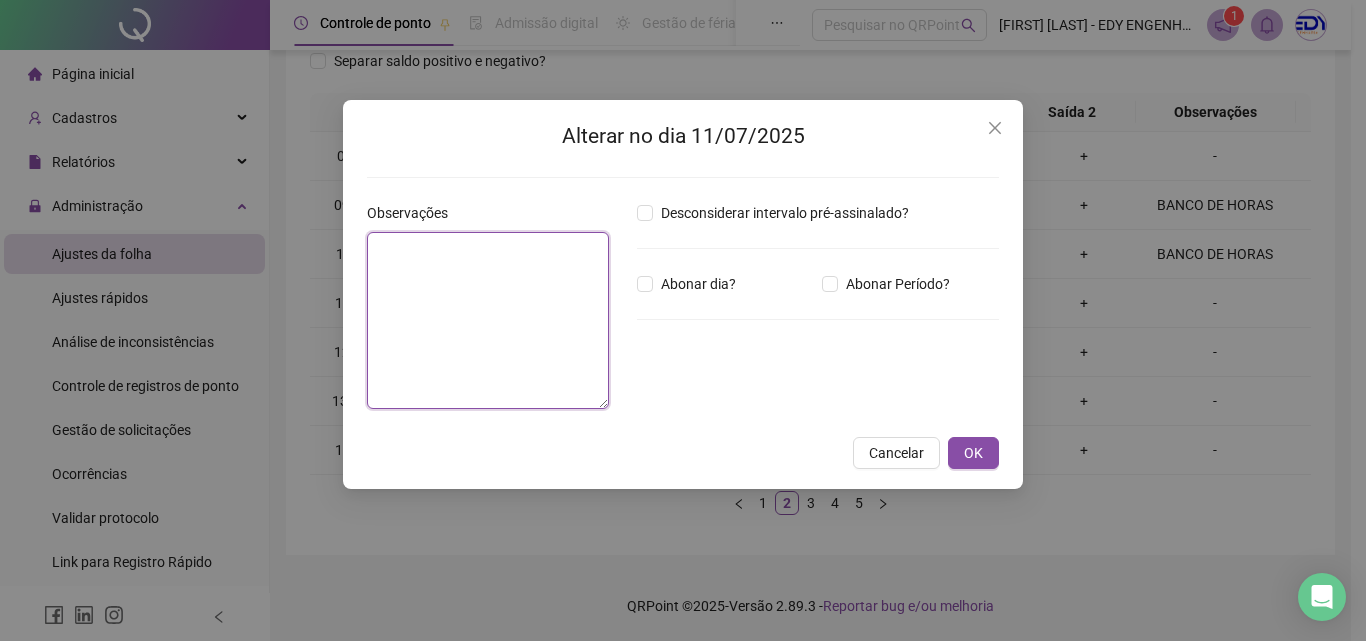 click at bounding box center (488, 320) 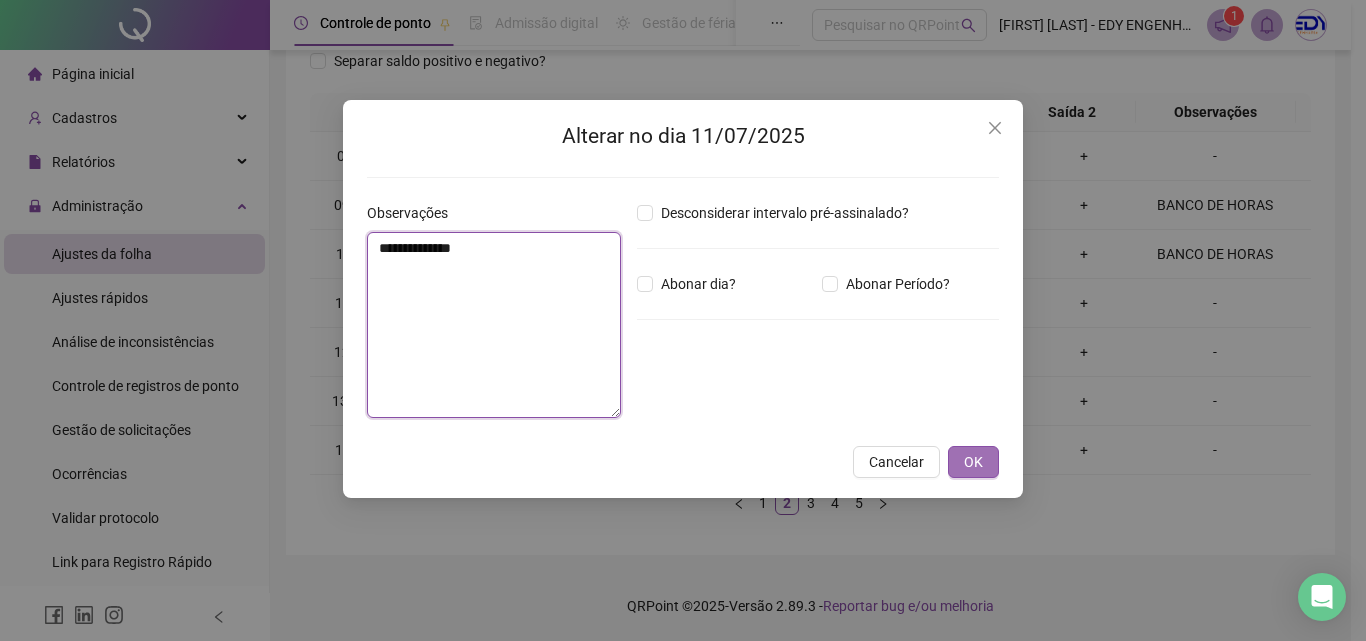 type on "**********" 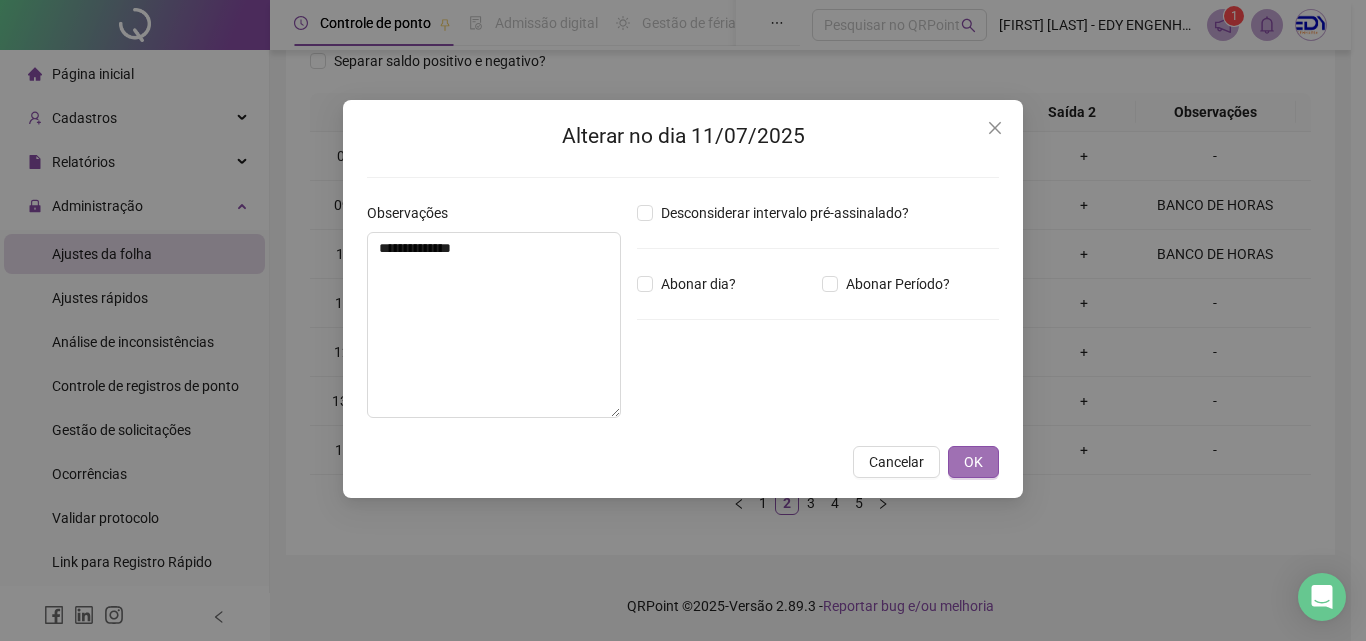 click on "OK" at bounding box center [973, 462] 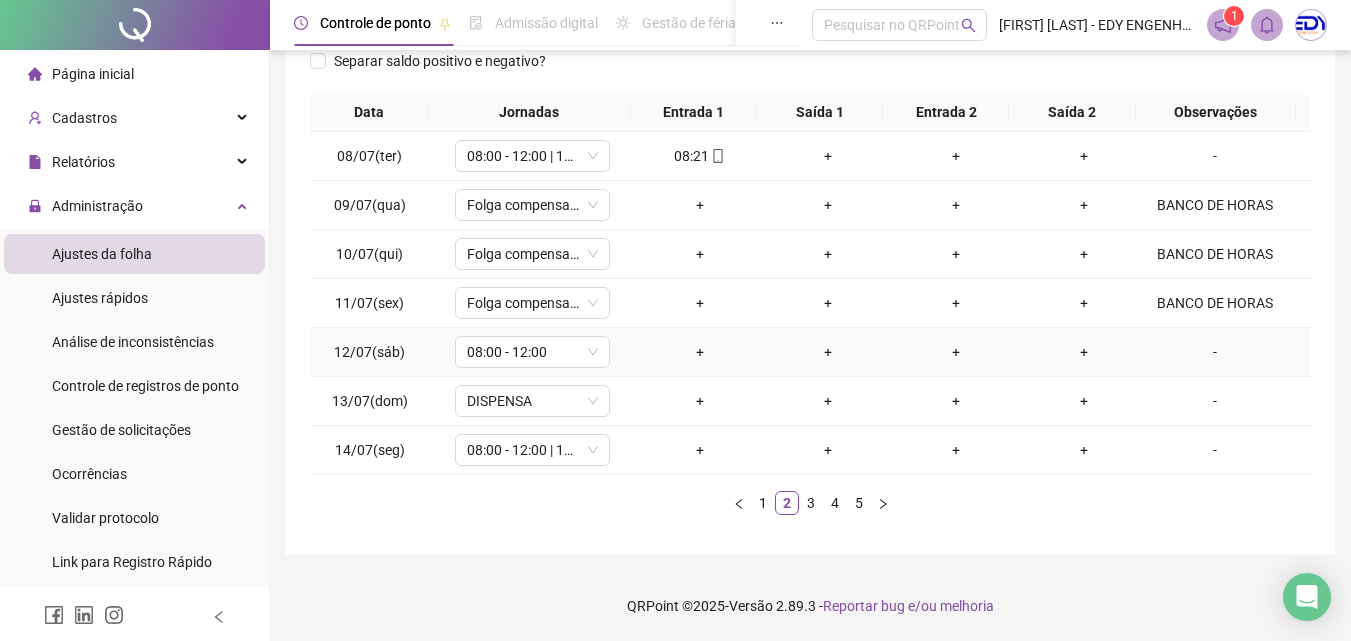 click on "+" at bounding box center (700, 352) 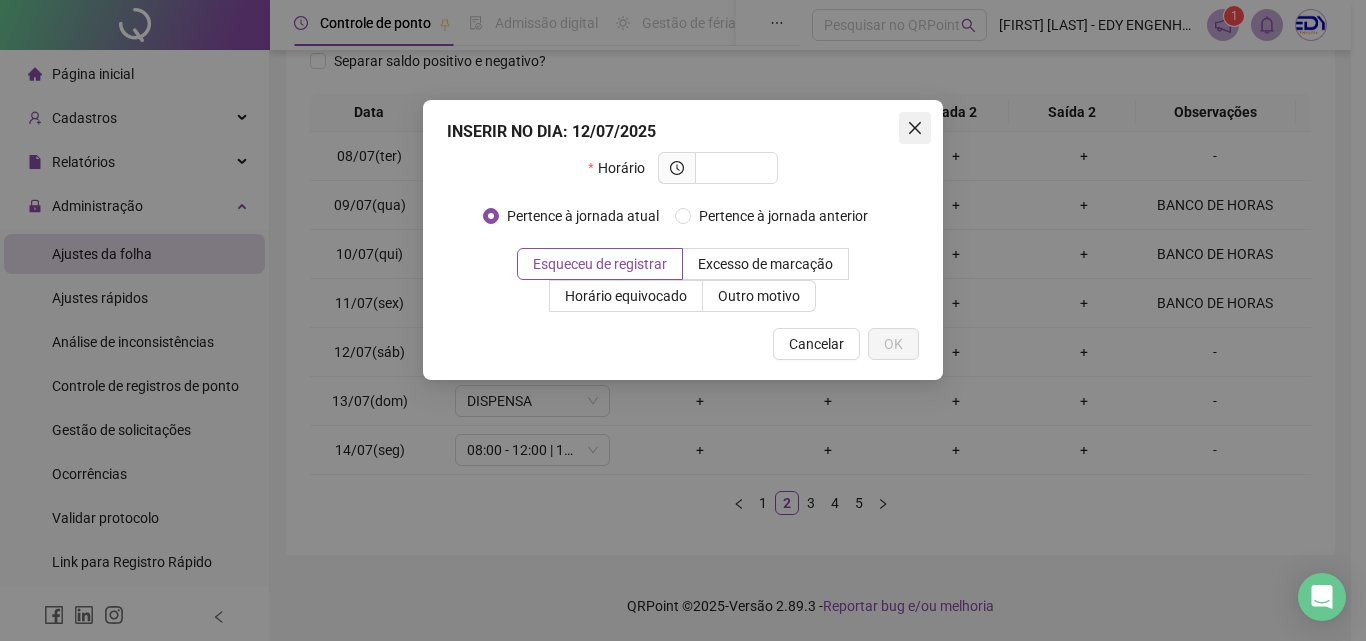 click 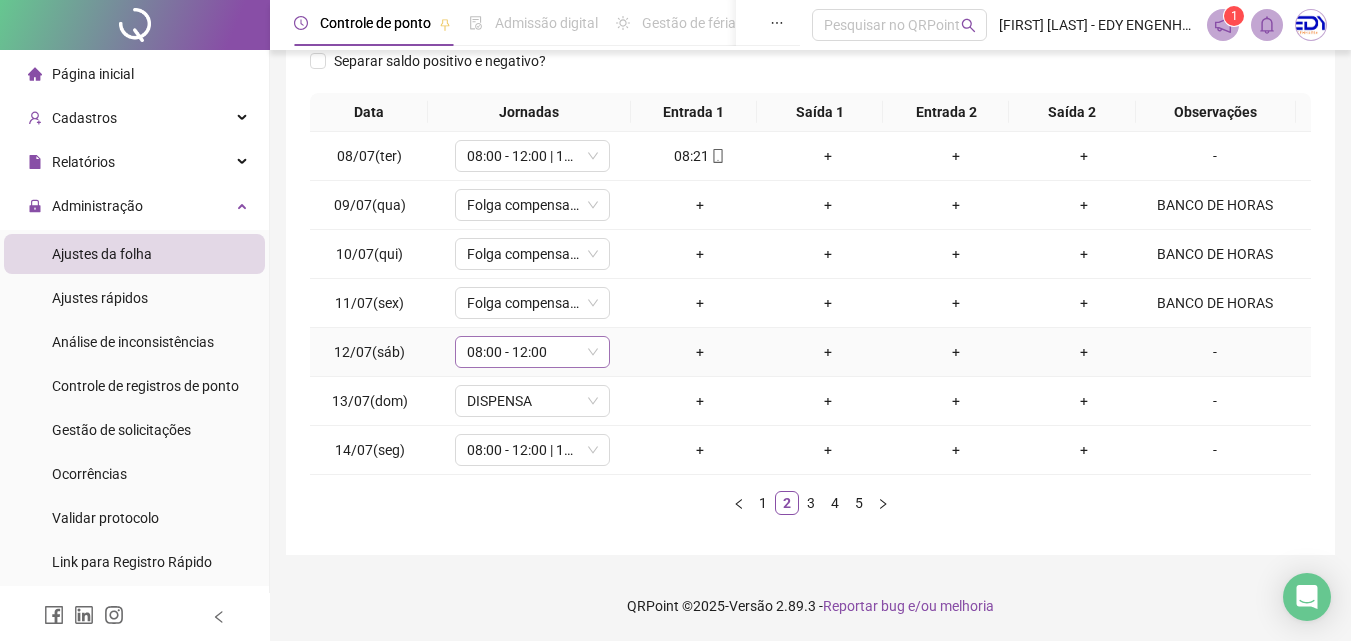 click on "08:00 - 12:00" at bounding box center [532, 352] 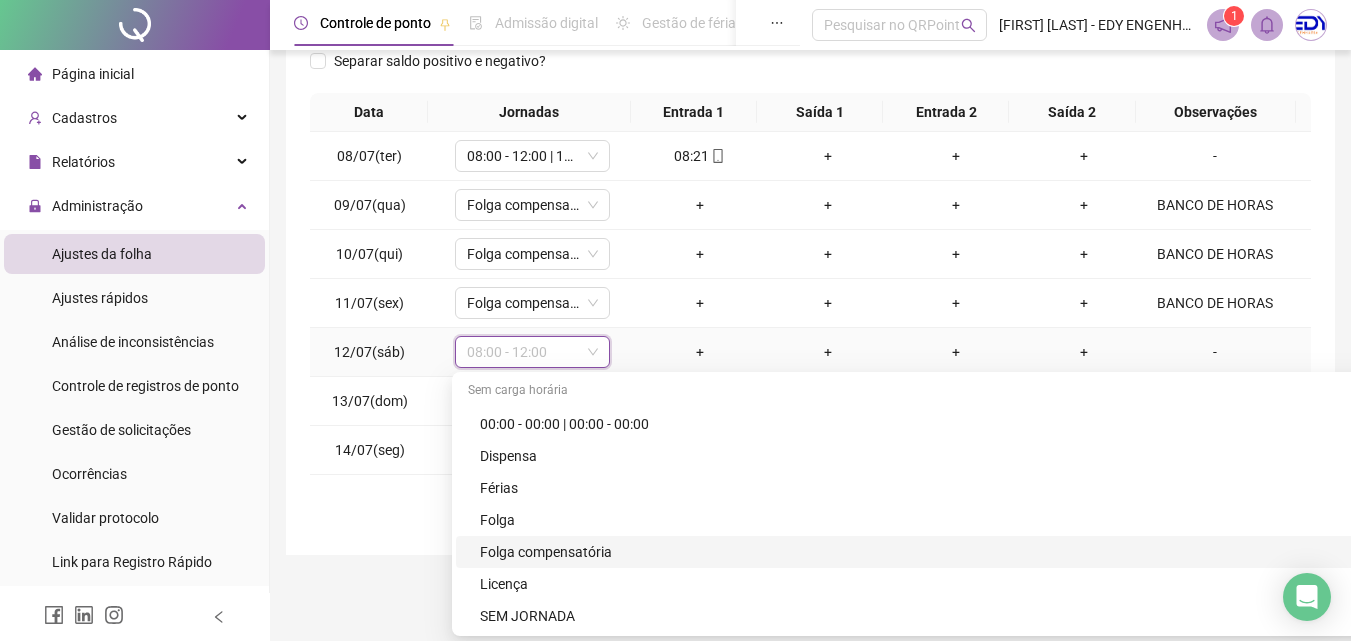 click on "Folga compensatória" at bounding box center [3308, 552] 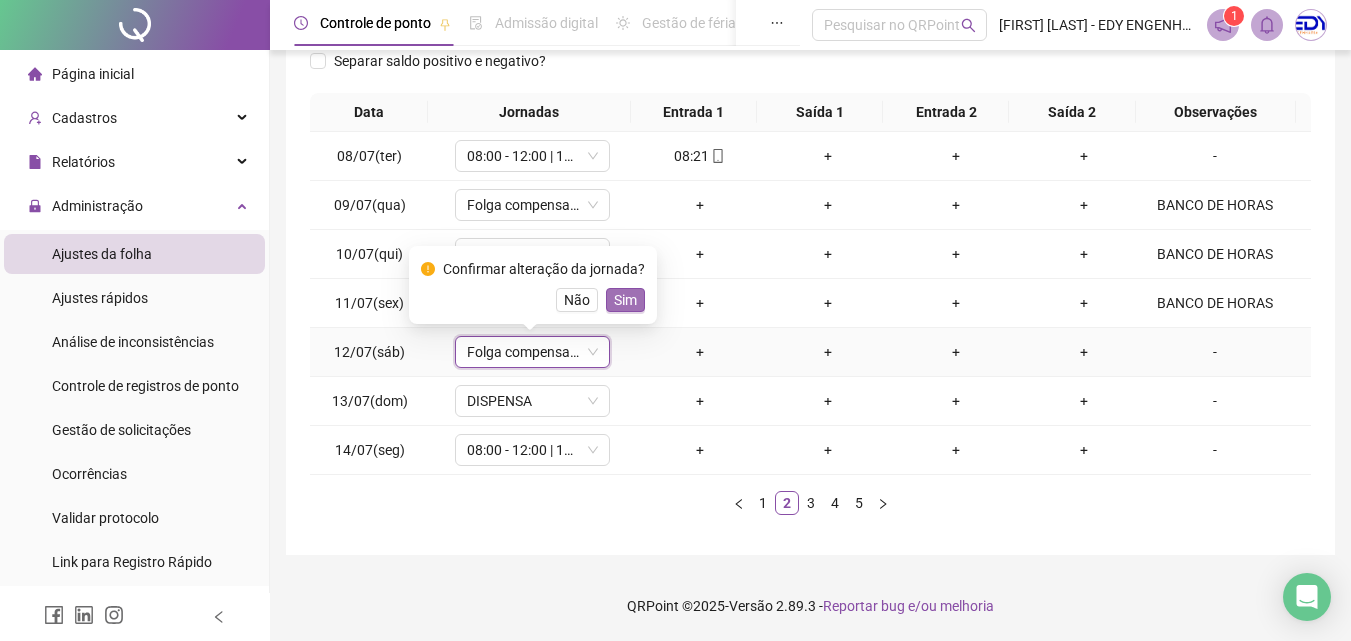 click on "Sim" at bounding box center (625, 300) 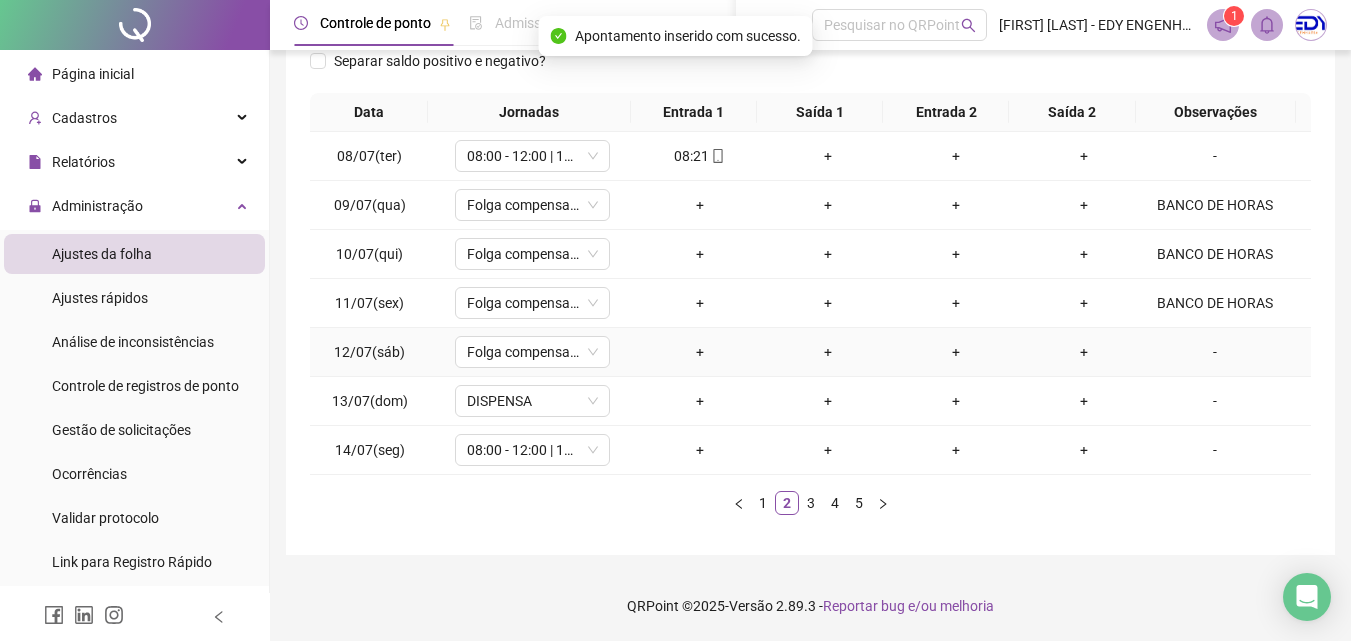 click on "-" at bounding box center (1215, 352) 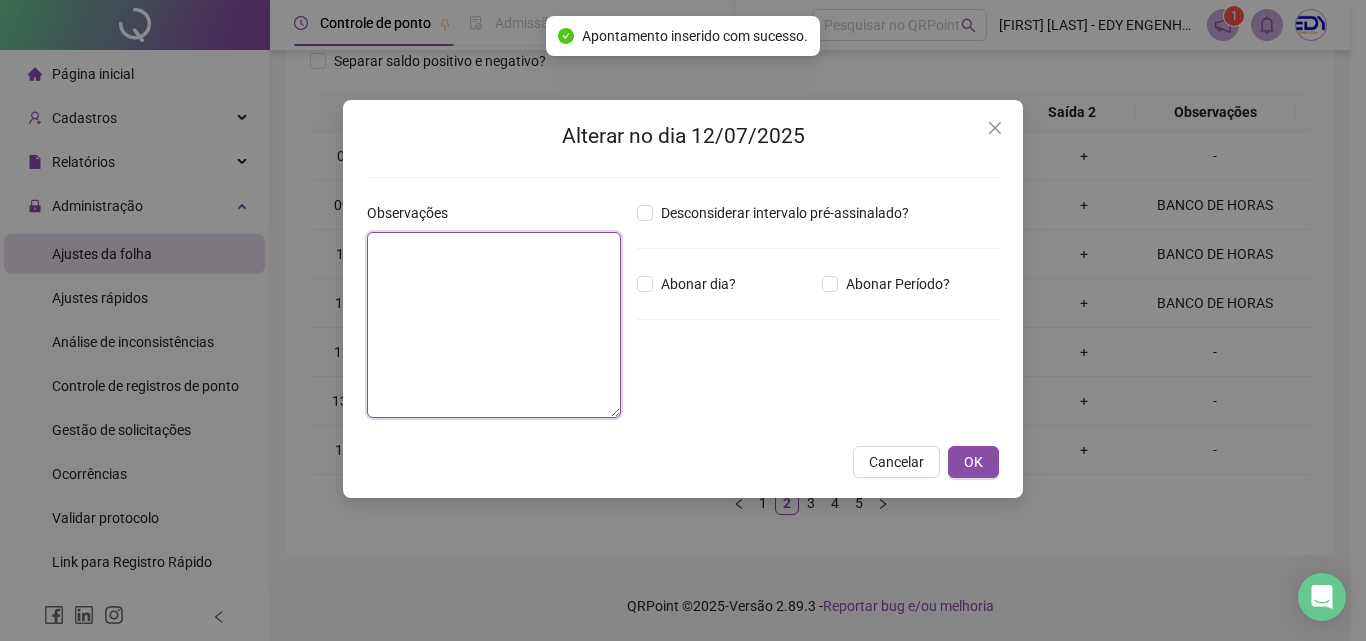 click at bounding box center [494, 325] 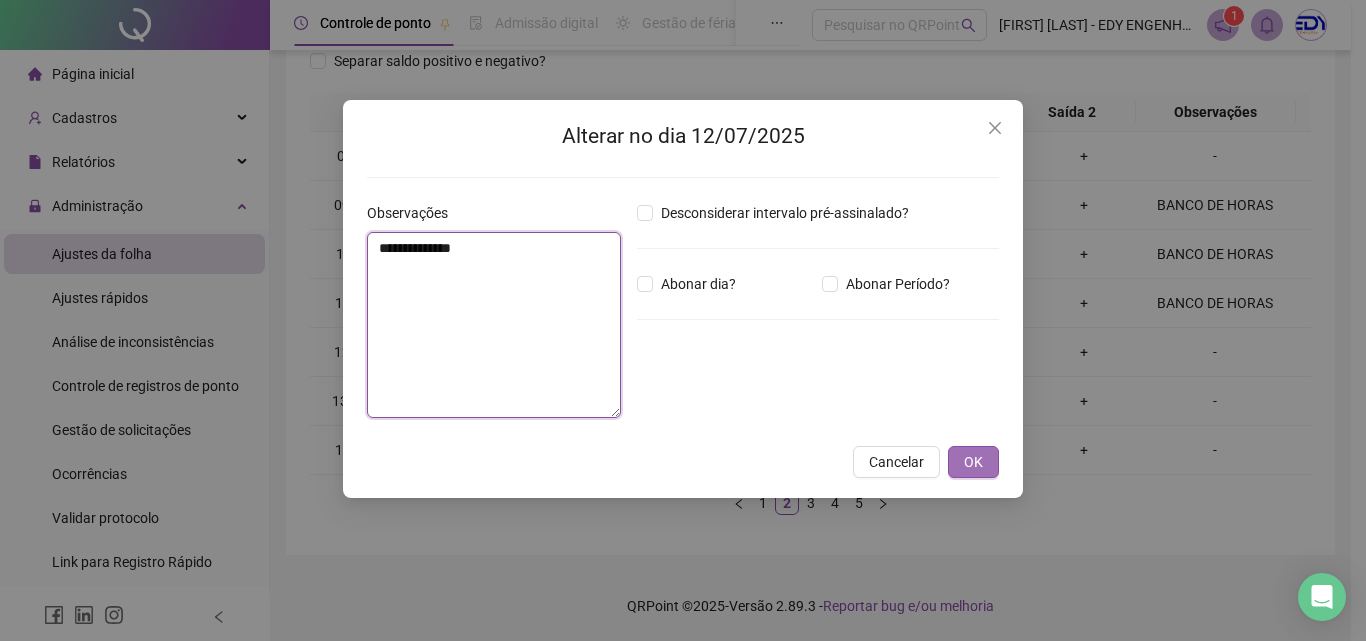 type on "**********" 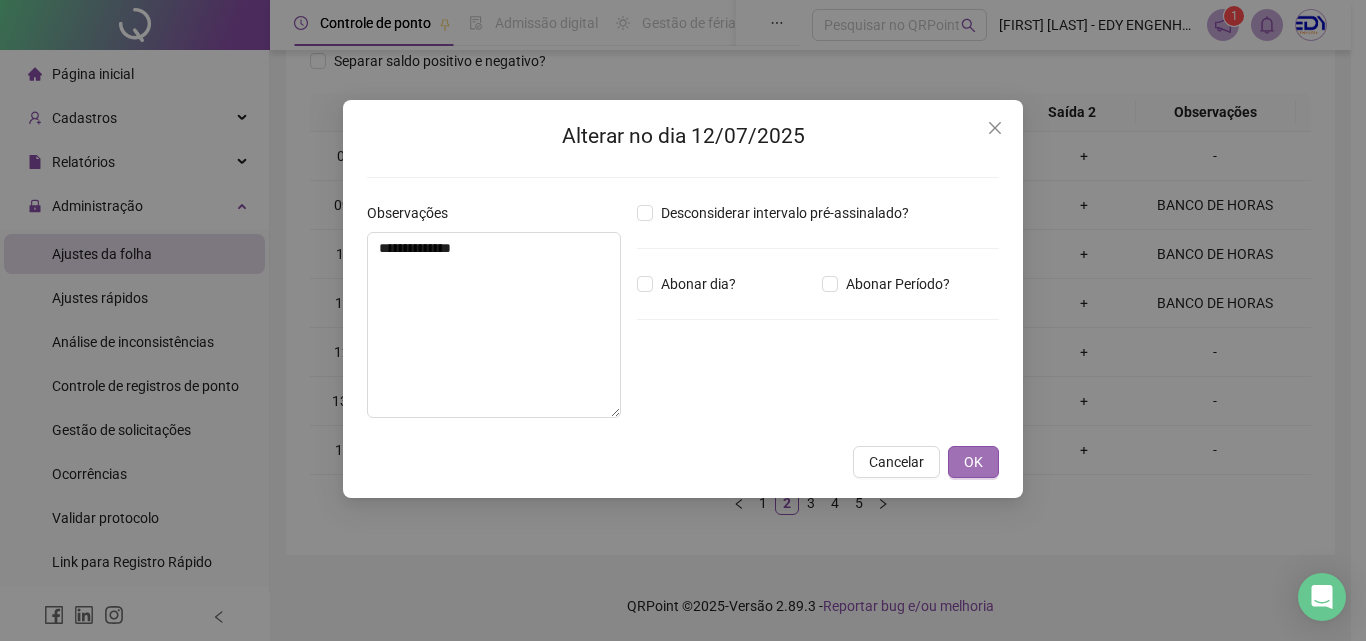 click on "OK" at bounding box center (973, 462) 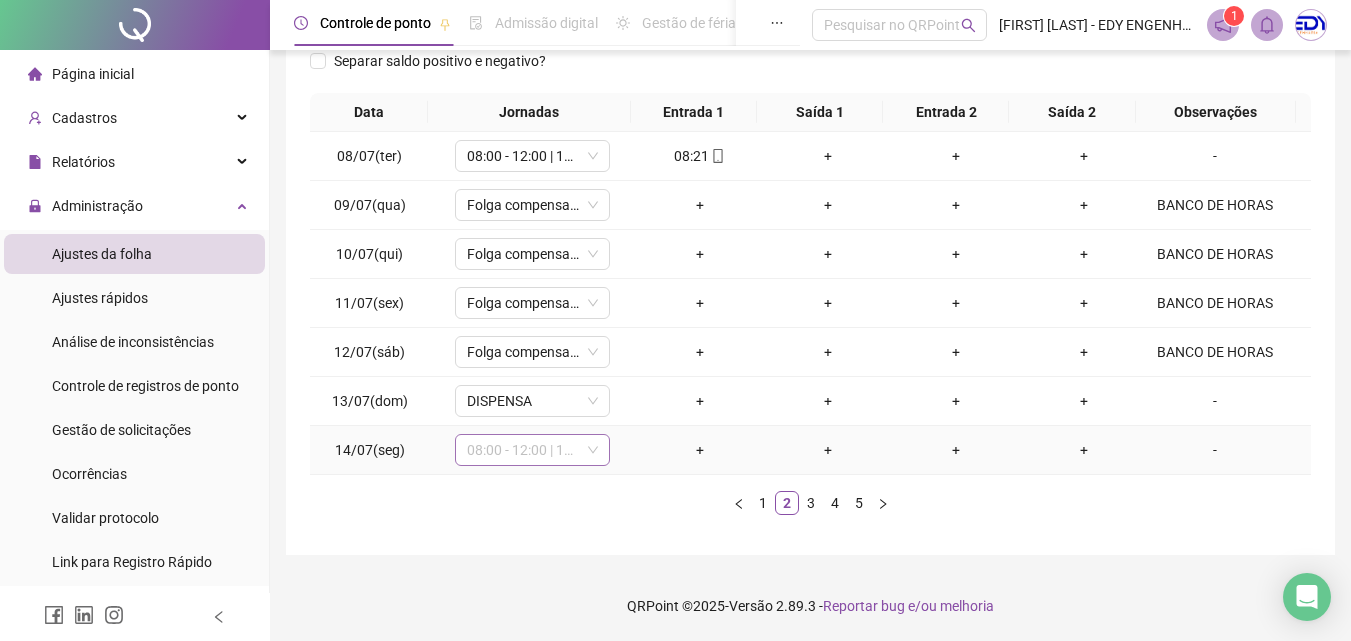 click on "08:00 - 12:00 | 13:00 - 17:00" at bounding box center (532, 450) 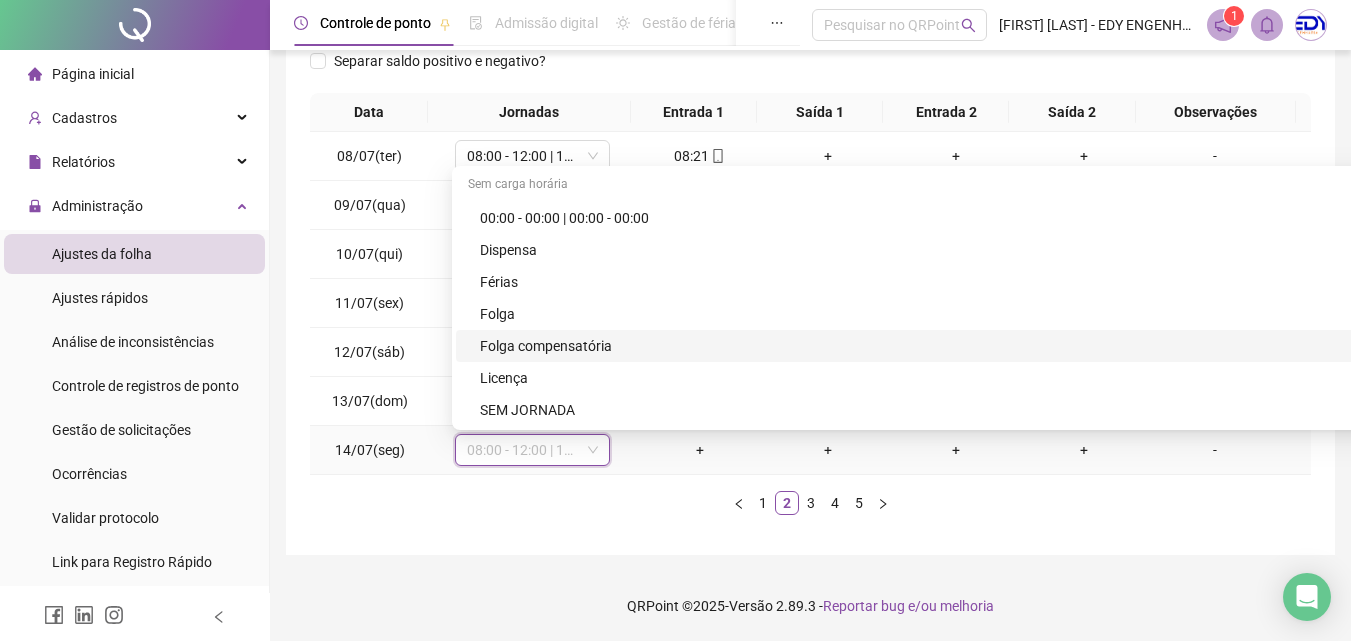 click on "Folga compensatória" at bounding box center [3308, 346] 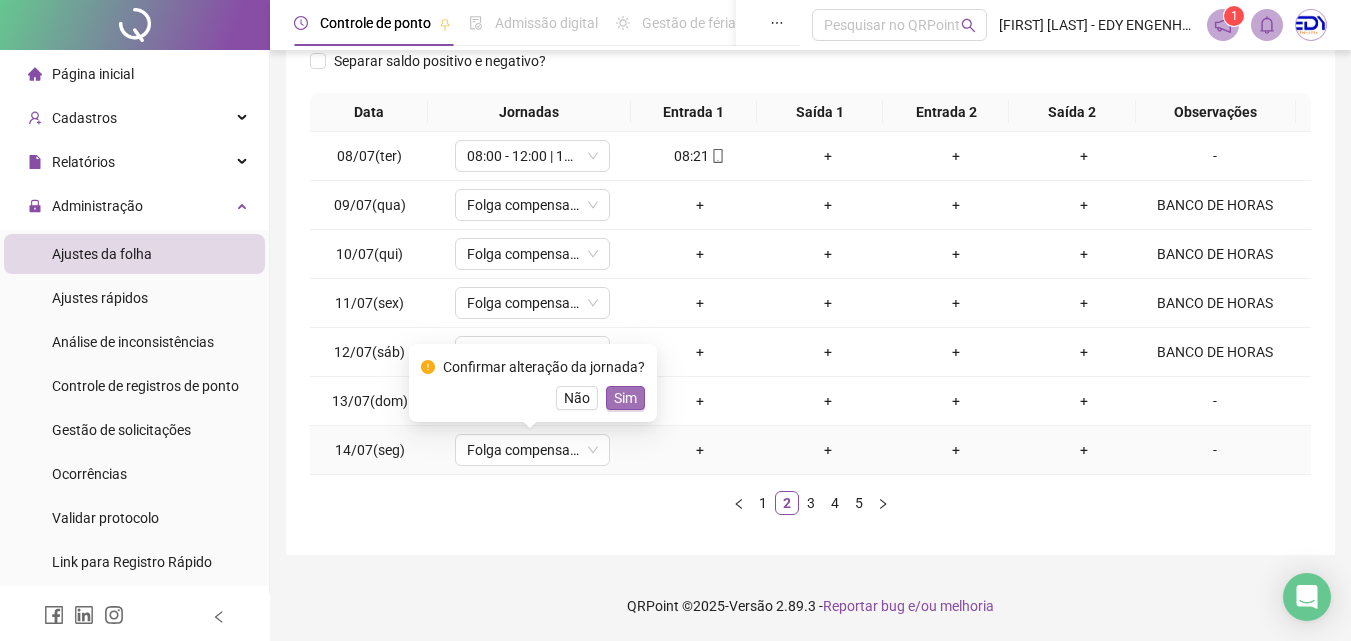 click on "Sim" at bounding box center (625, 398) 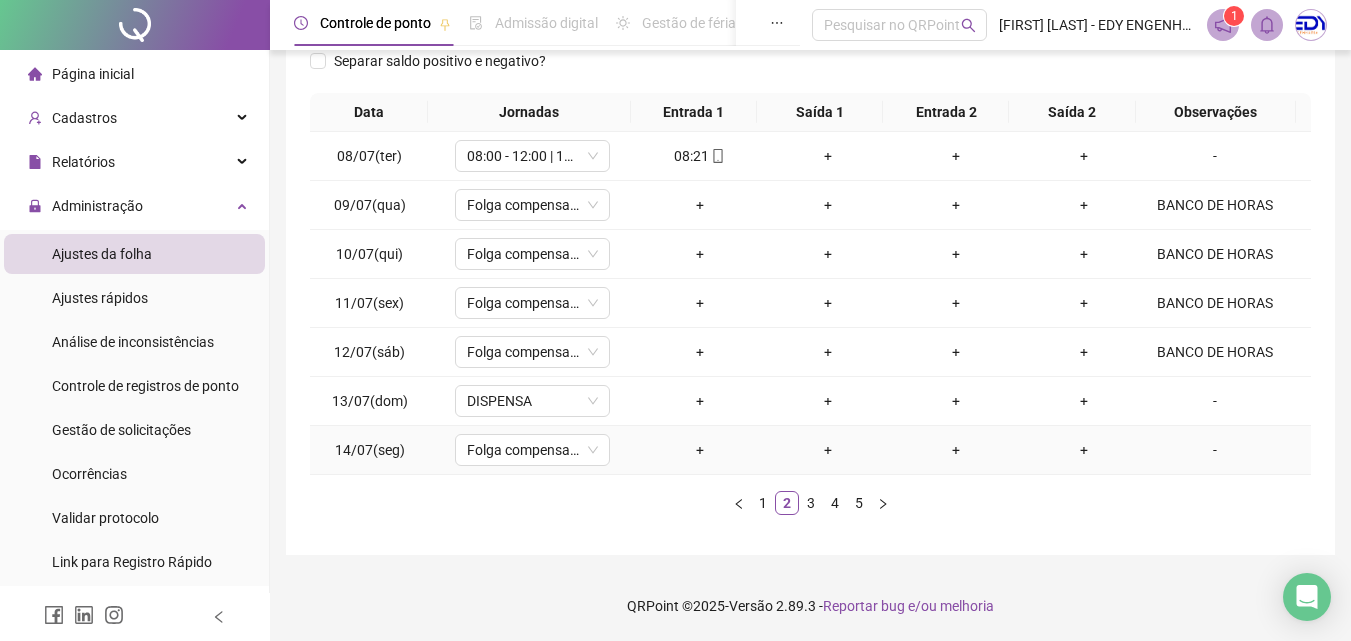 click on "-" at bounding box center (1215, 450) 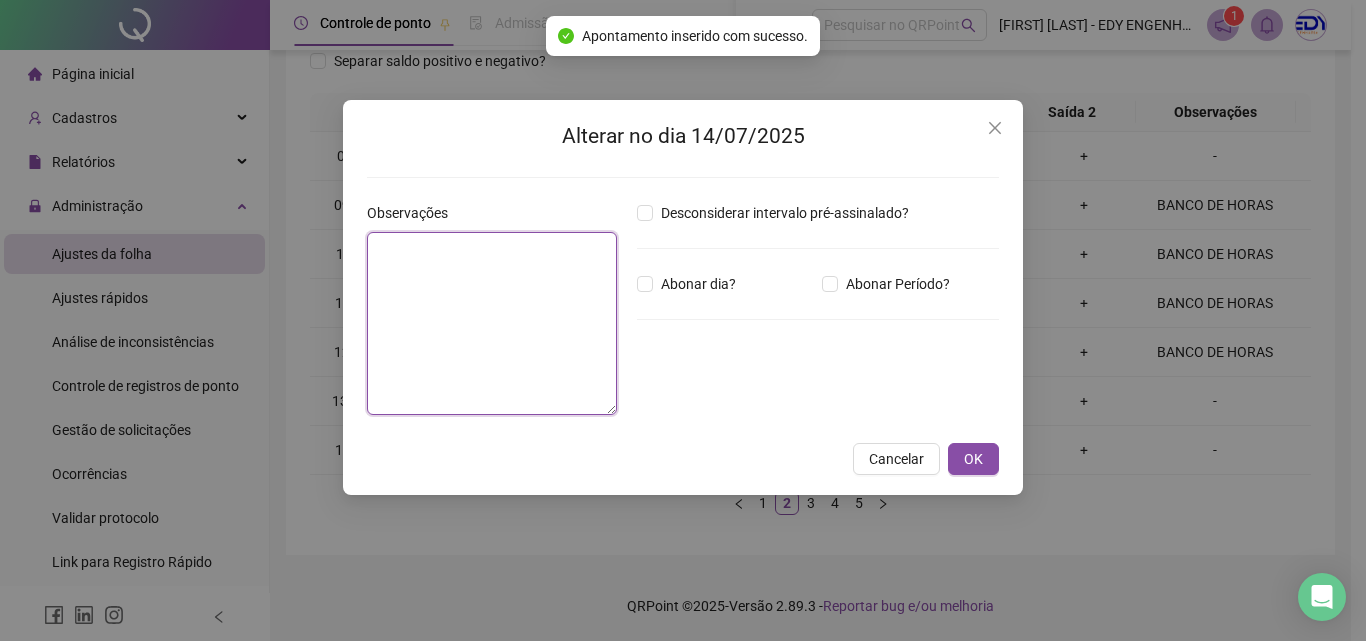 click at bounding box center [492, 323] 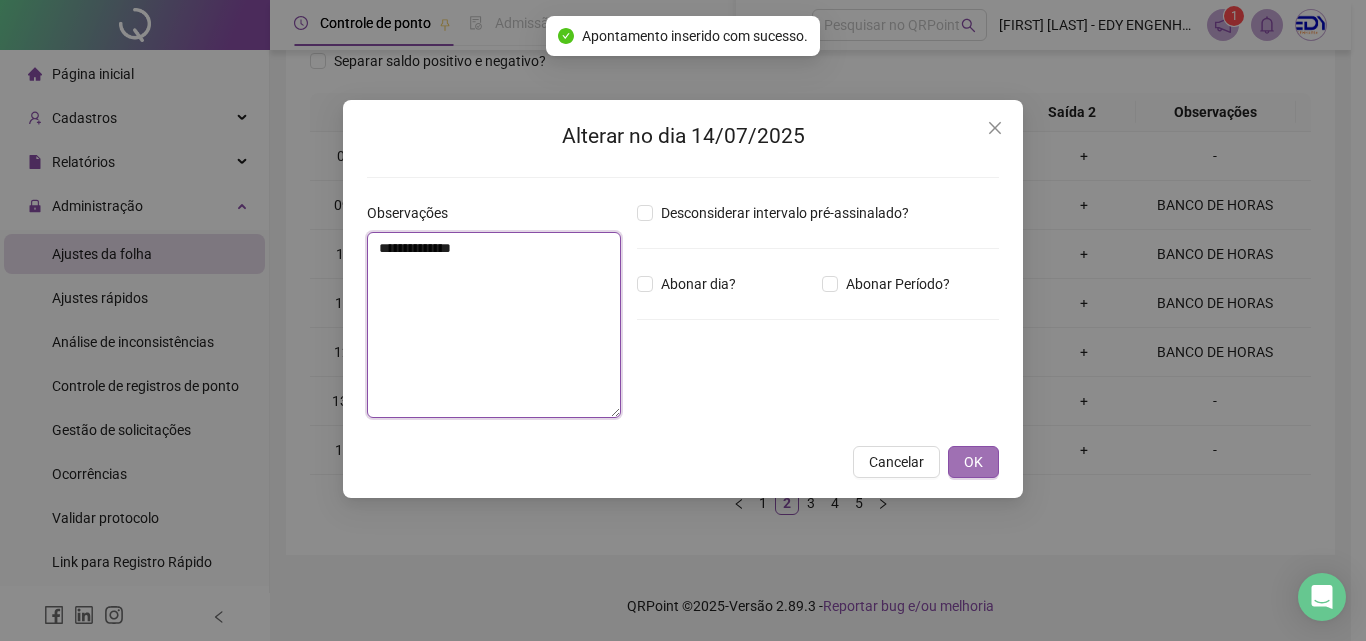 type on "**********" 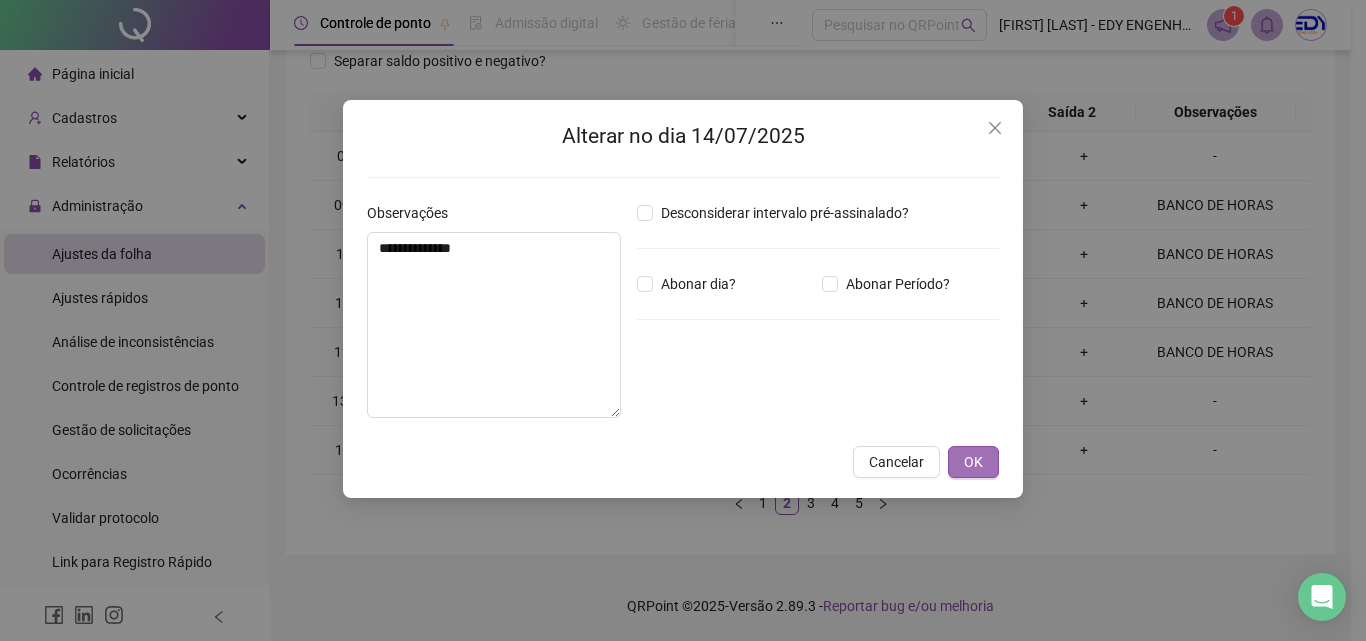 click on "OK" at bounding box center [973, 462] 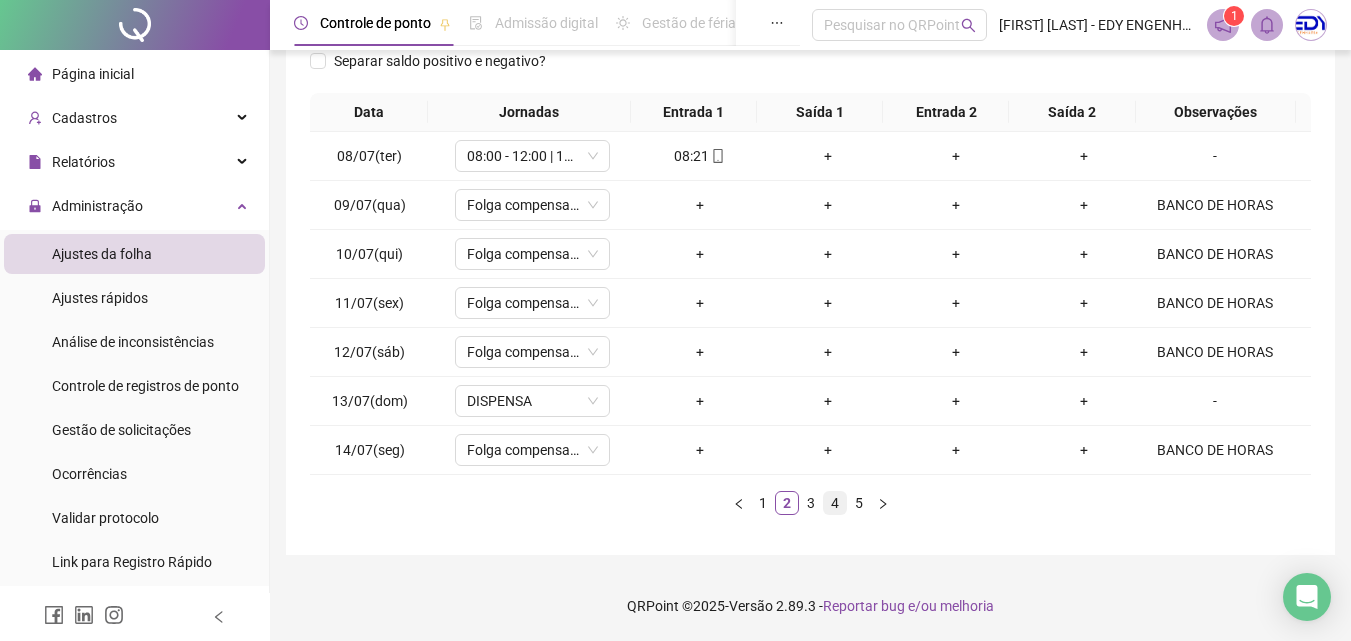 click on "4" at bounding box center [835, 503] 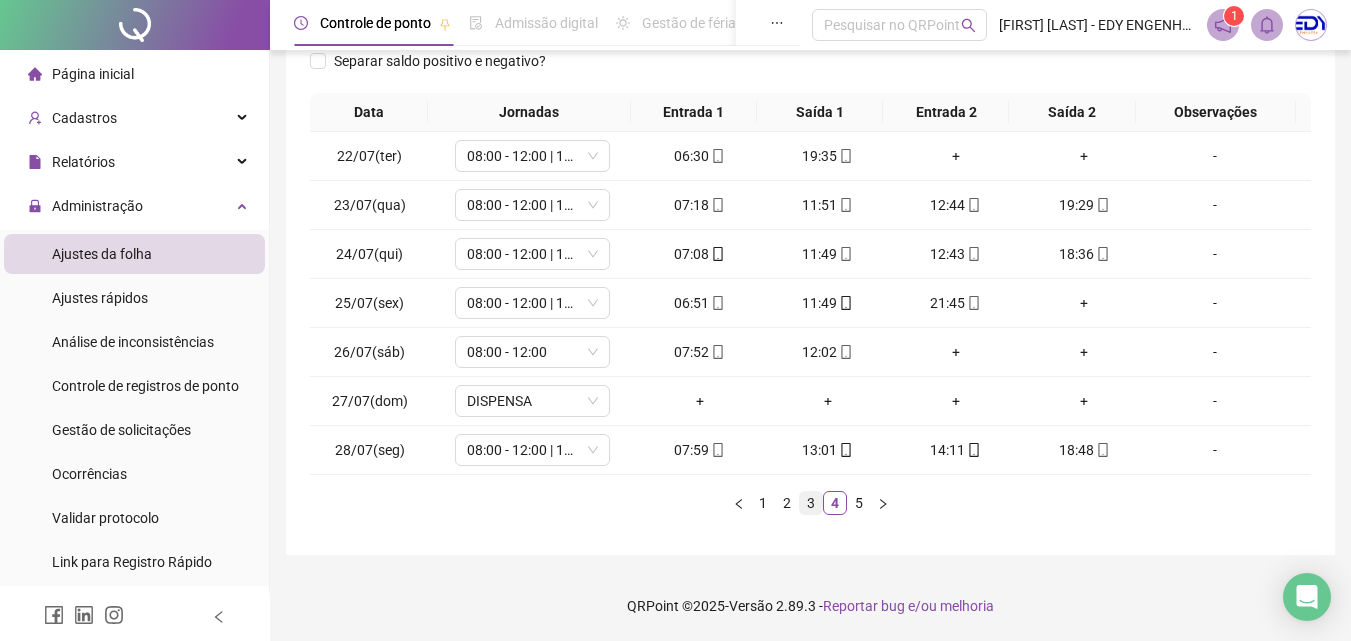 click on "3" at bounding box center (811, 503) 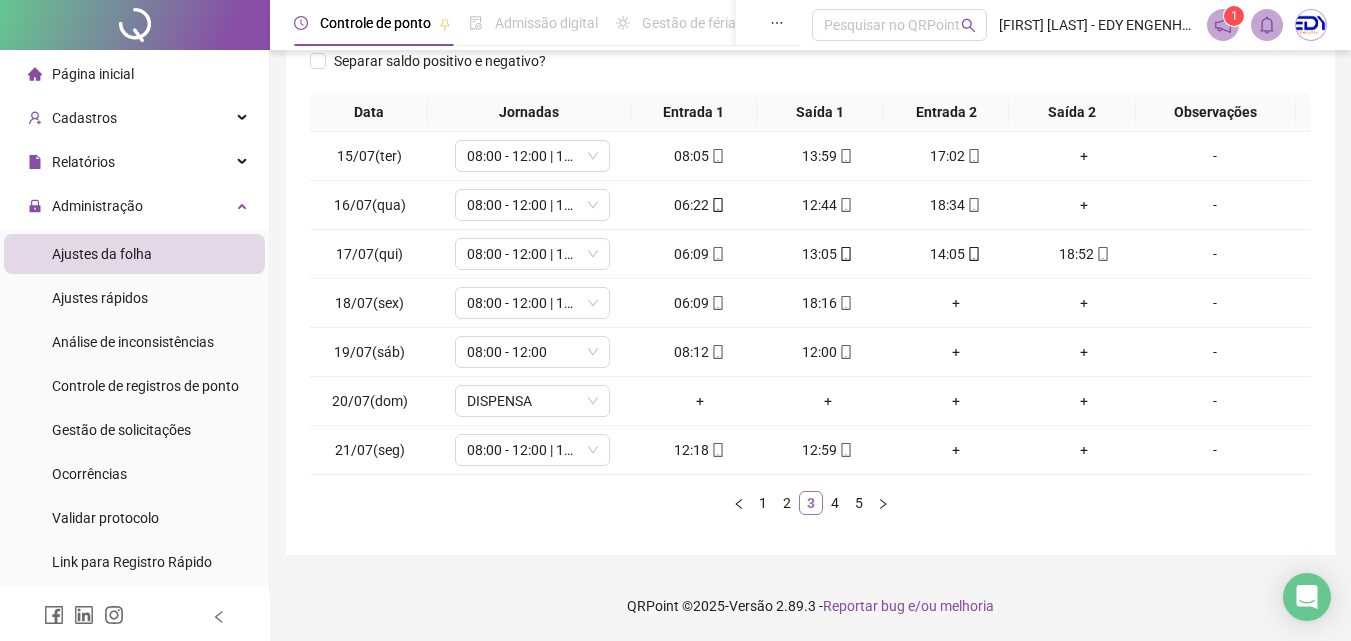 scroll, scrollTop: 213, scrollLeft: 0, axis: vertical 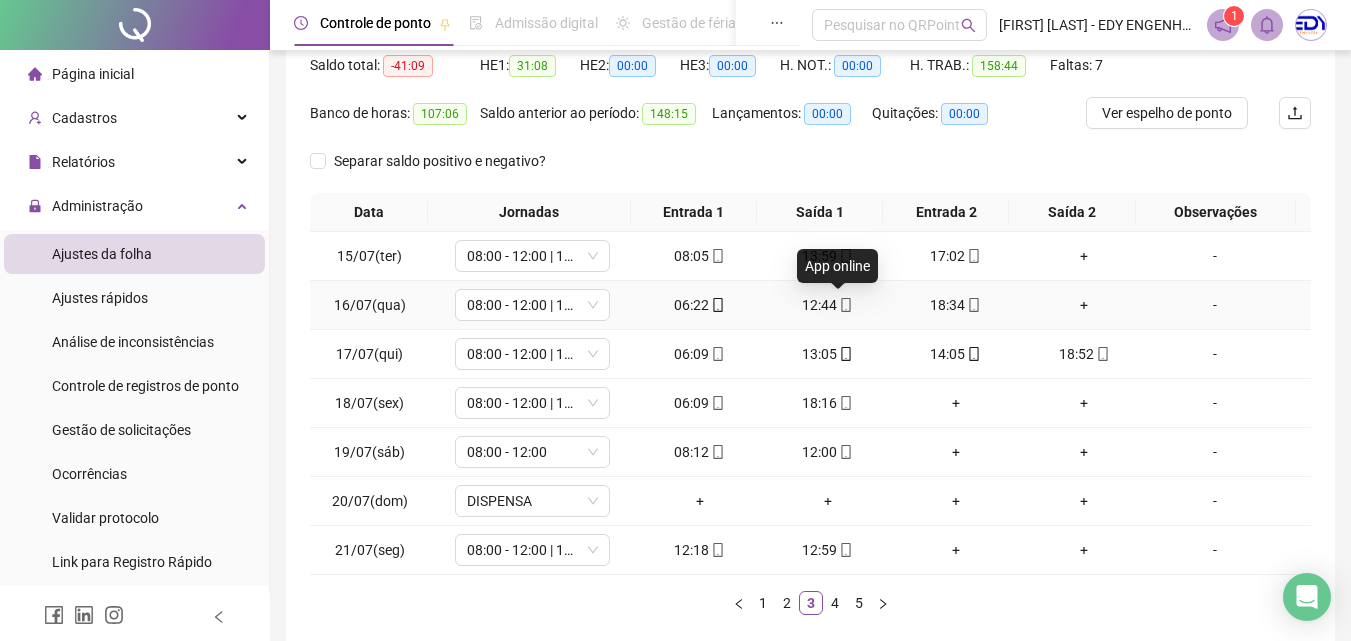 click 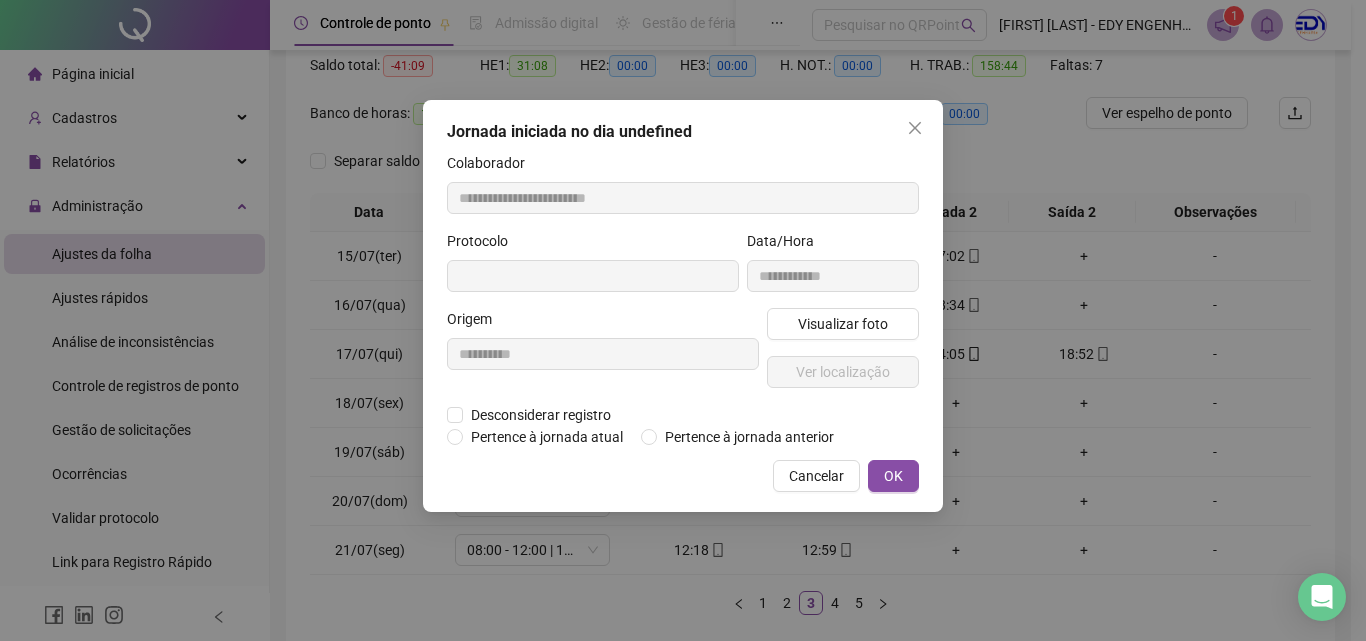 type on "**********" 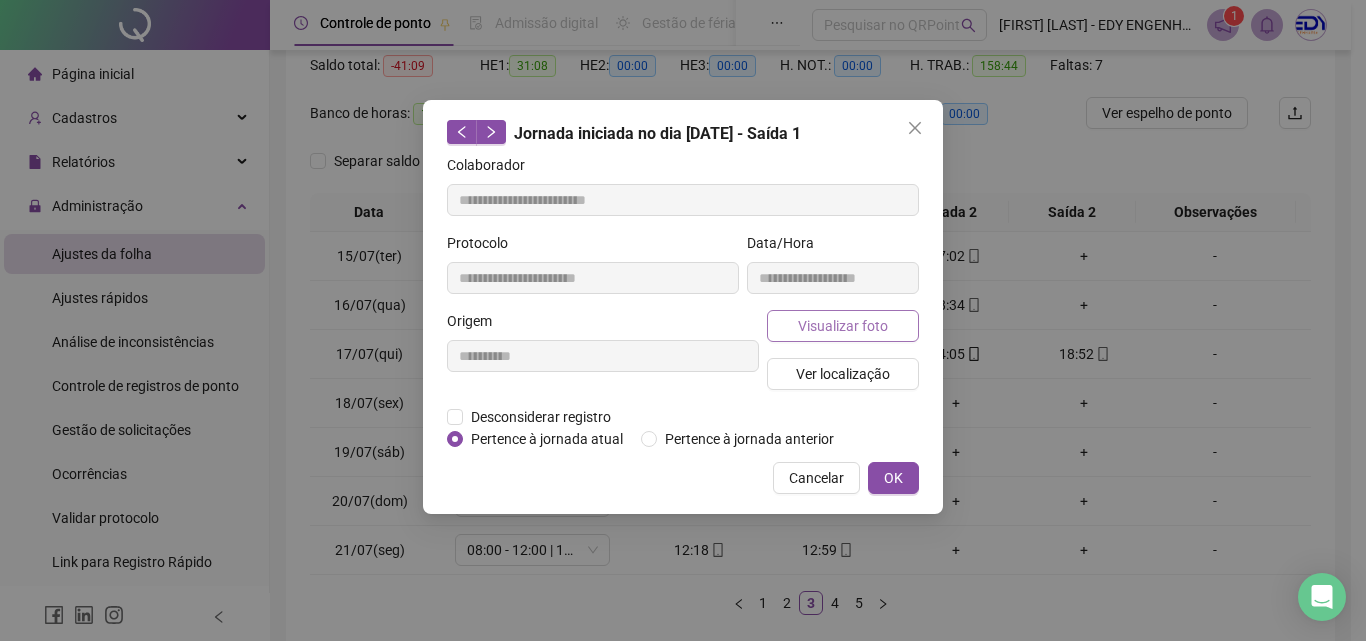 click on "Visualizar foto" at bounding box center (843, 326) 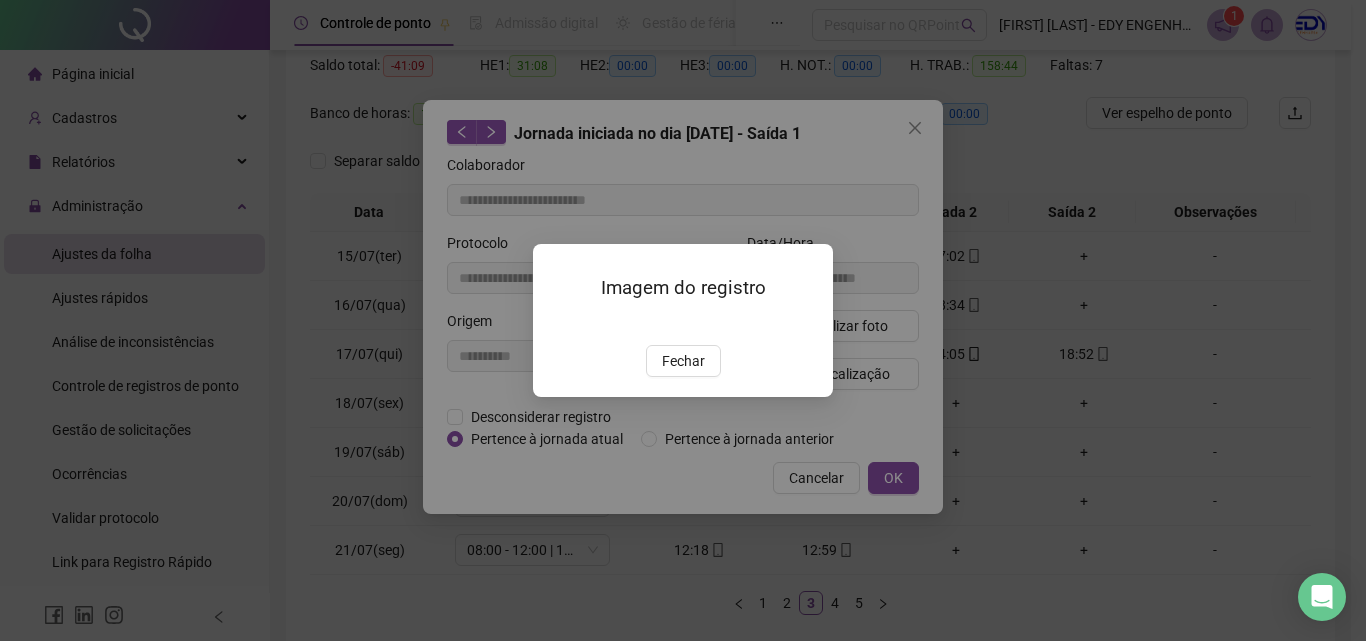 drag, startPoint x: 679, startPoint y: 478, endPoint x: 665, endPoint y: 469, distance: 16.643316 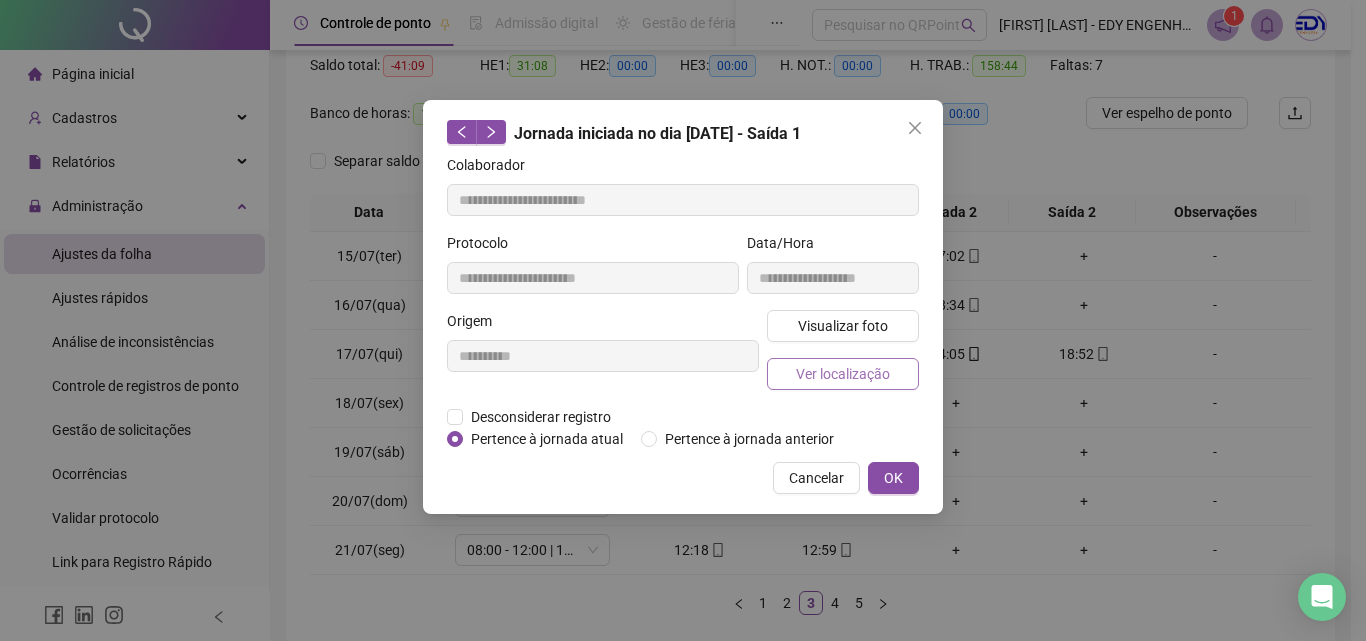 click on "Ver localização" at bounding box center (843, 374) 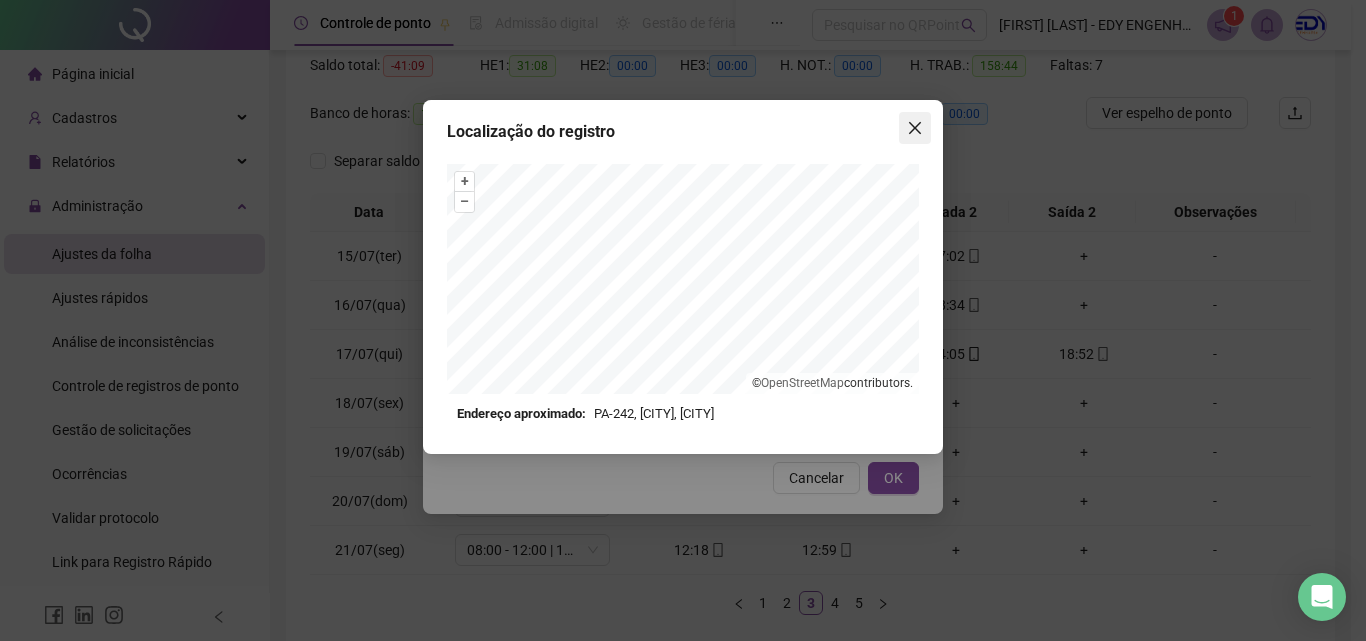 click 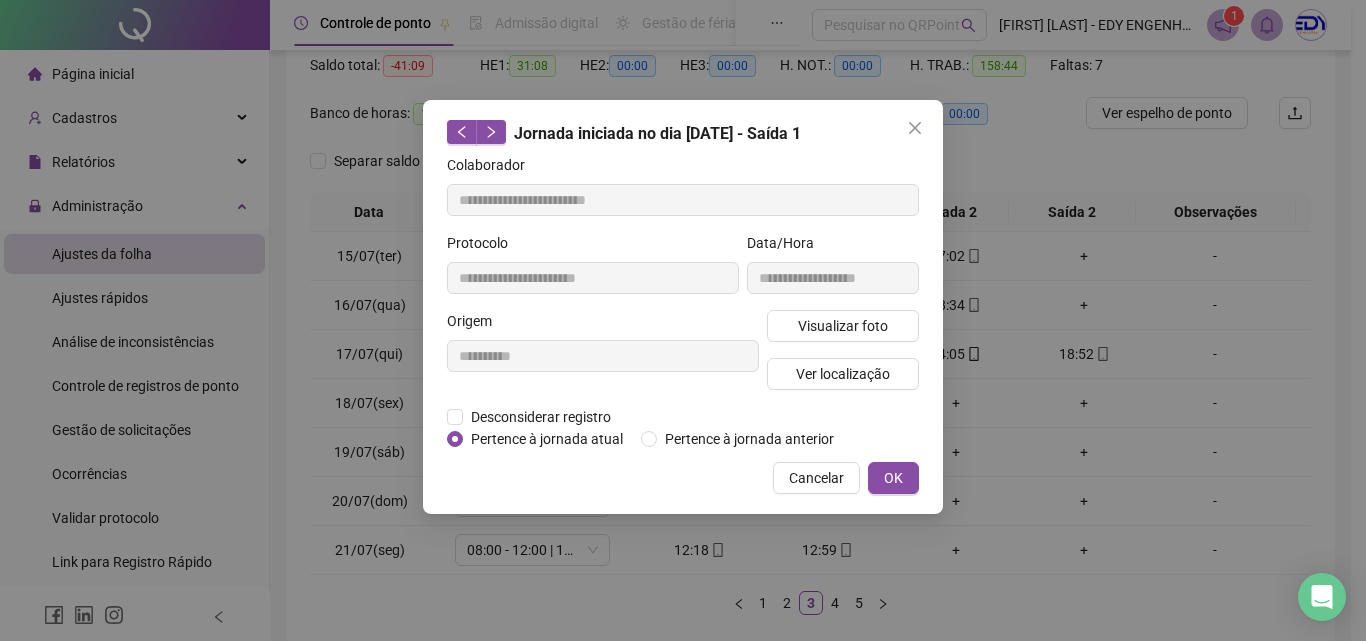 click 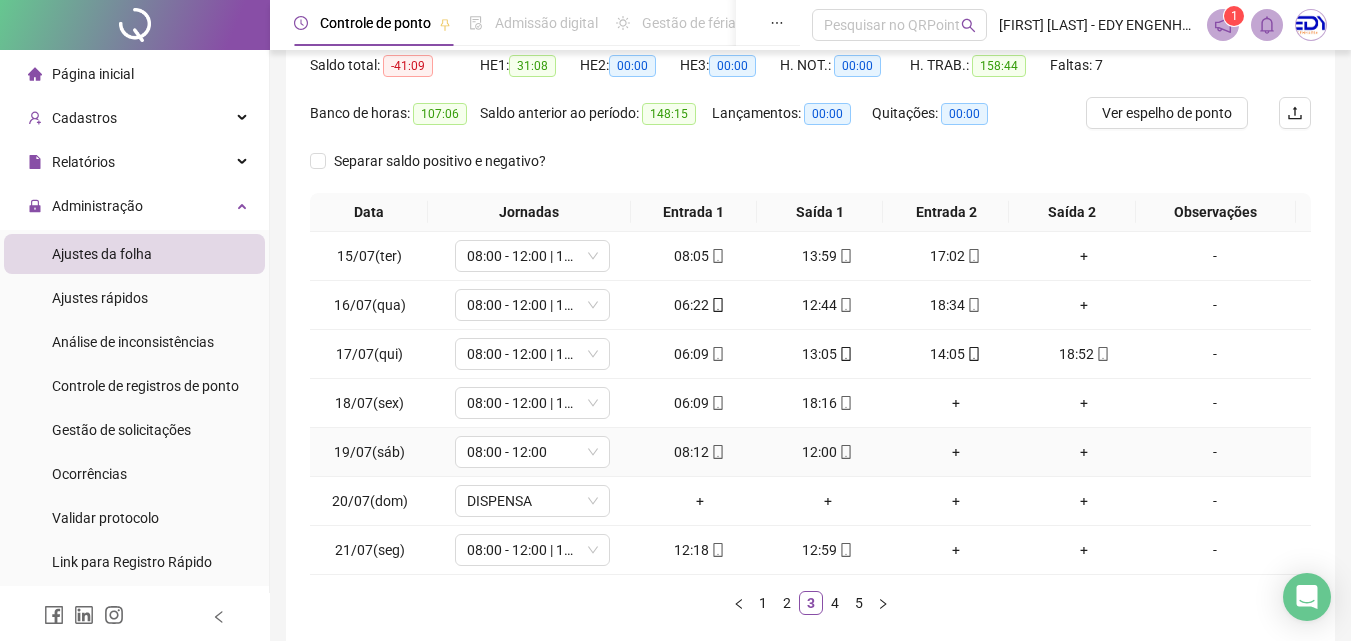 scroll, scrollTop: 313, scrollLeft: 0, axis: vertical 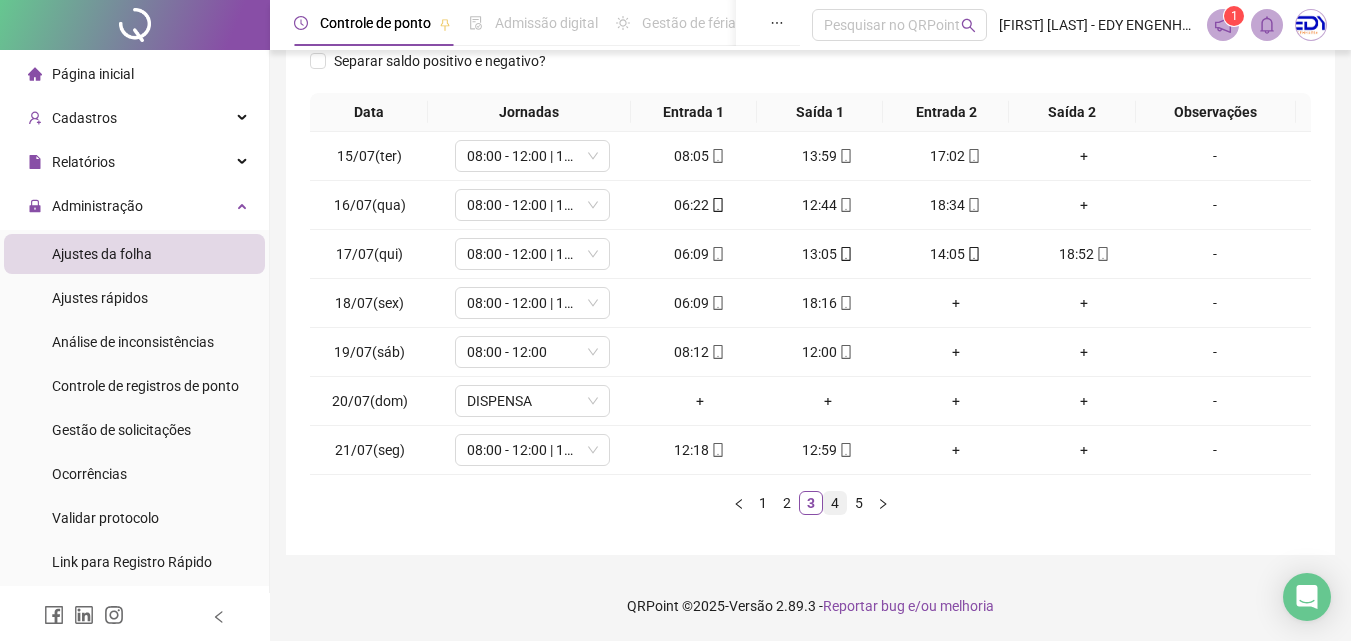 click on "4" at bounding box center [835, 503] 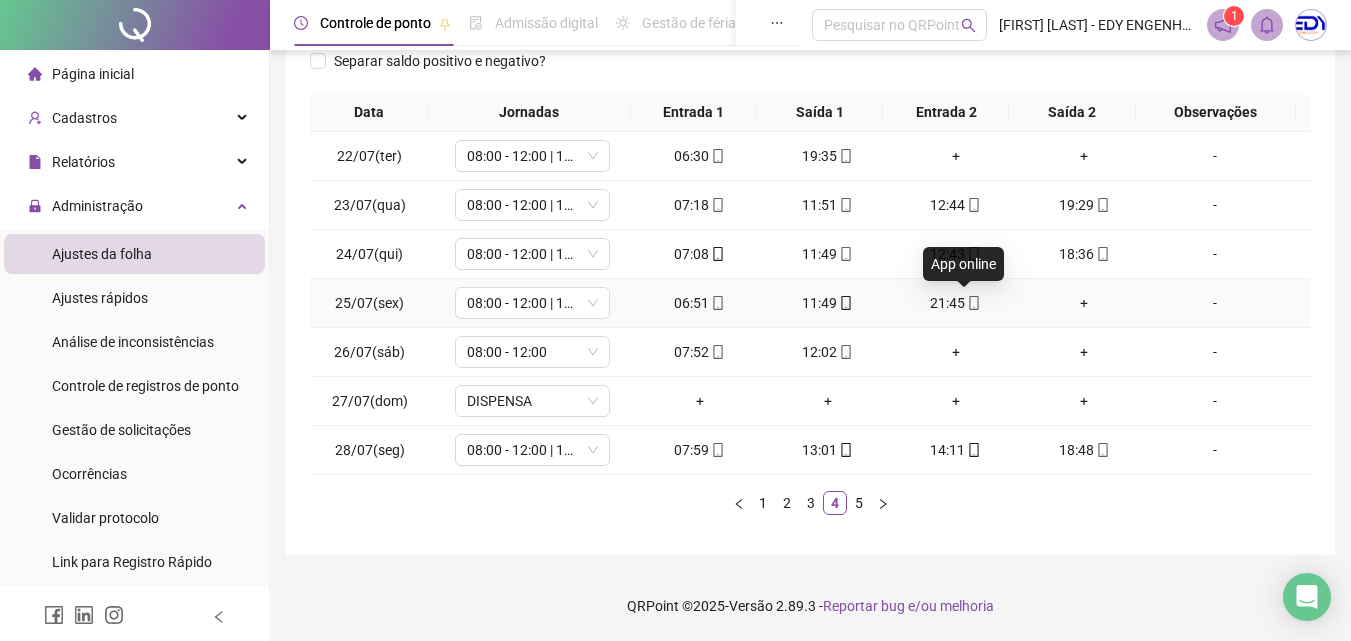 click 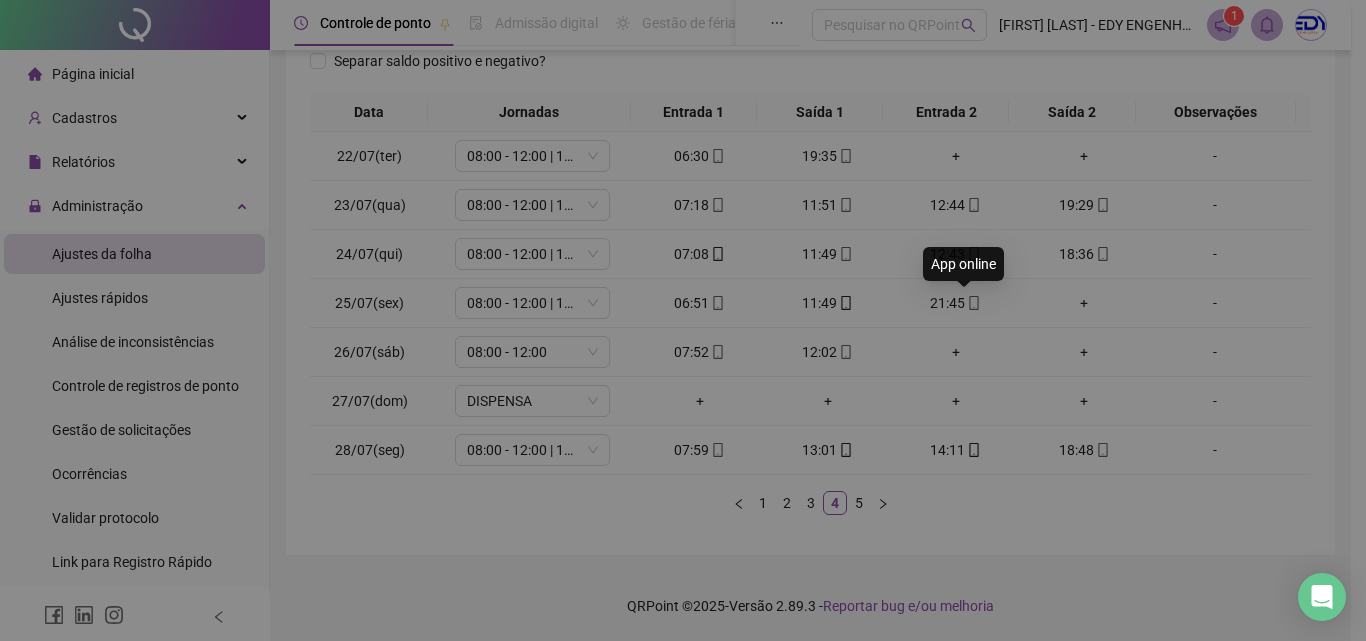 type on "**********" 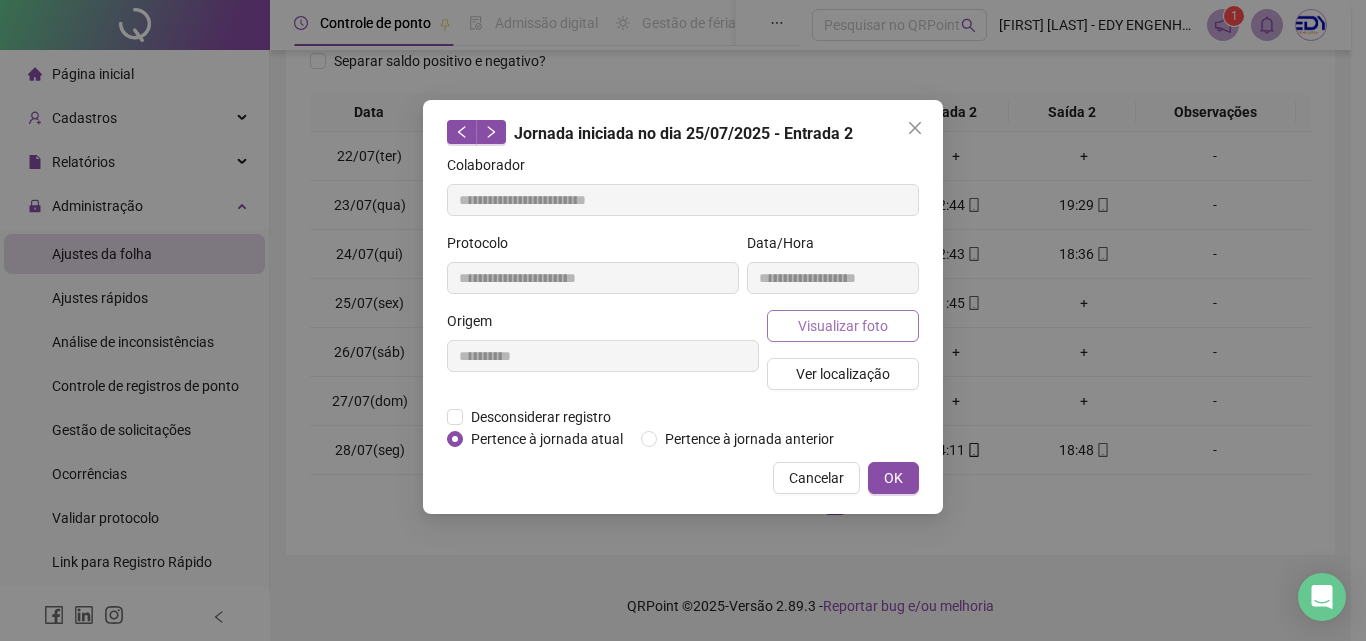 click on "Visualizar foto" at bounding box center (843, 326) 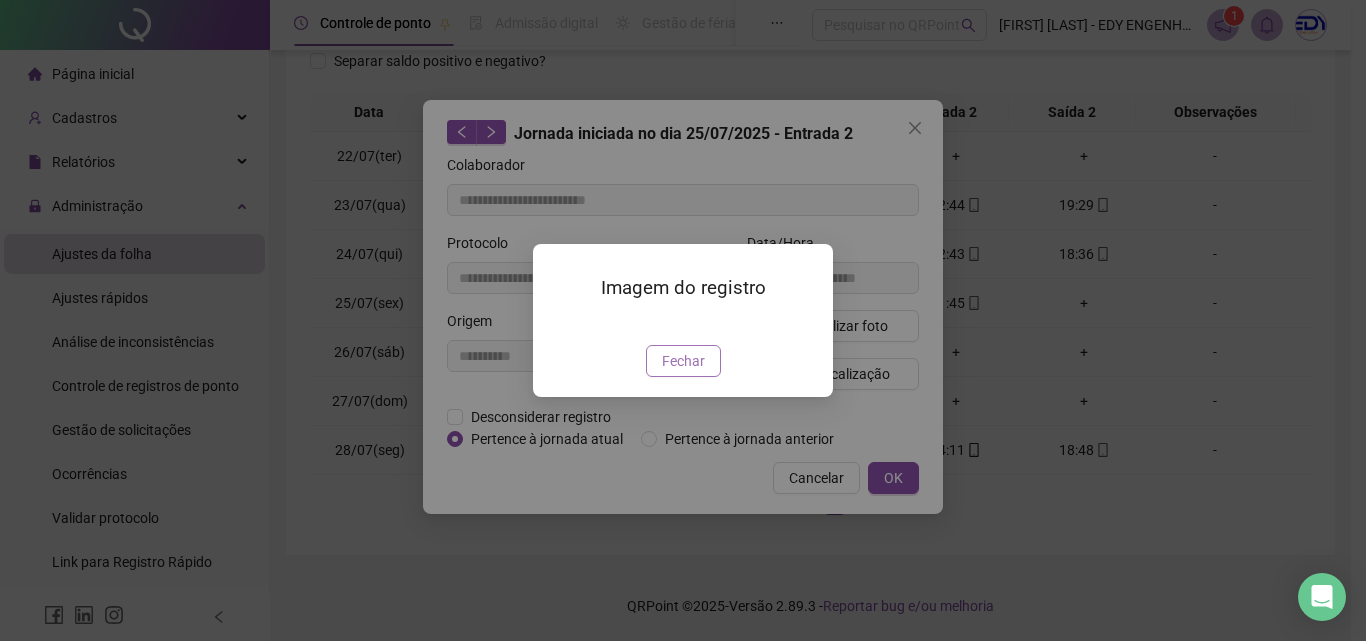 click on "Fechar" at bounding box center (683, 361) 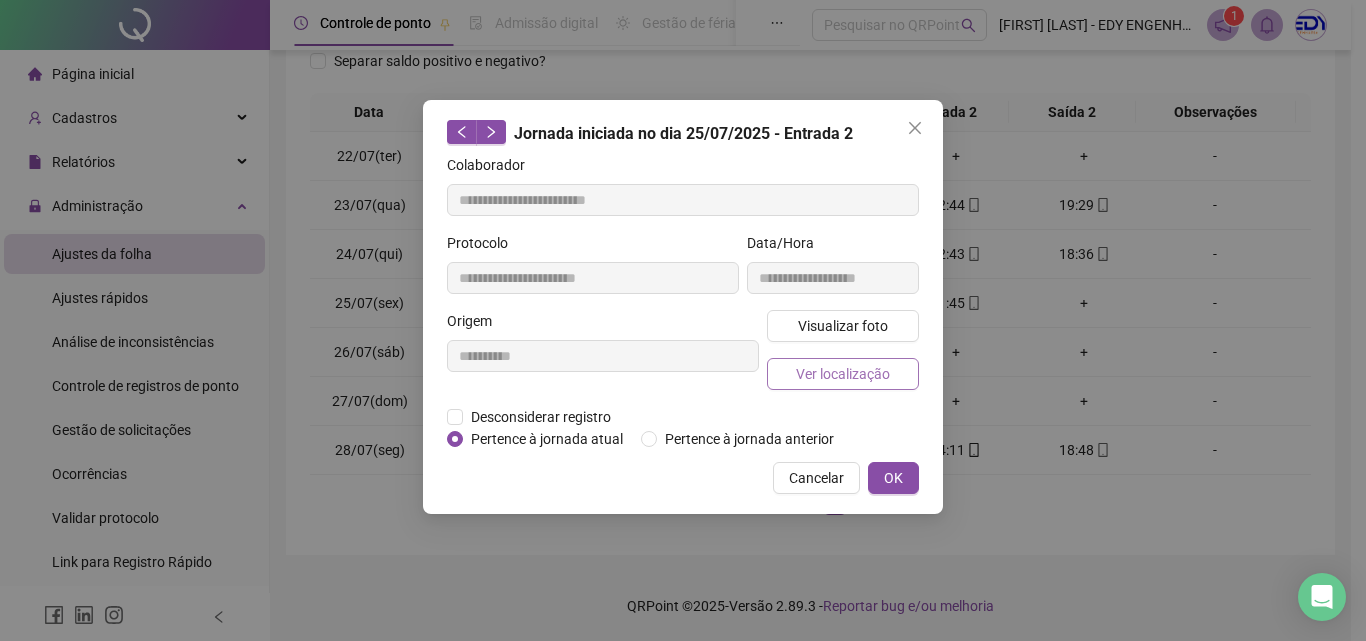 click on "Ver localização" at bounding box center (843, 374) 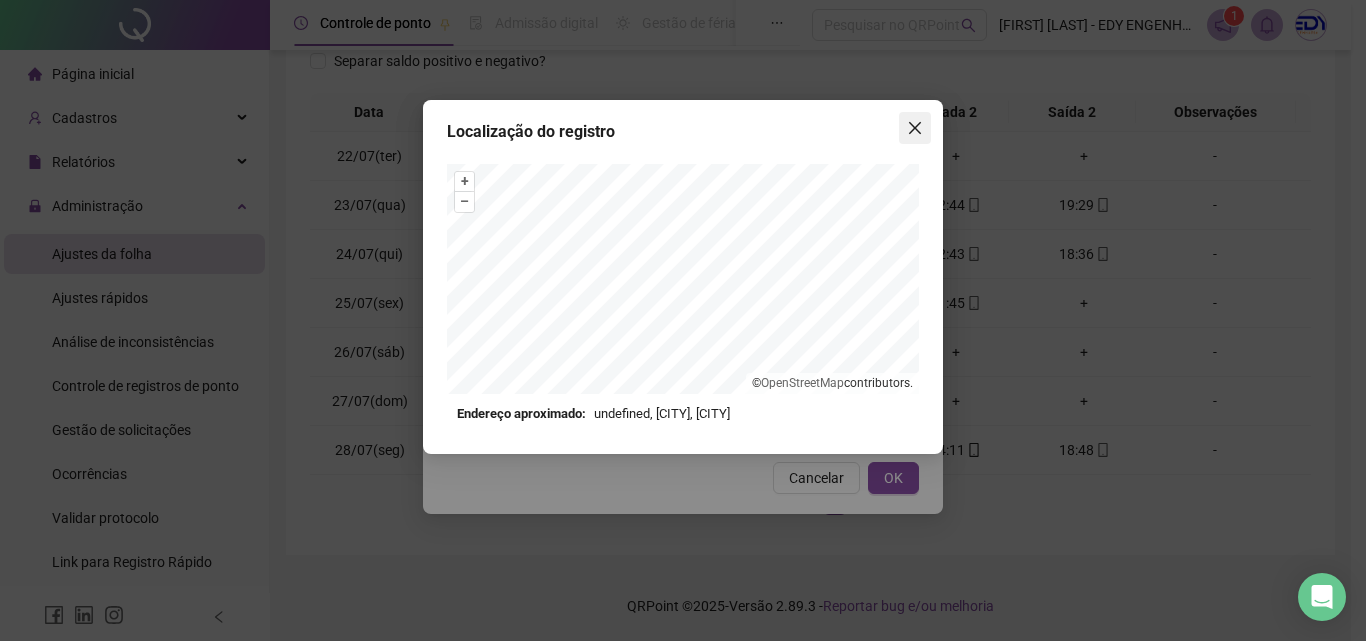 click 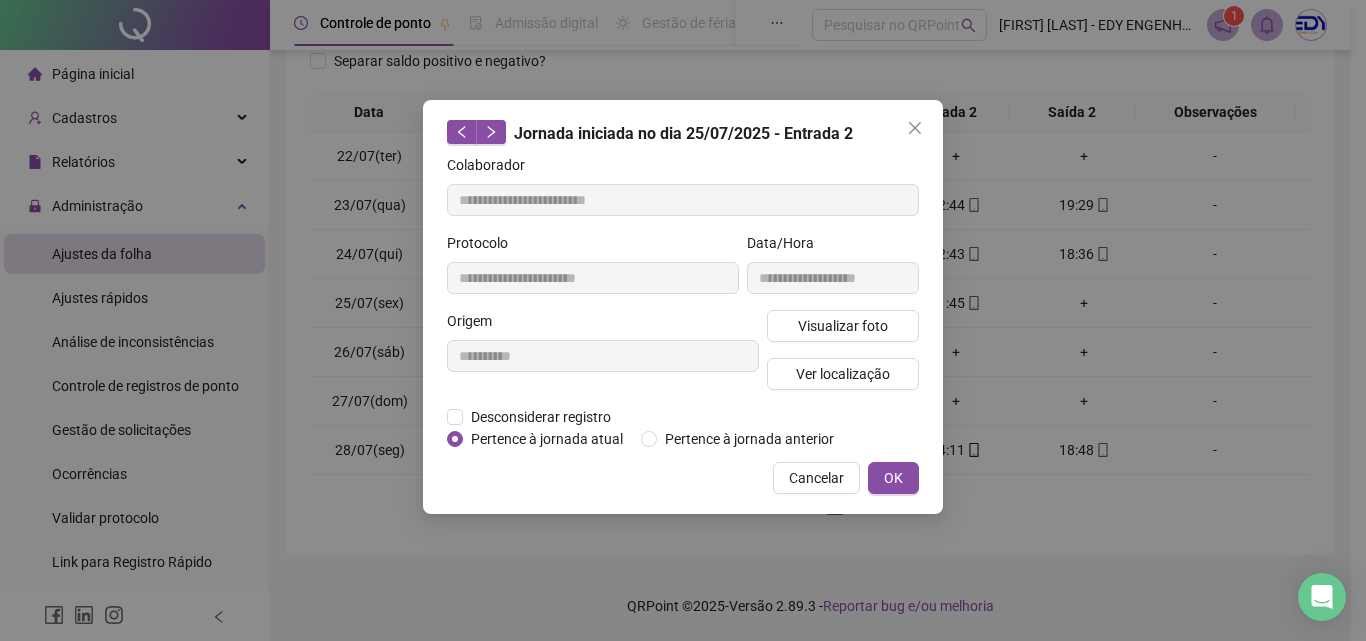 click 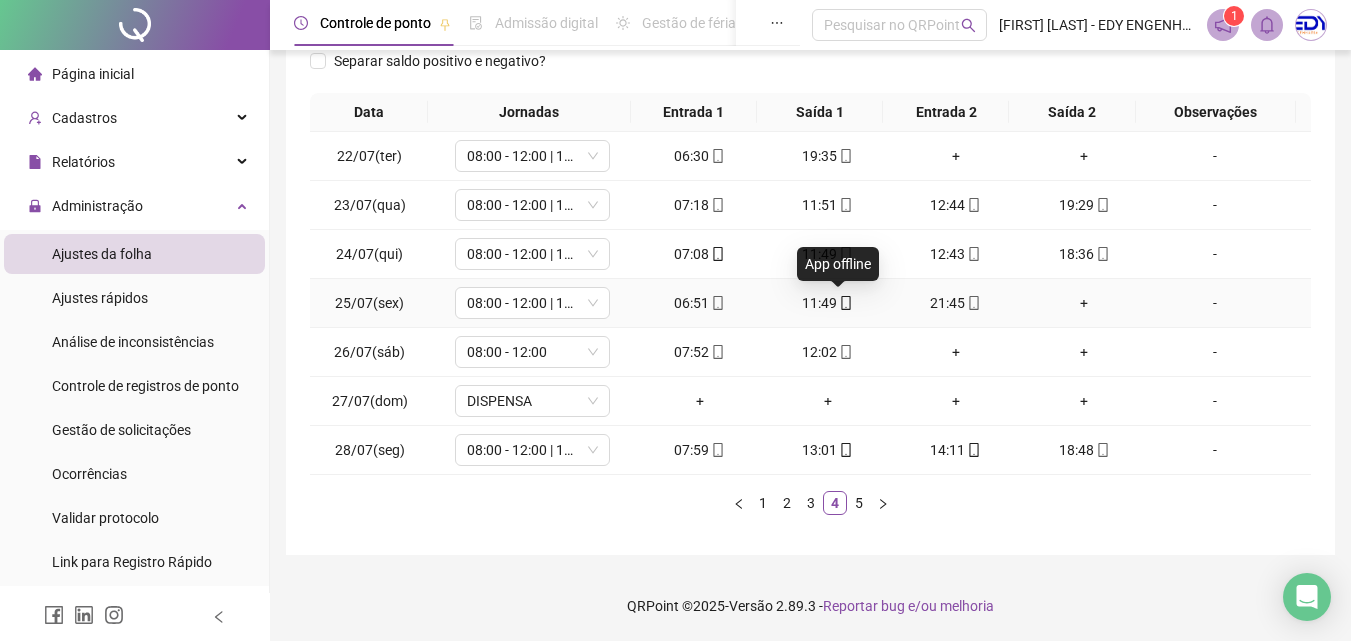 click at bounding box center (845, 303) 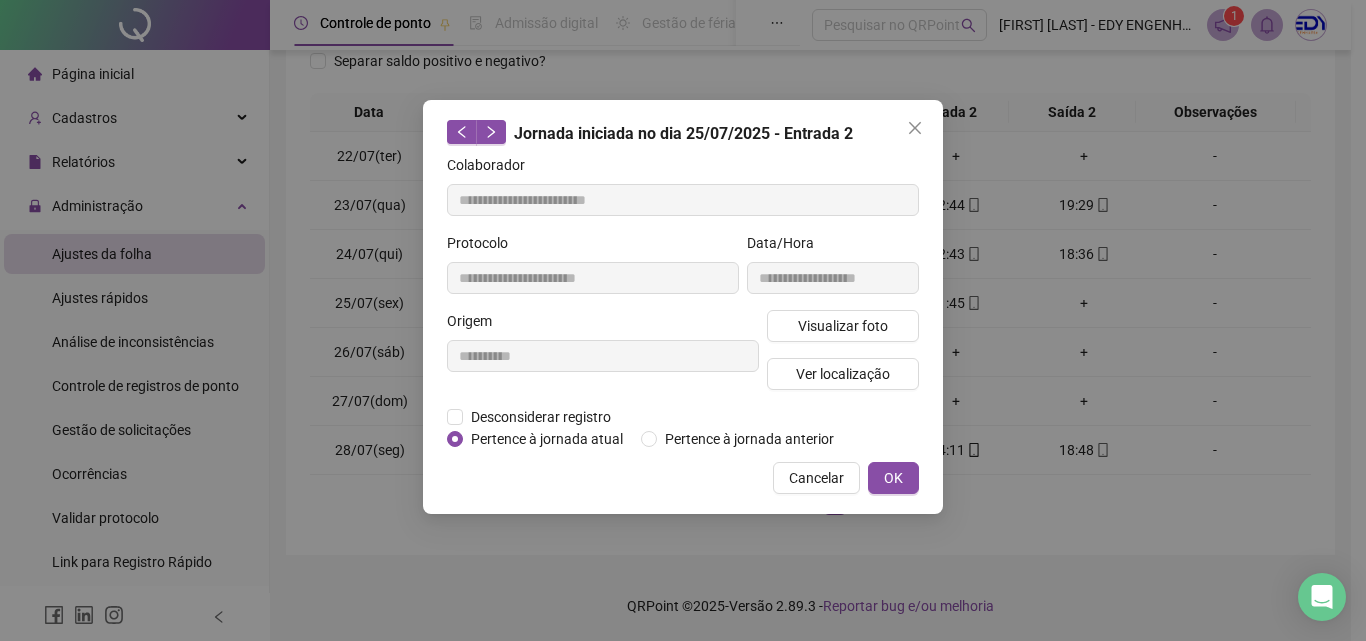 type on "**********" 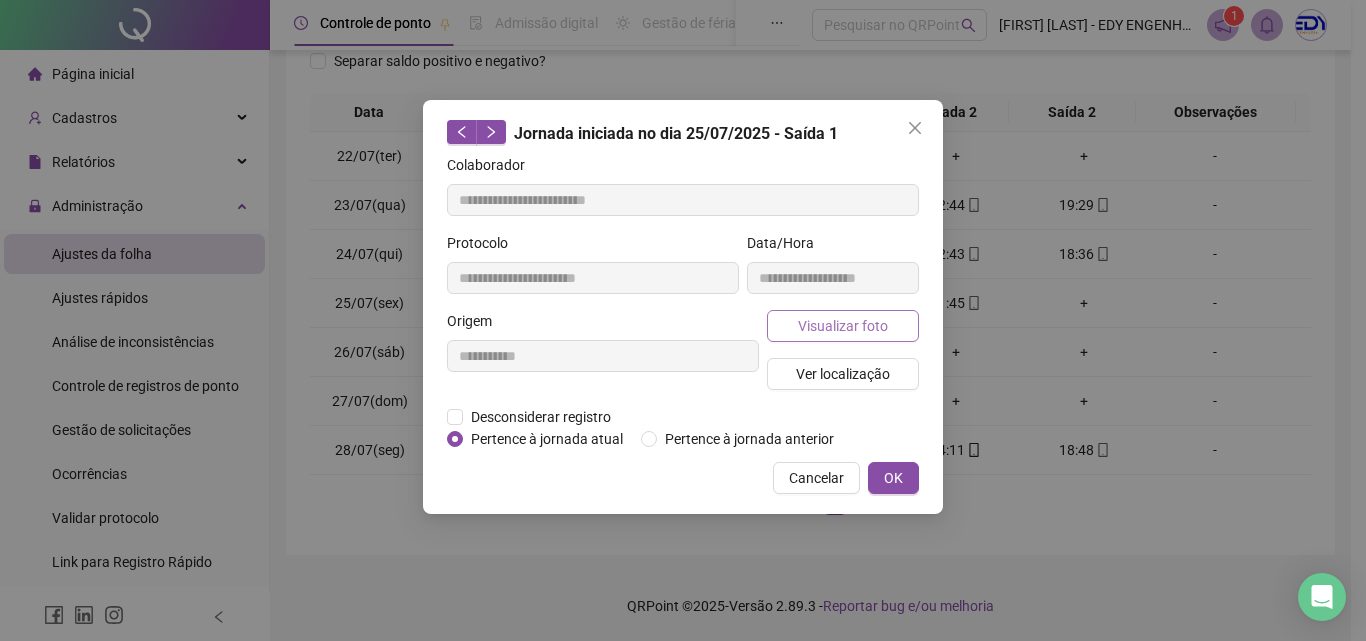 click on "Visualizar foto" at bounding box center [843, 326] 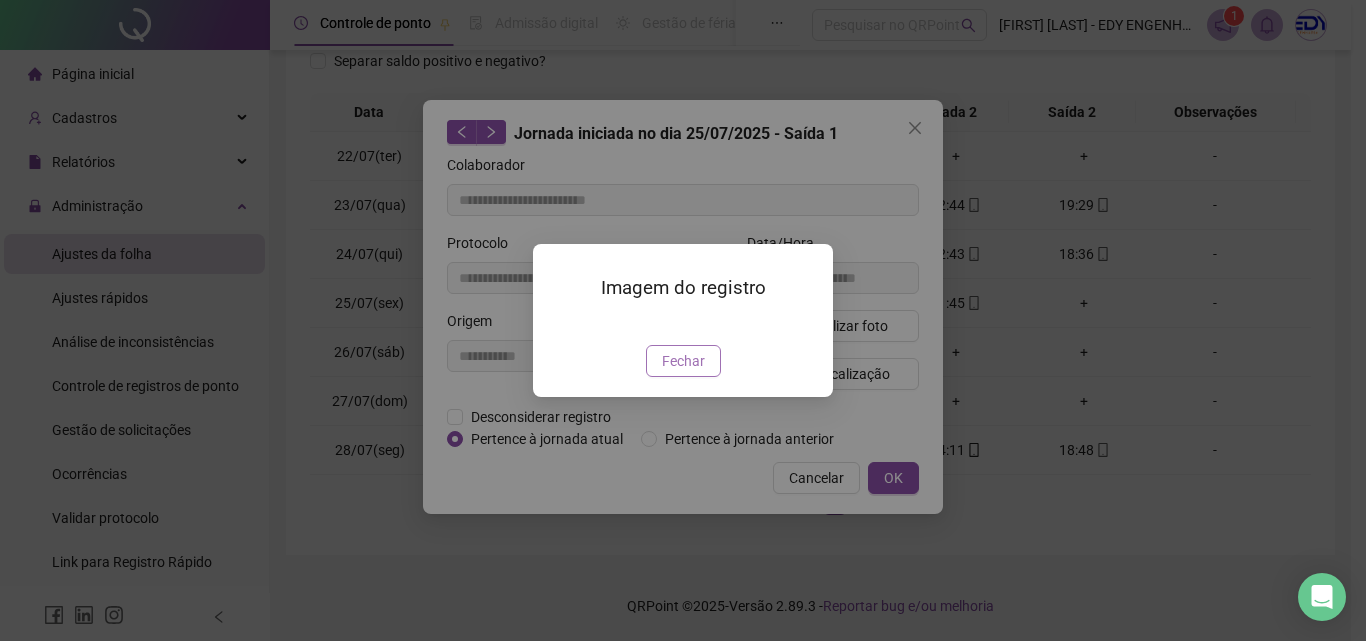 click on "Fechar" at bounding box center [683, 361] 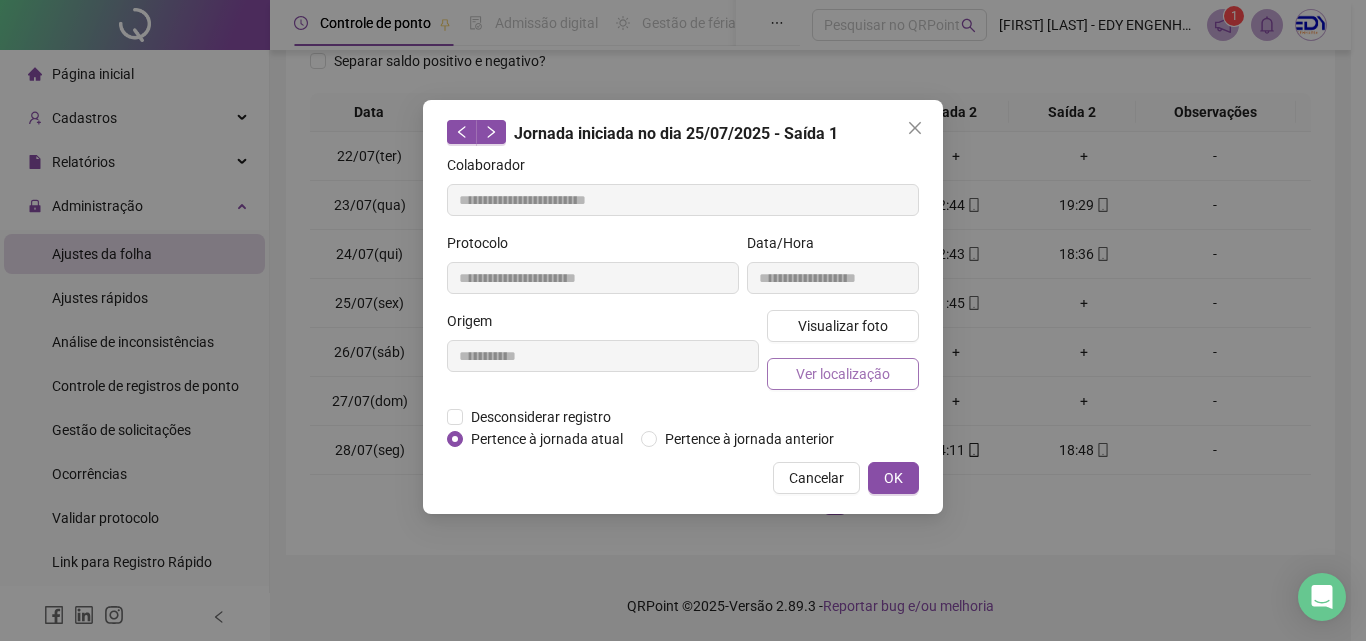 click on "Ver localização" at bounding box center [843, 374] 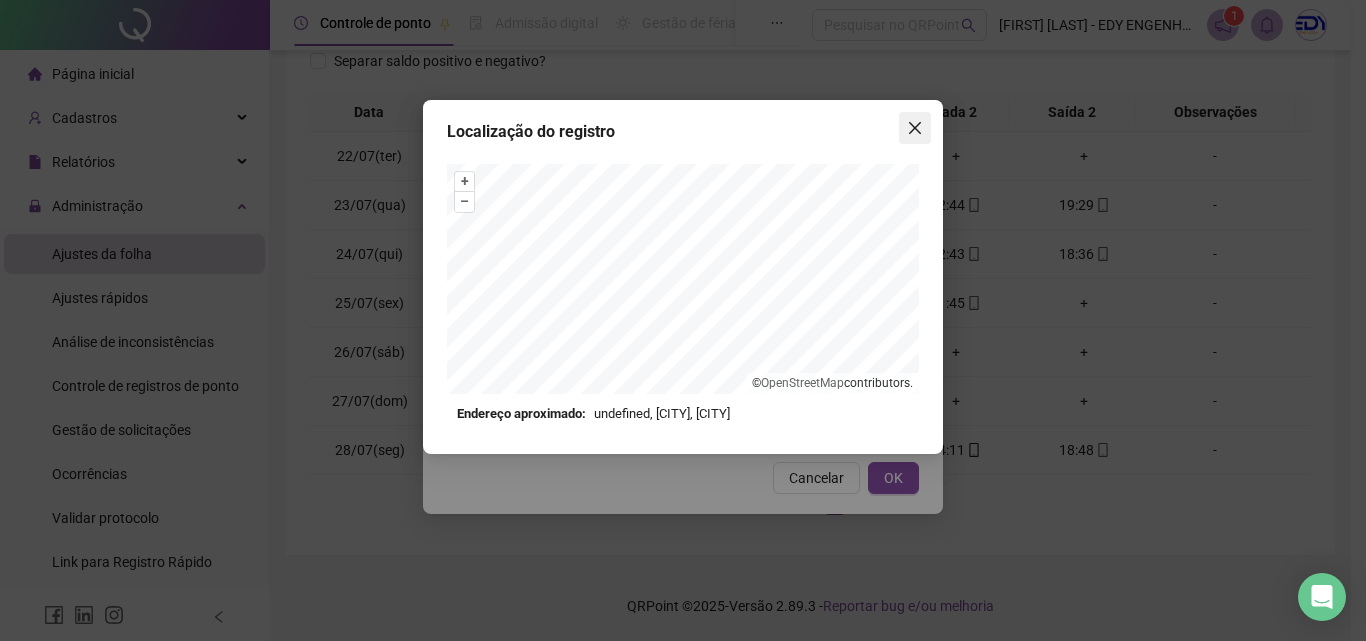 click 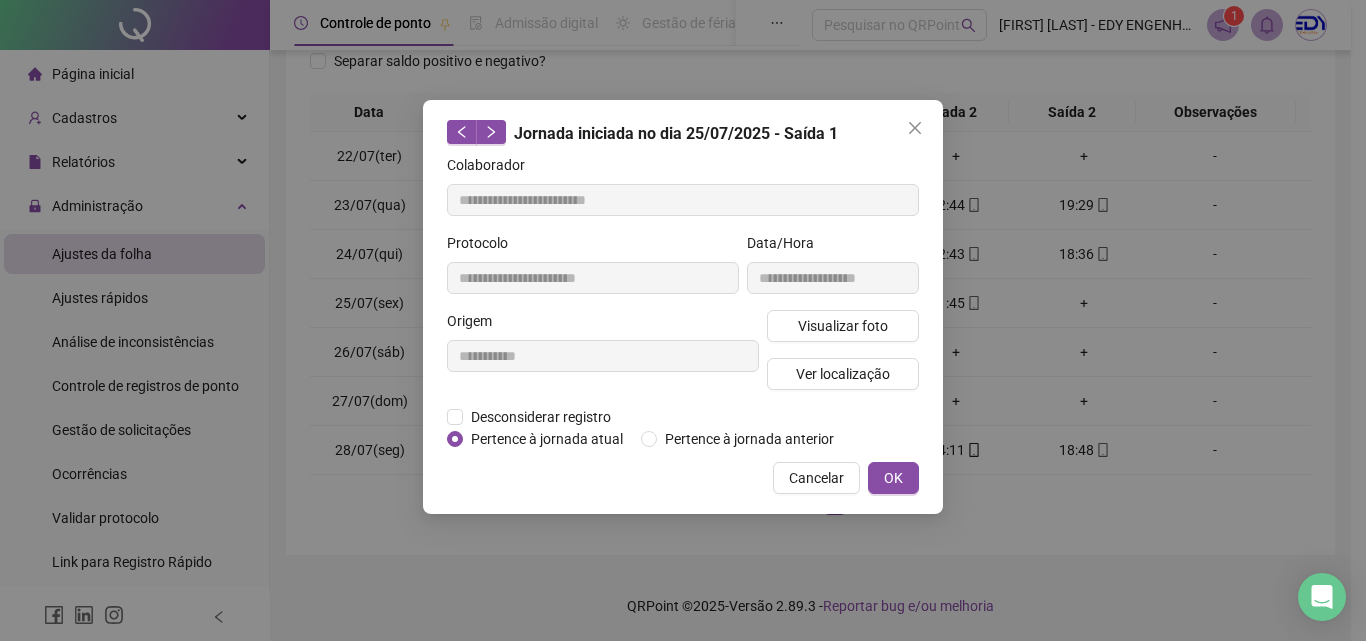 click 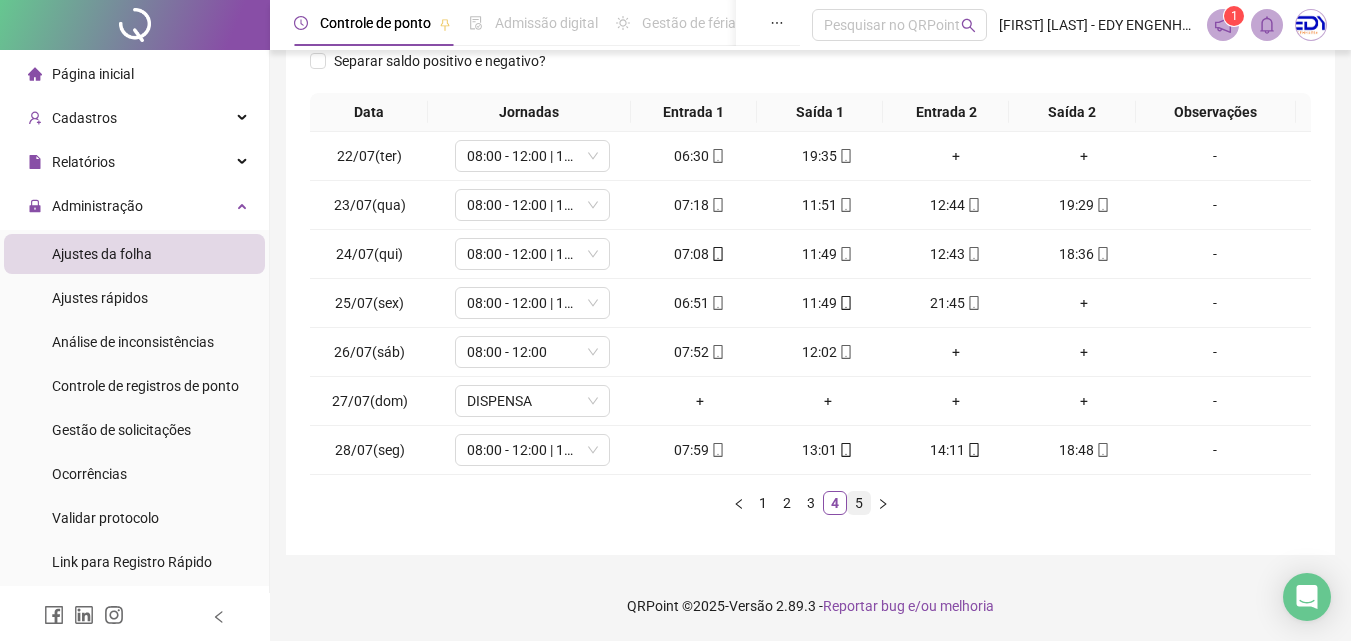 click on "5" at bounding box center [859, 503] 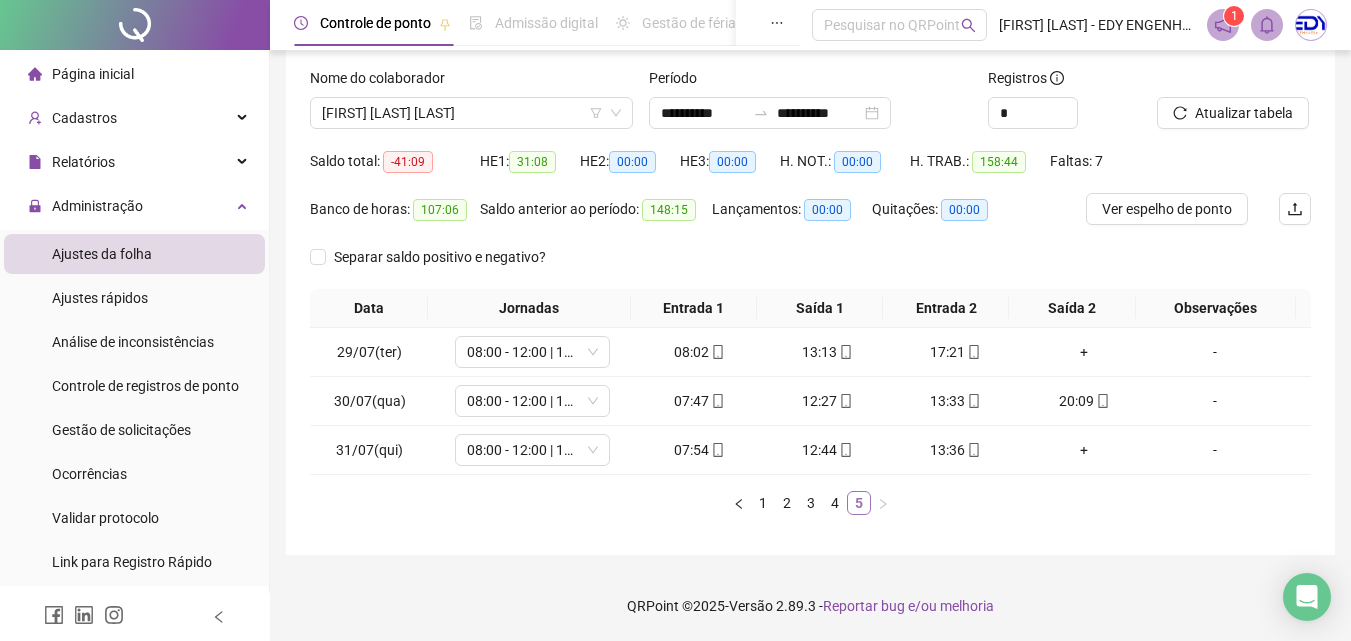 scroll, scrollTop: 117, scrollLeft: 0, axis: vertical 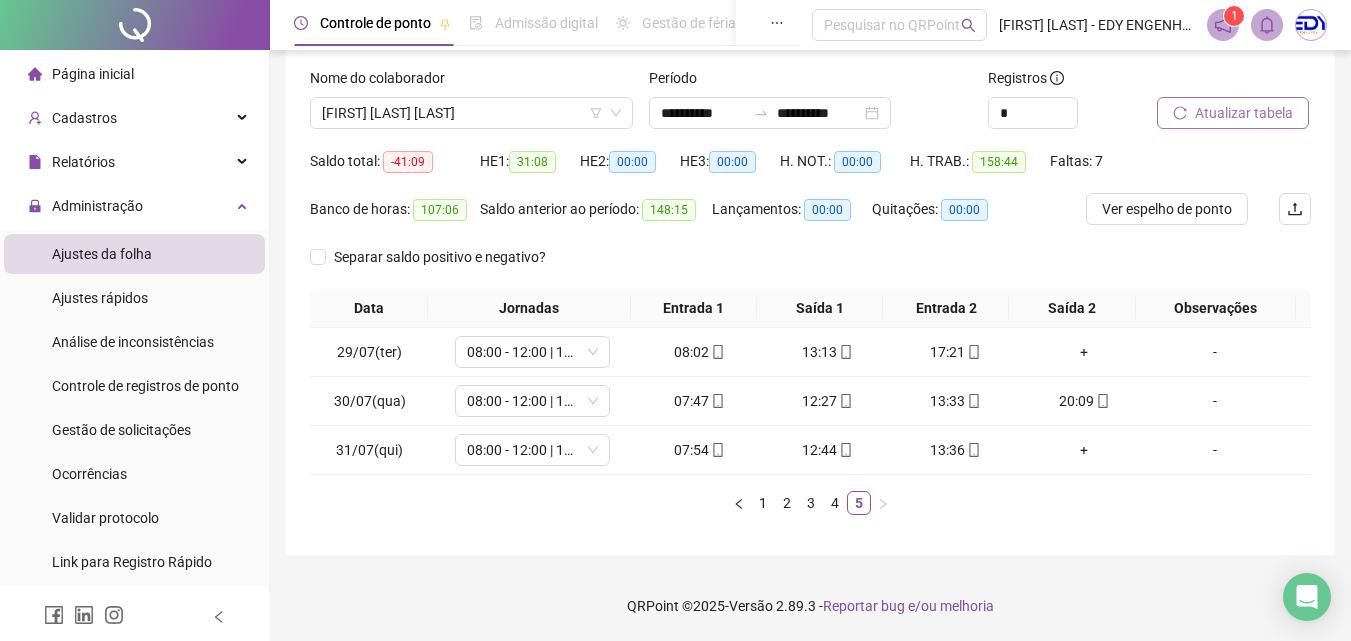 click on "Atualizar tabela" at bounding box center (1244, 113) 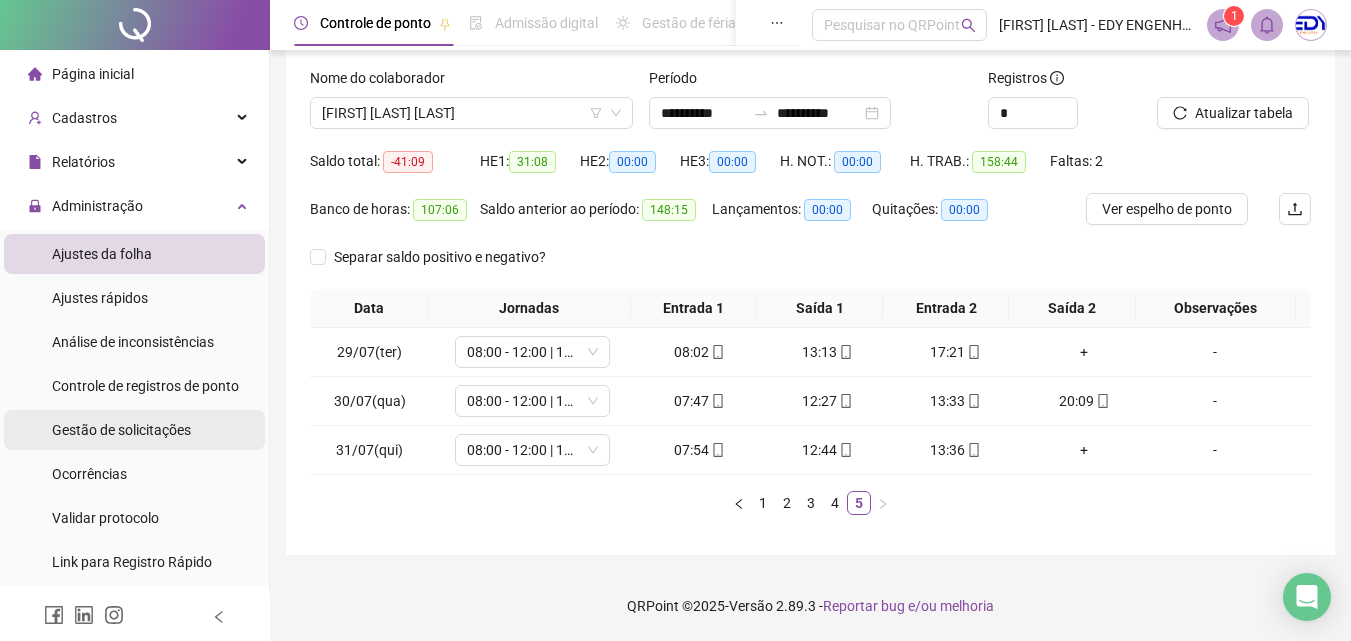 click on "Gestão de solicitações" at bounding box center [121, 430] 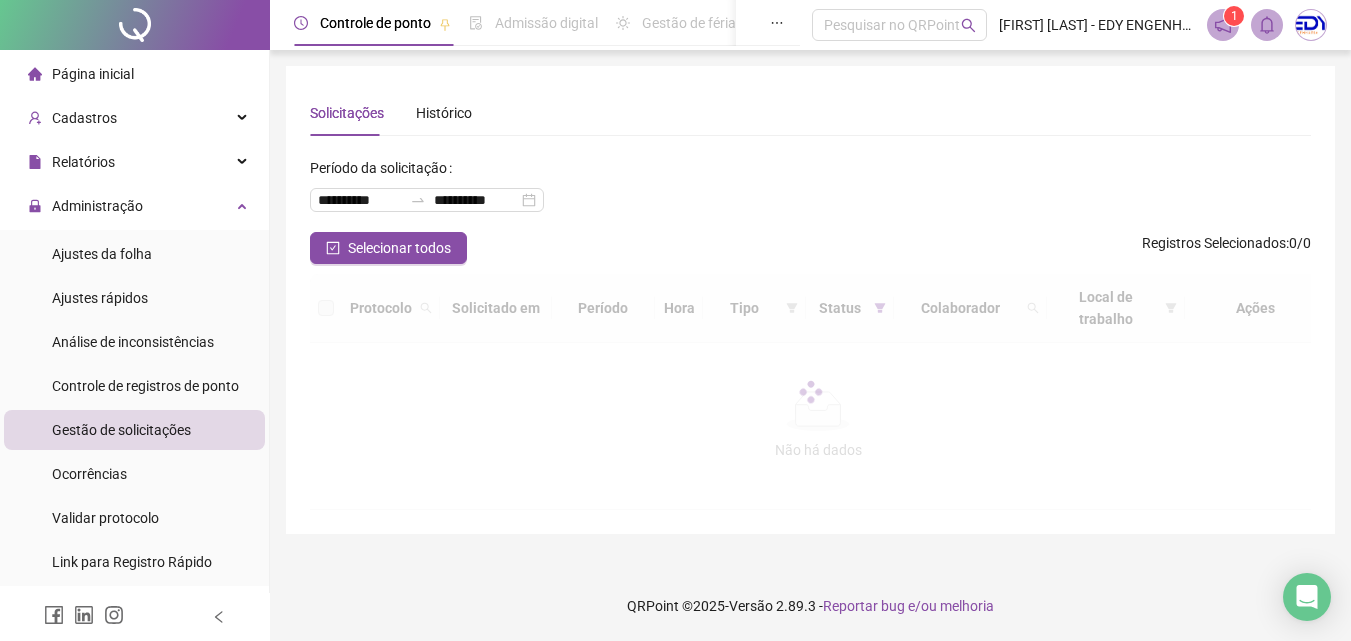 scroll, scrollTop: 0, scrollLeft: 0, axis: both 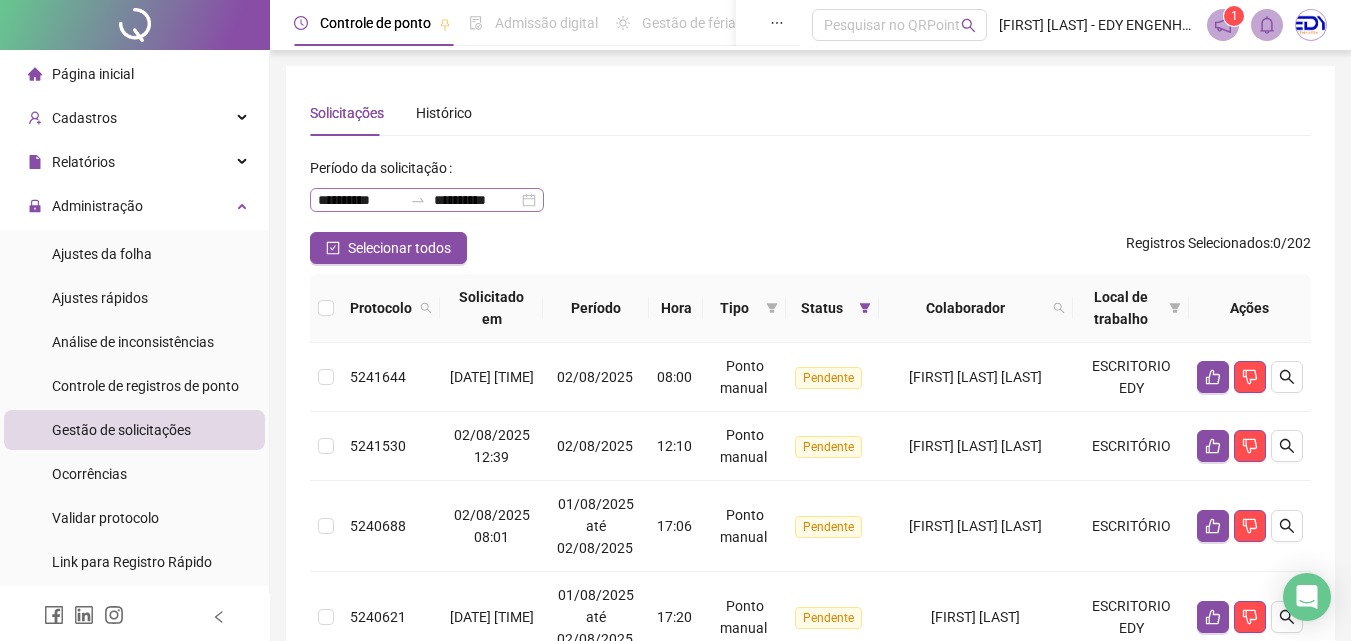 click on "**********" at bounding box center (427, 200) 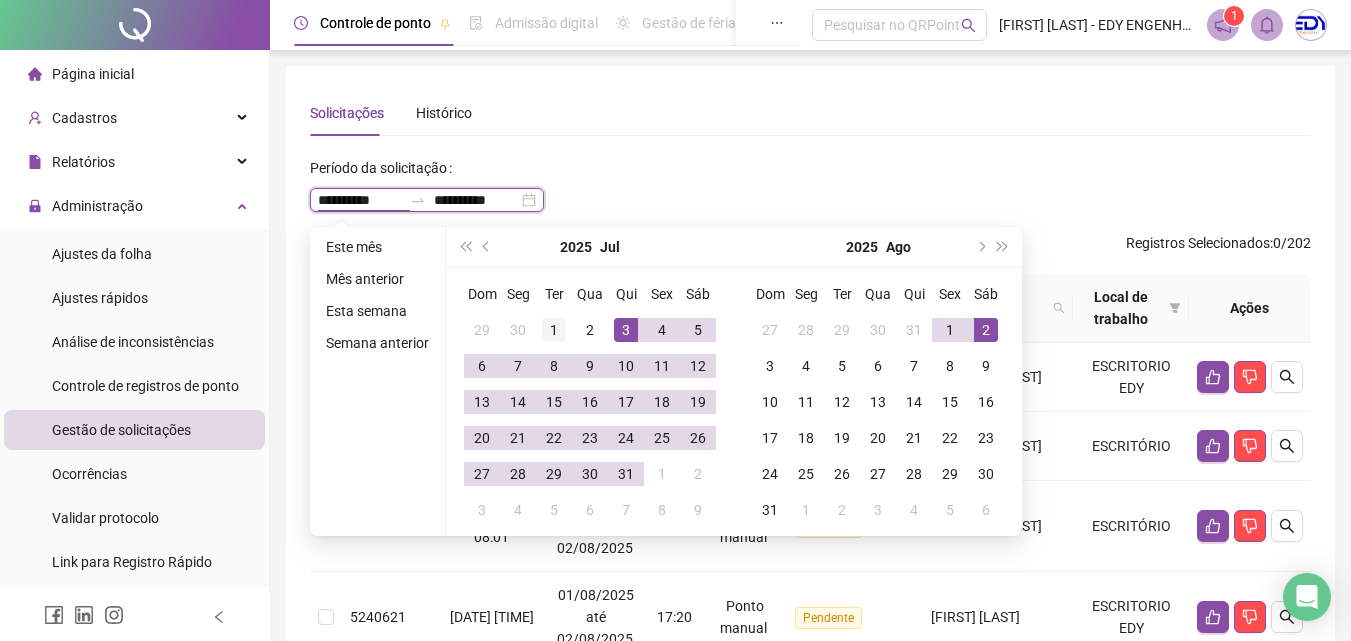 type on "**********" 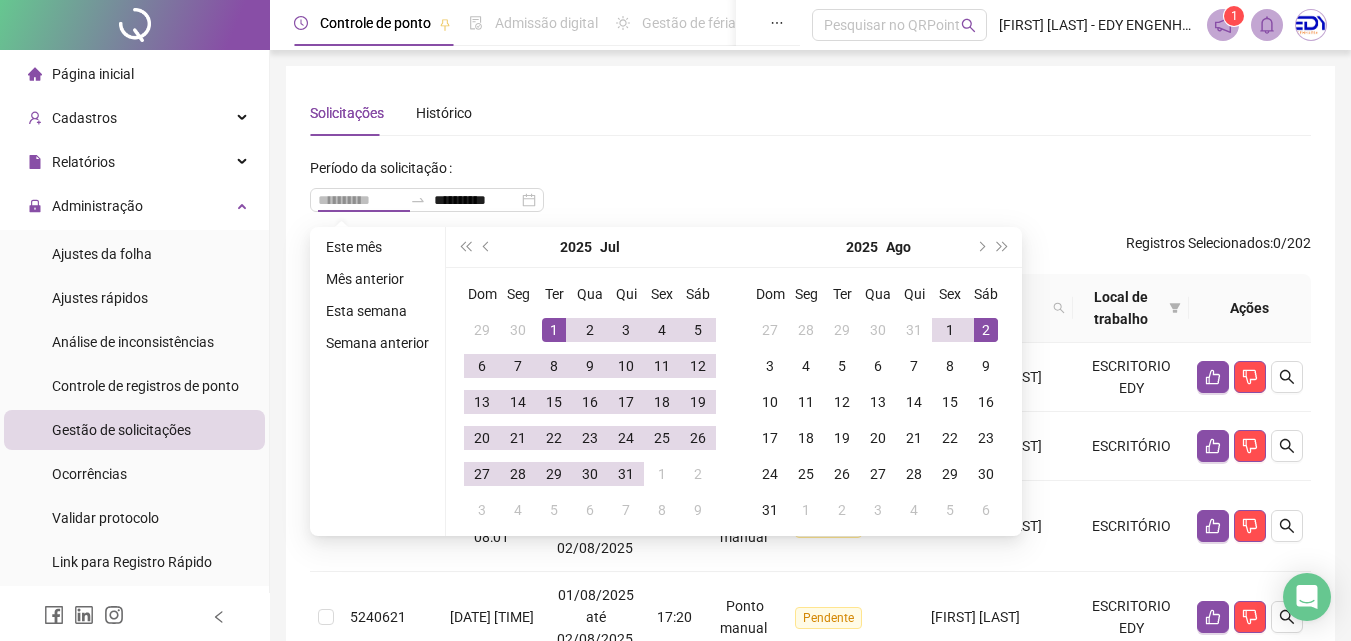 click on "1" at bounding box center (554, 330) 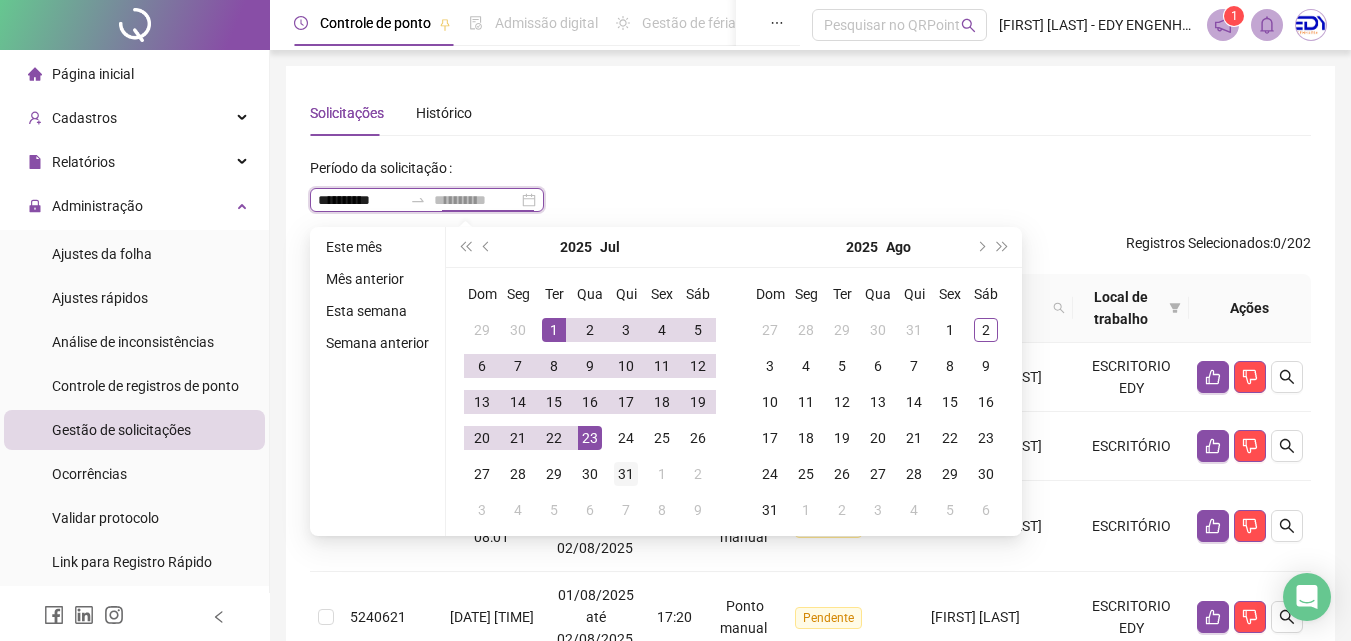 type on "**********" 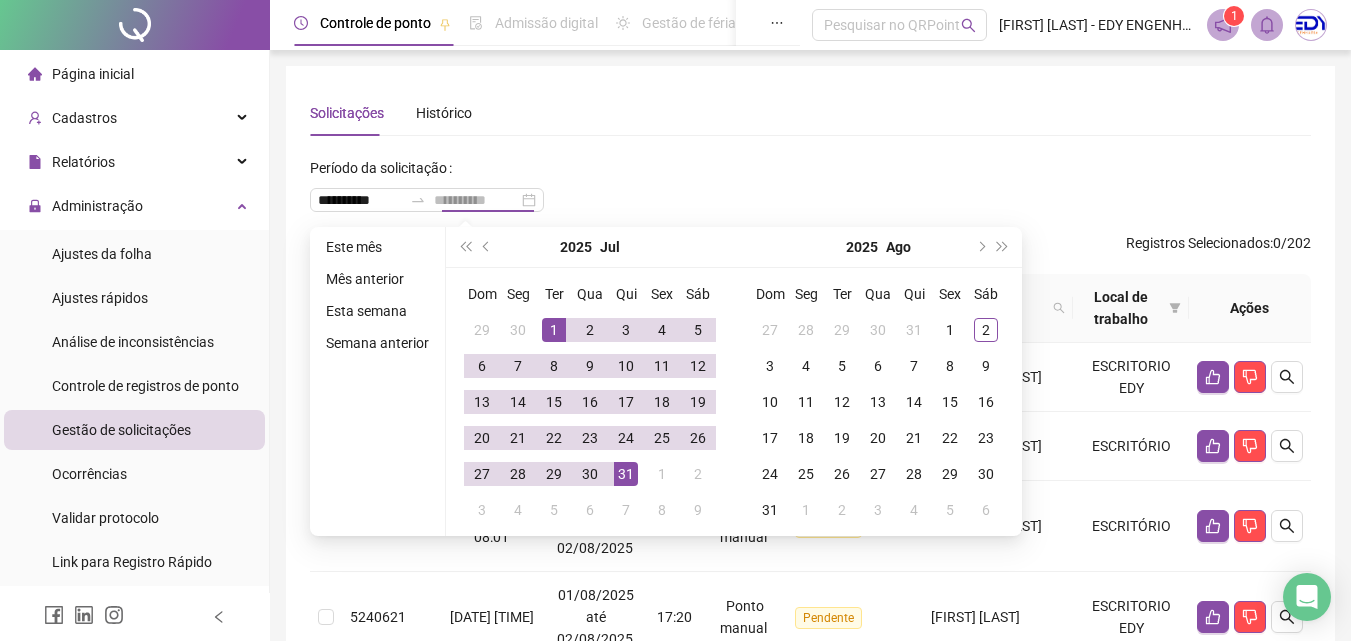 click on "31" at bounding box center (626, 474) 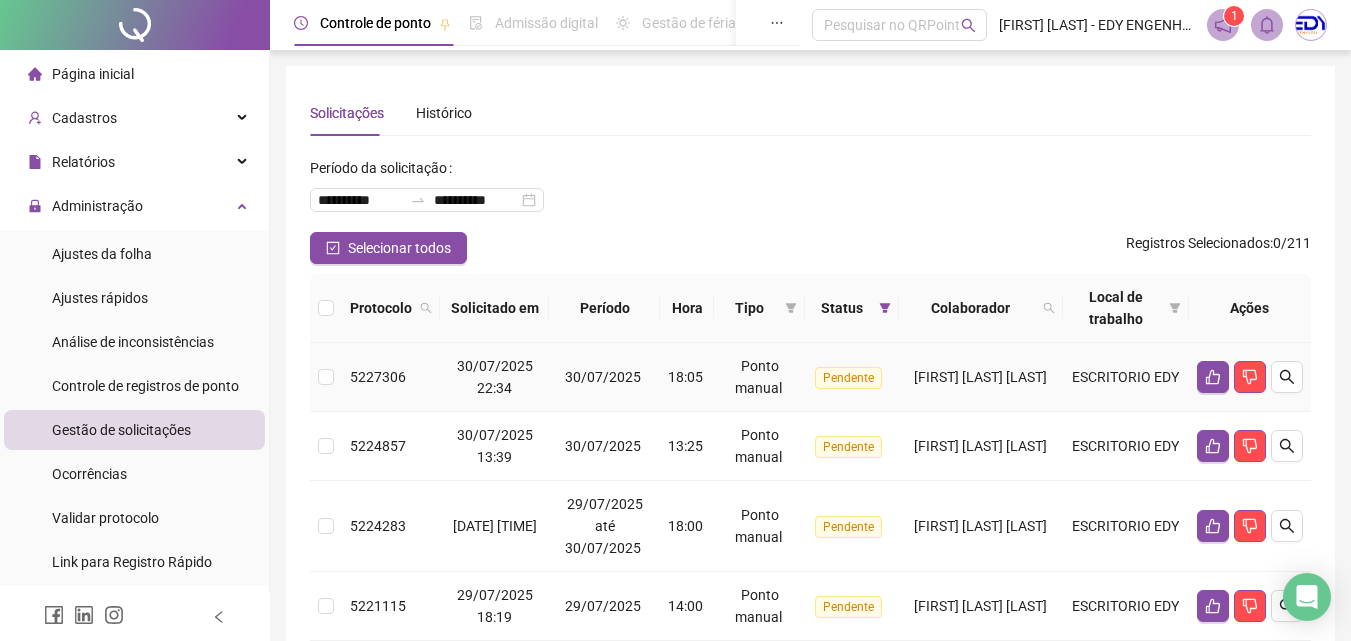 click on "[FIRST] [LAST] [LAST]" at bounding box center (980, 377) 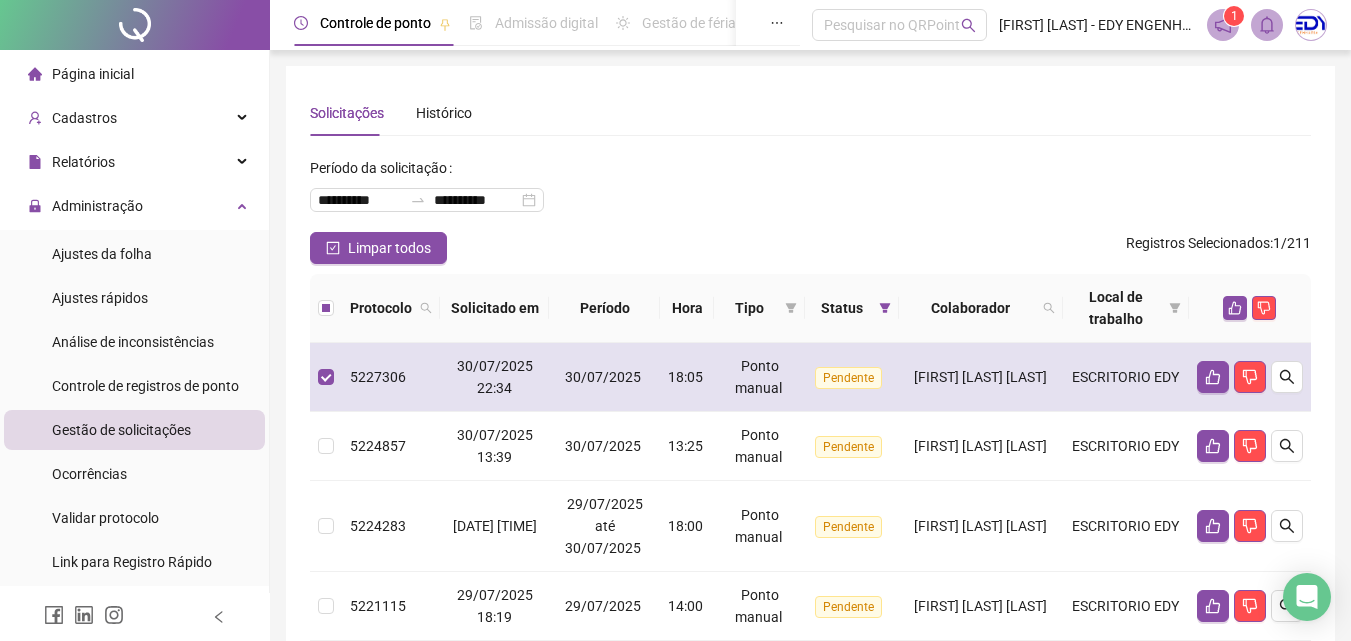 click on "[FIRST] [LAST] [LAST]" at bounding box center (980, 377) 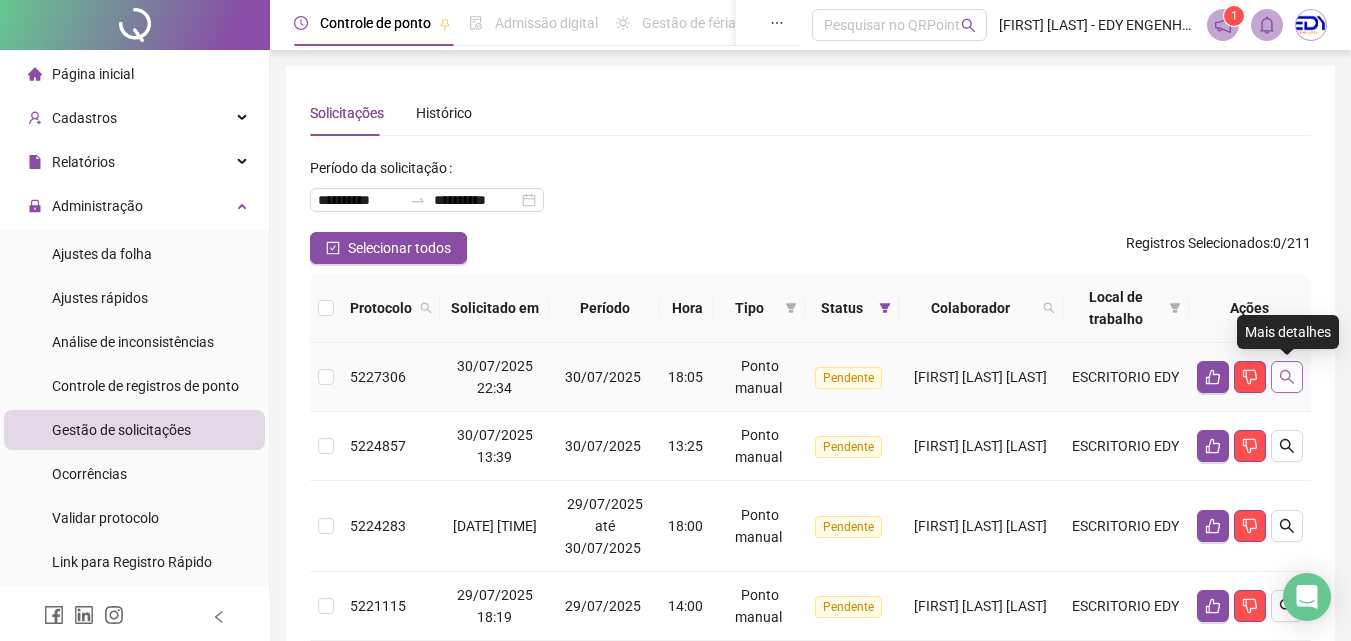 click at bounding box center (1287, 377) 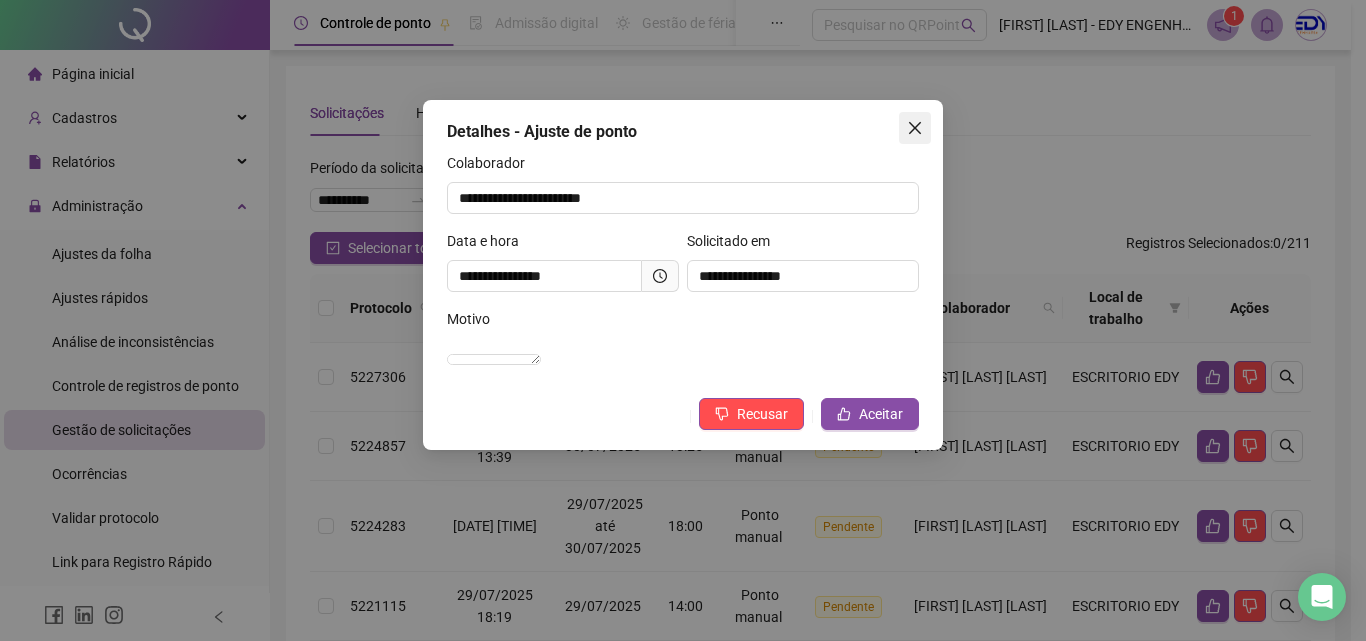 click 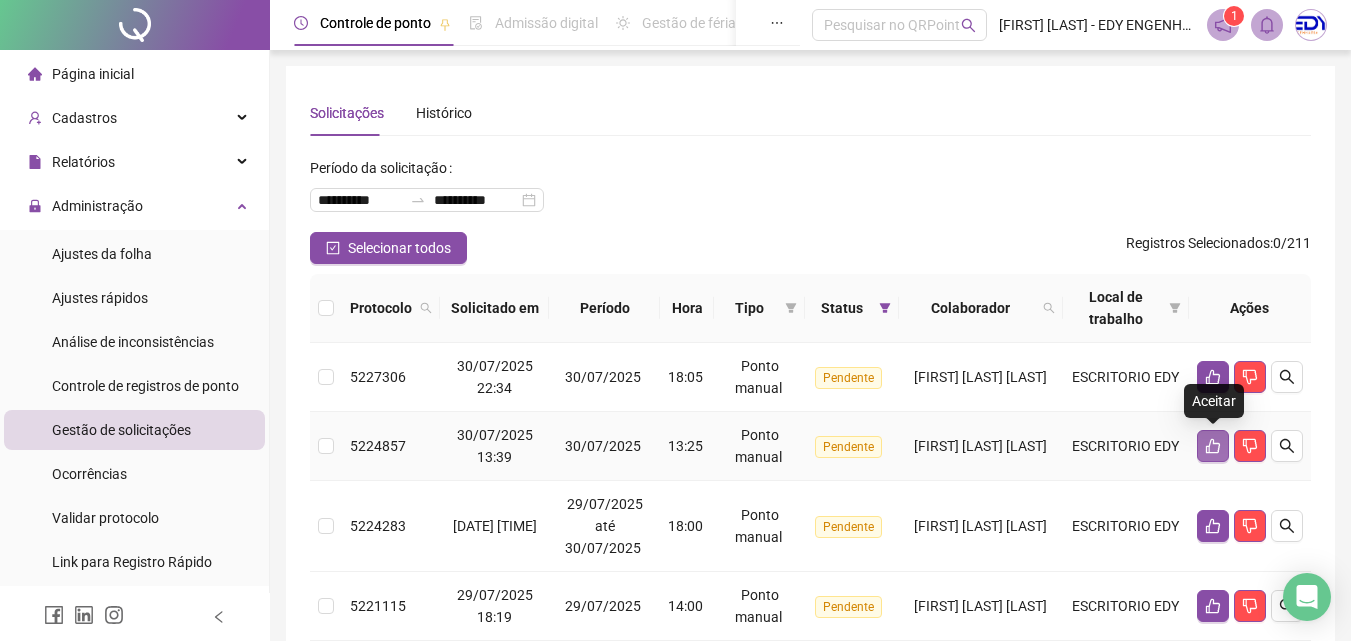 click 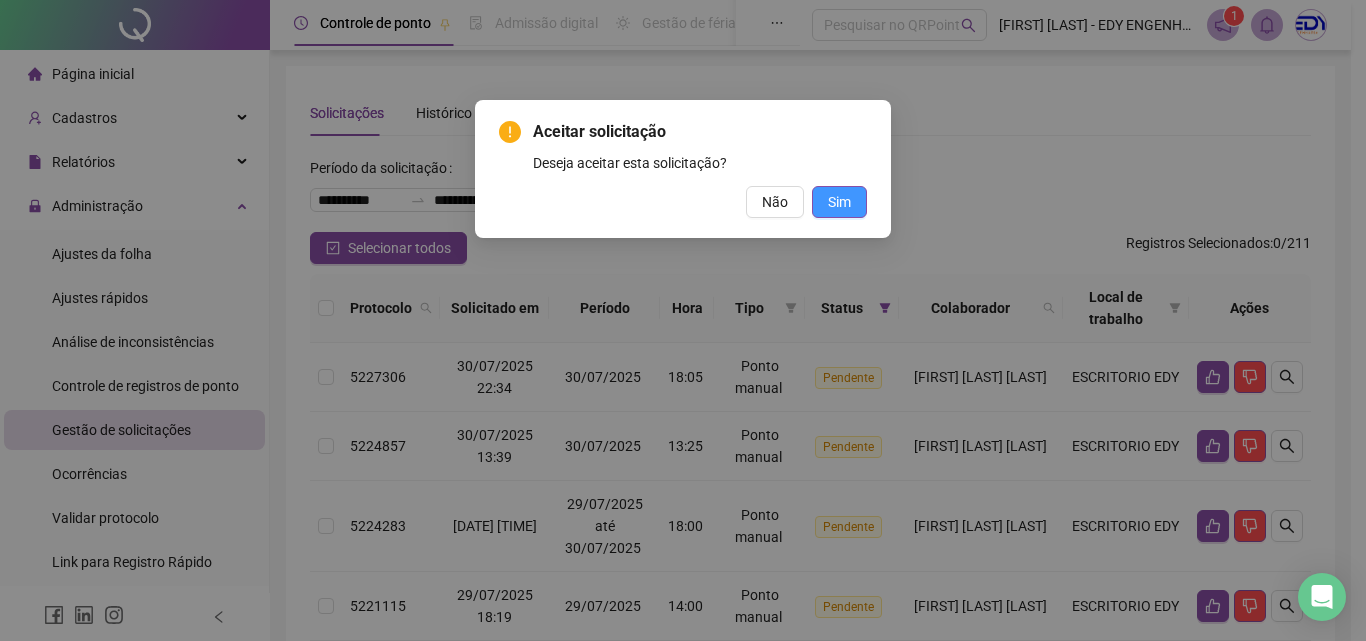 click on "Sim" at bounding box center [839, 202] 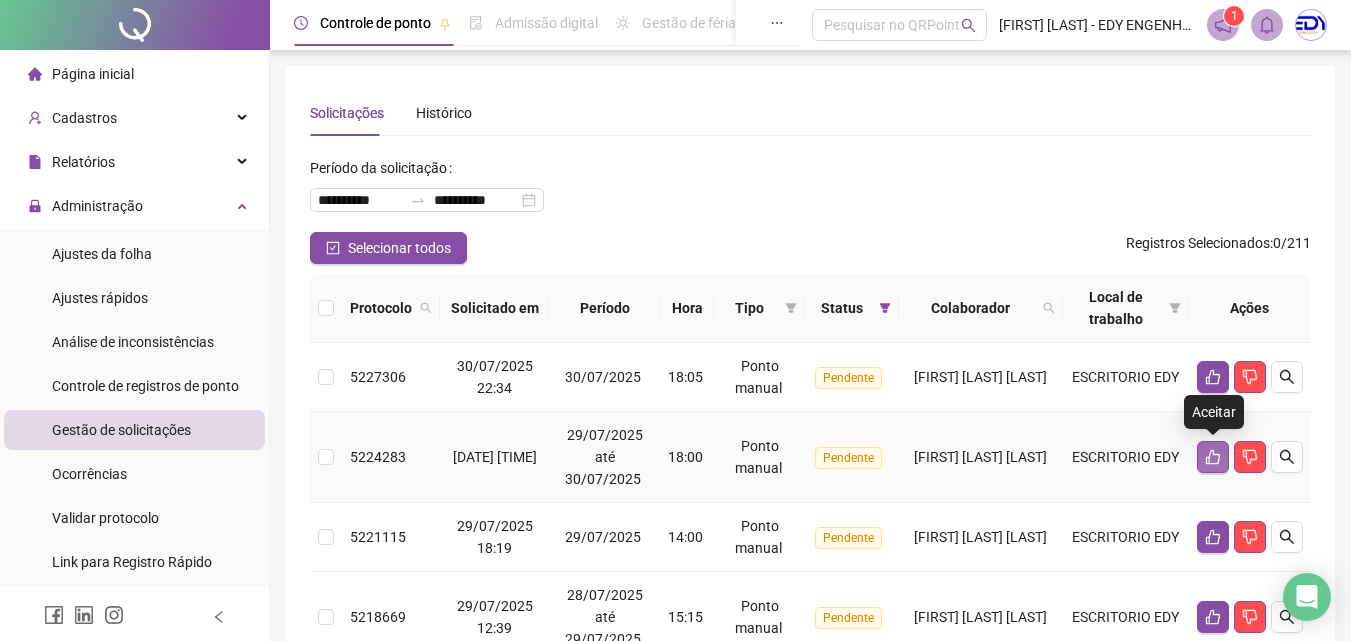 click at bounding box center [1213, 457] 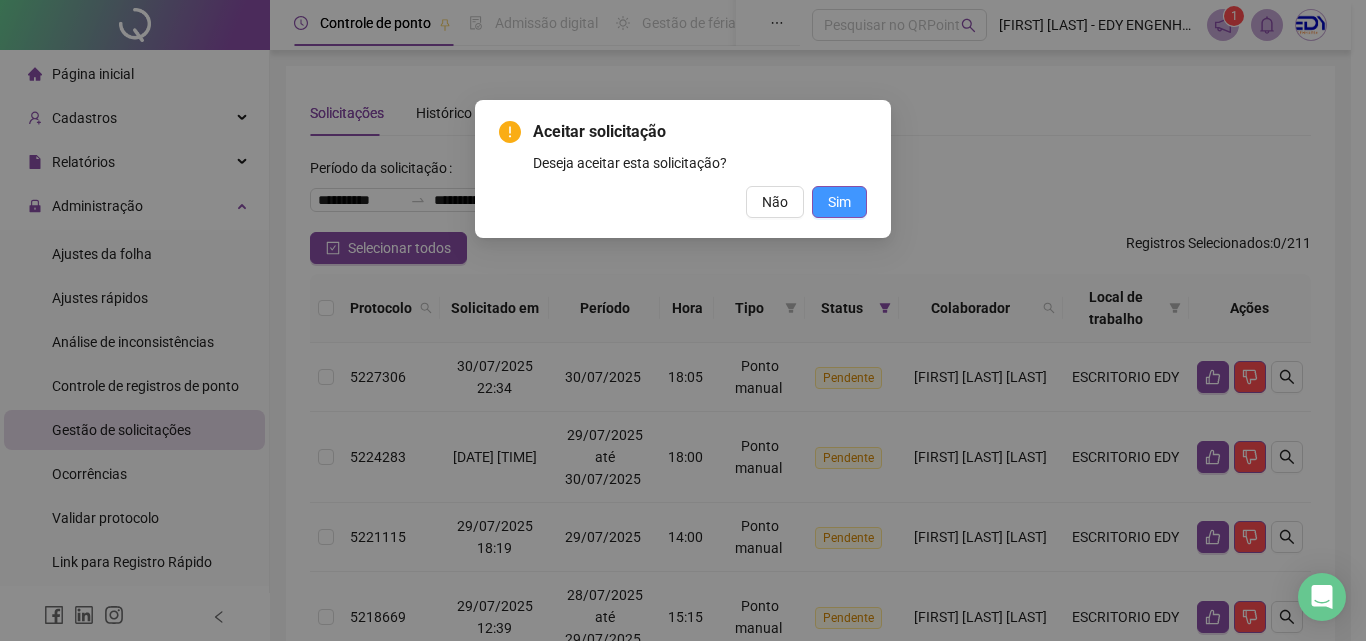 click on "Sim" at bounding box center [839, 202] 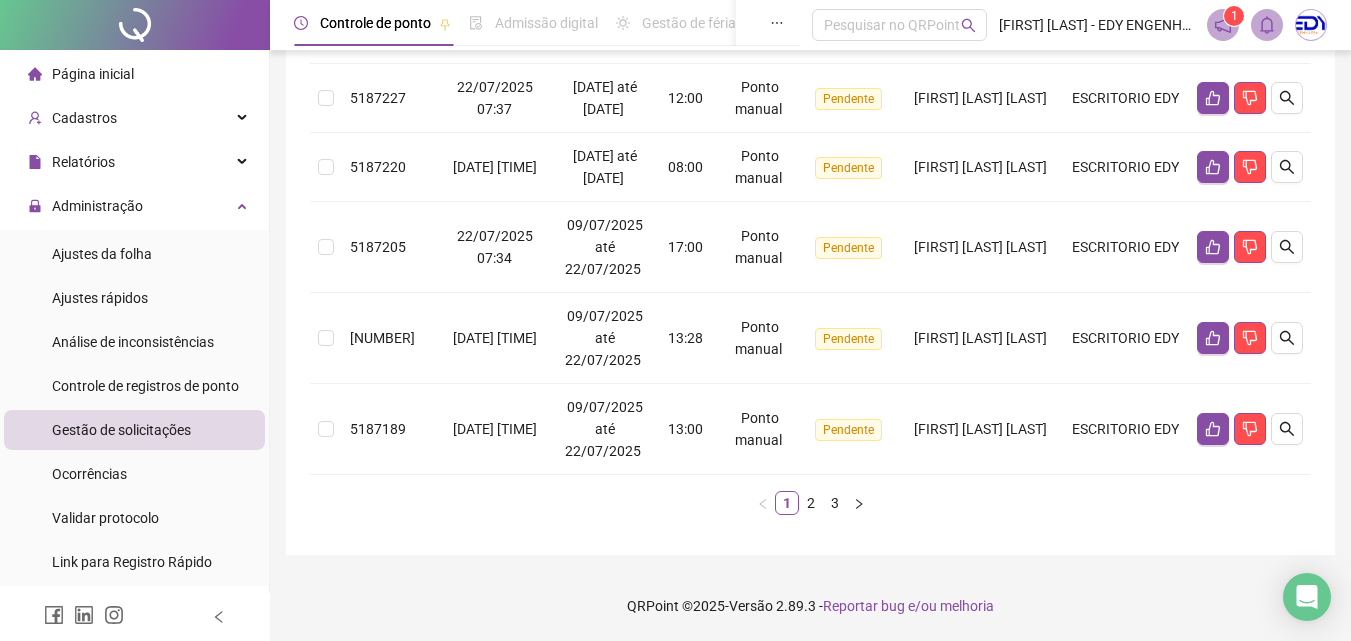 scroll, scrollTop: 916, scrollLeft: 0, axis: vertical 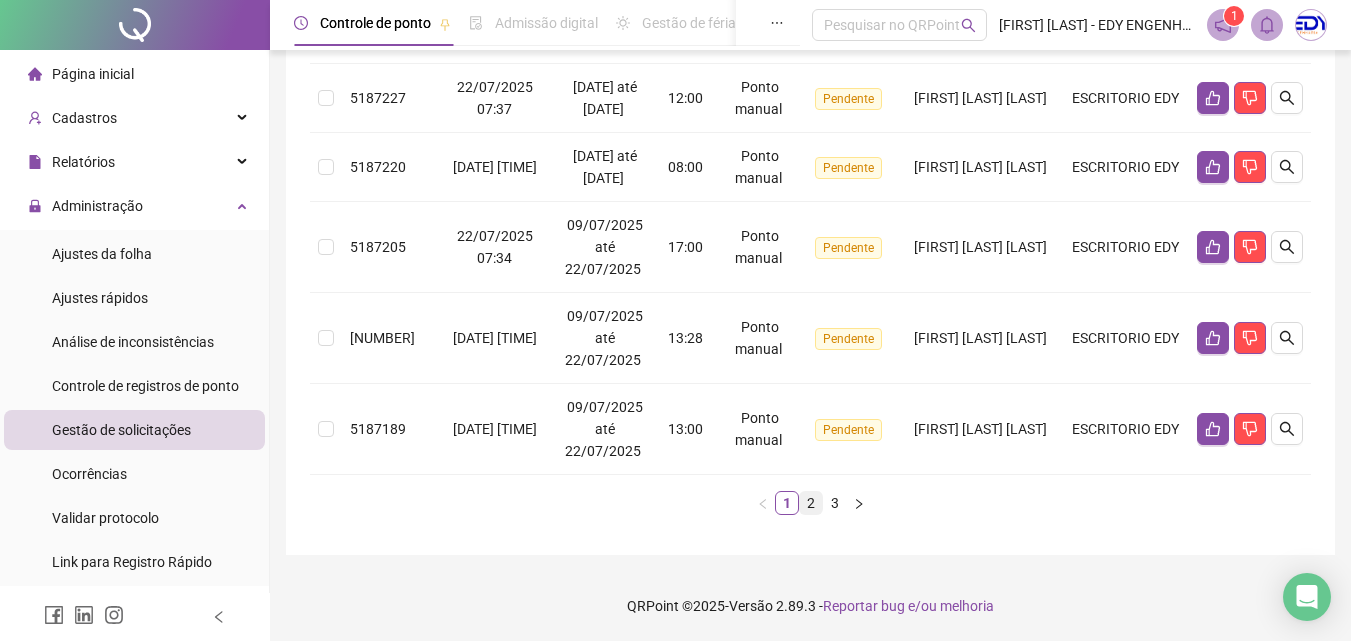 click on "2" at bounding box center (811, 503) 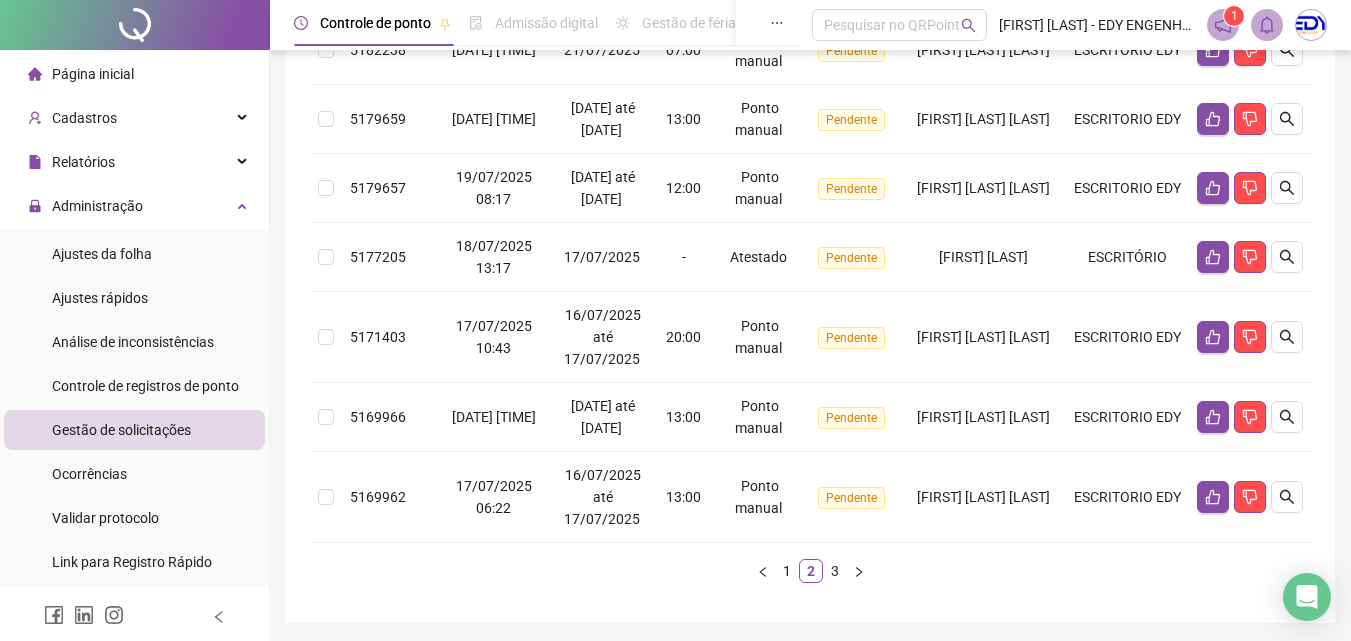 scroll, scrollTop: 916, scrollLeft: 0, axis: vertical 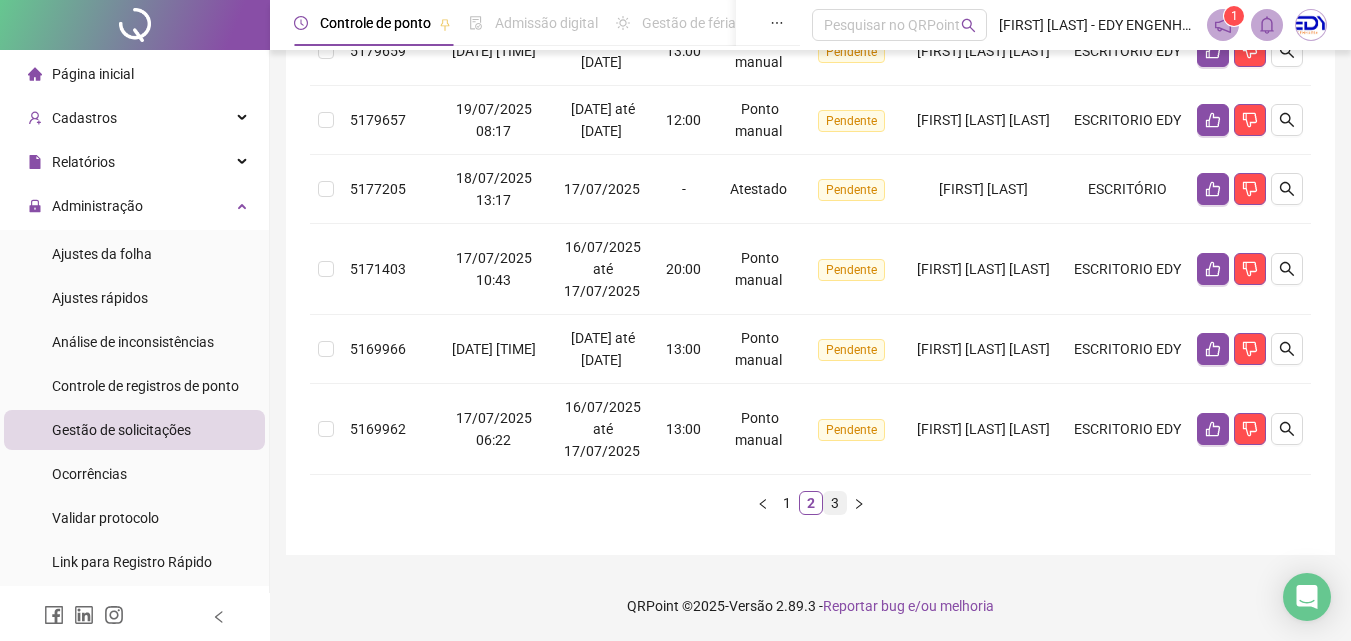click on "3" at bounding box center [835, 503] 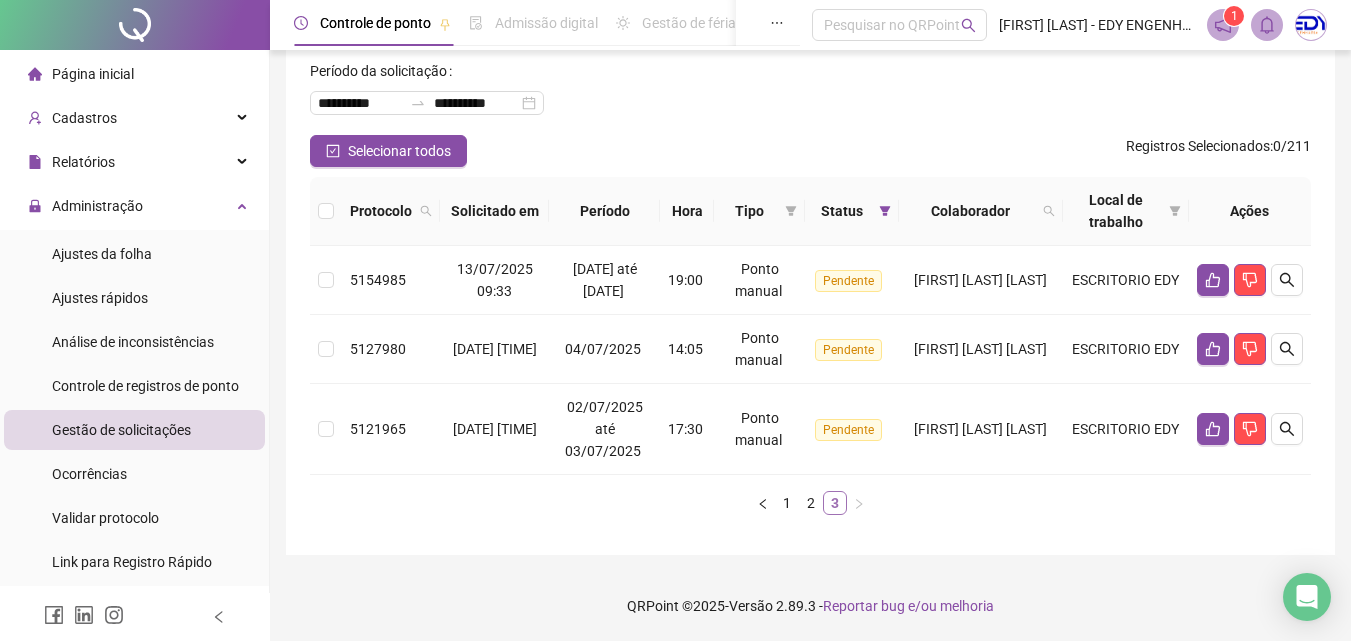 scroll, scrollTop: 119, scrollLeft: 0, axis: vertical 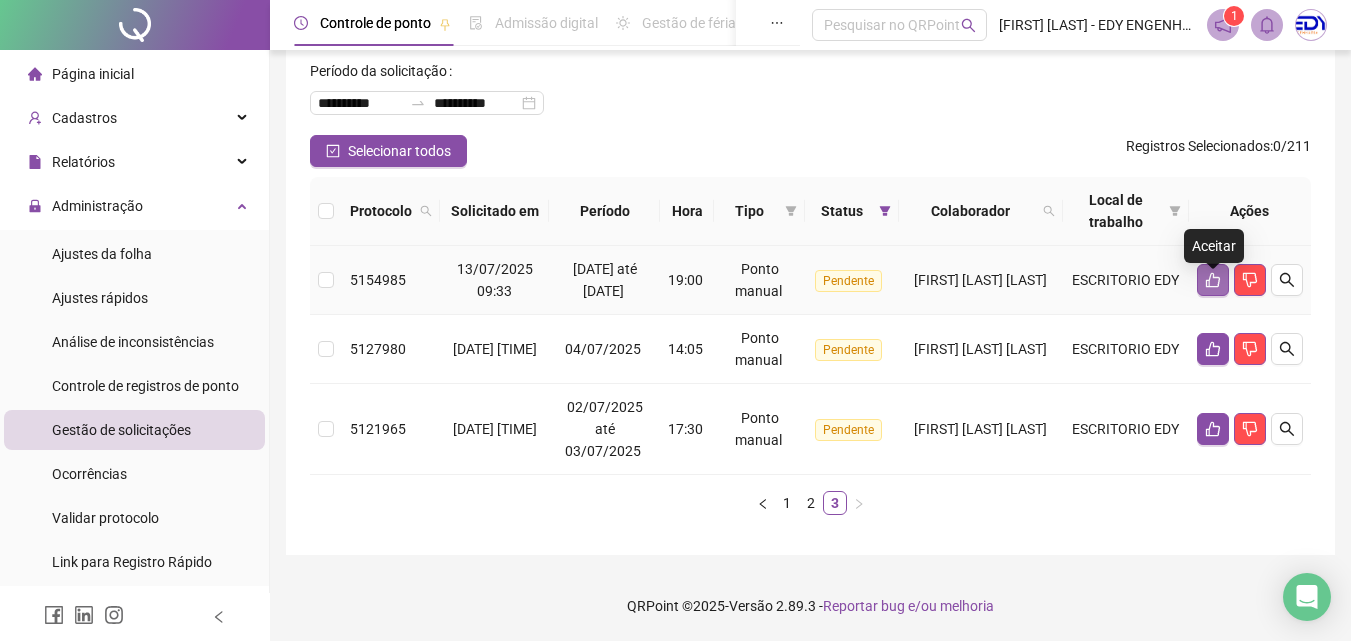 click at bounding box center [1213, 280] 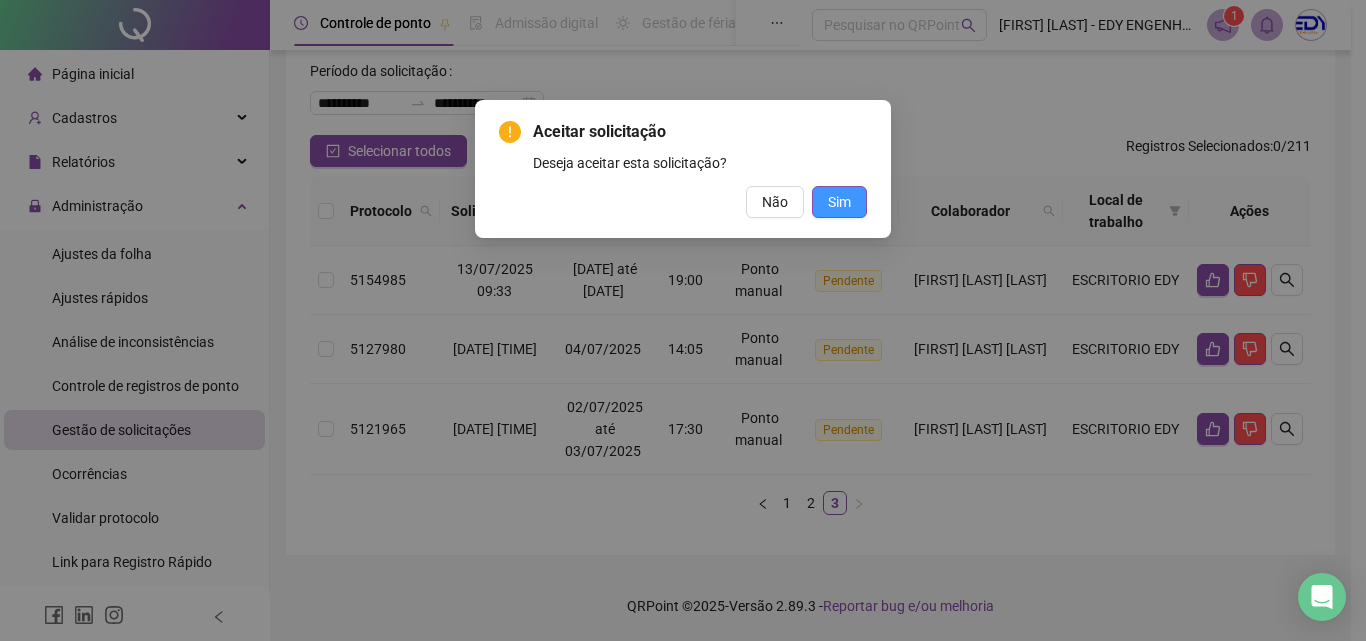 click on "Sim" at bounding box center (839, 202) 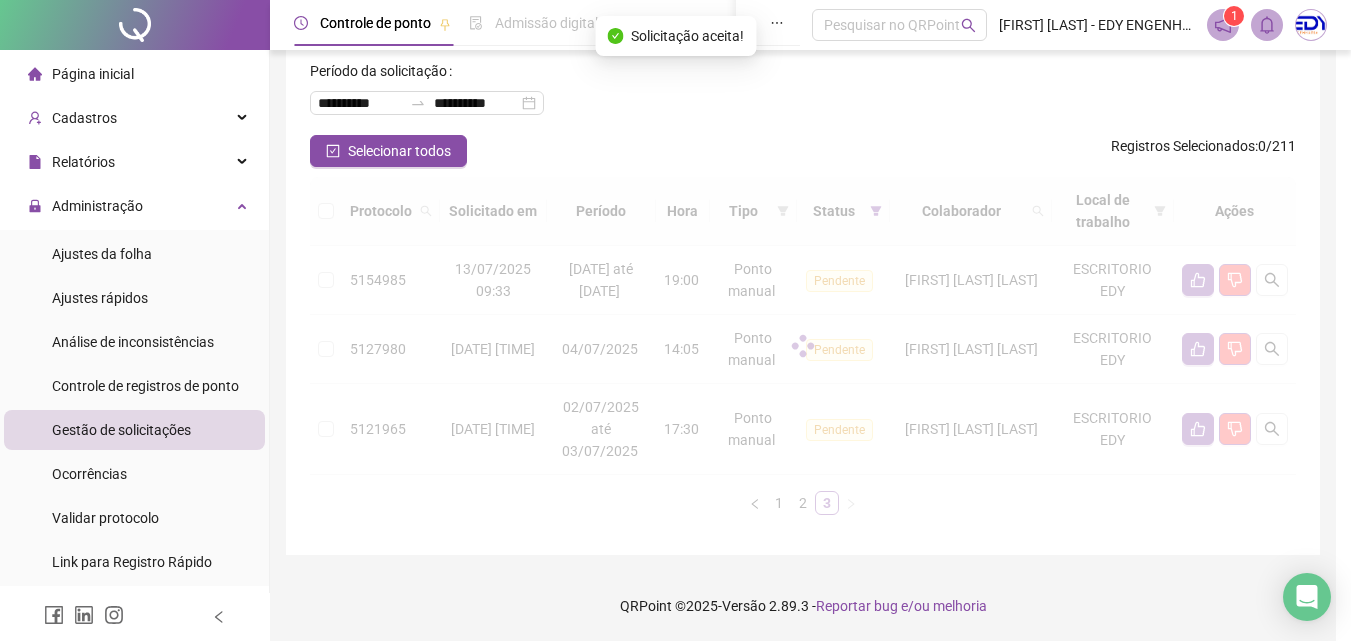 scroll, scrollTop: 28, scrollLeft: 0, axis: vertical 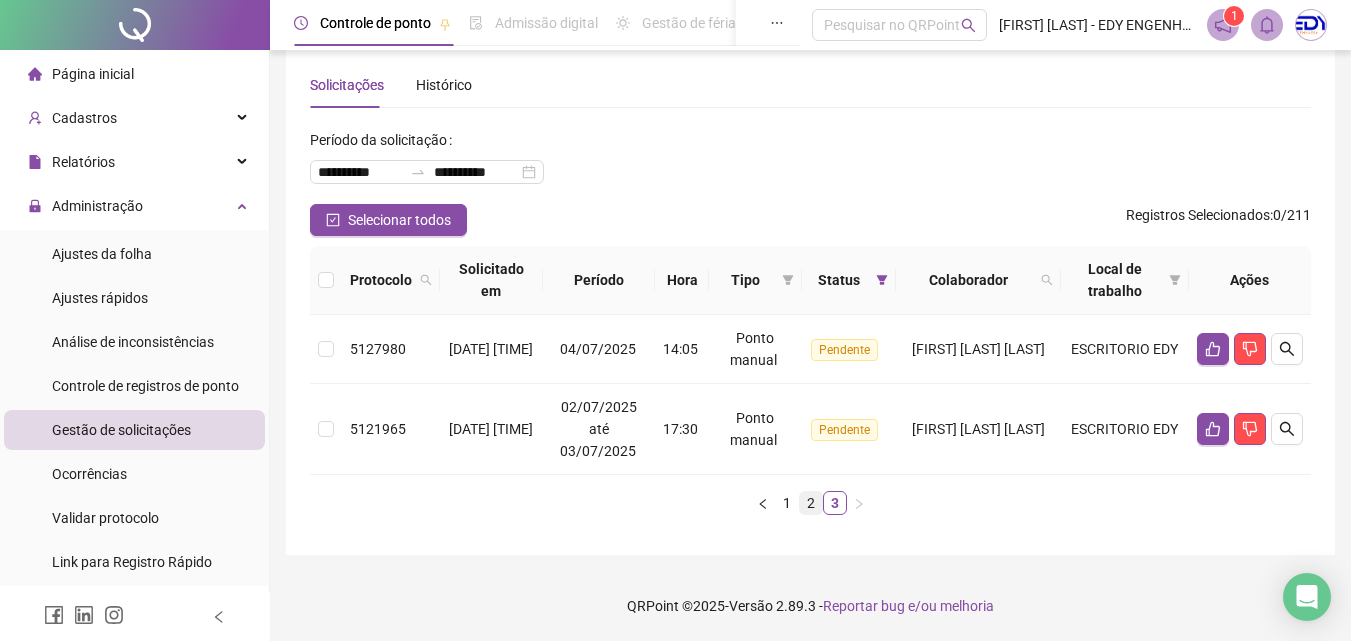 click on "2" at bounding box center [811, 503] 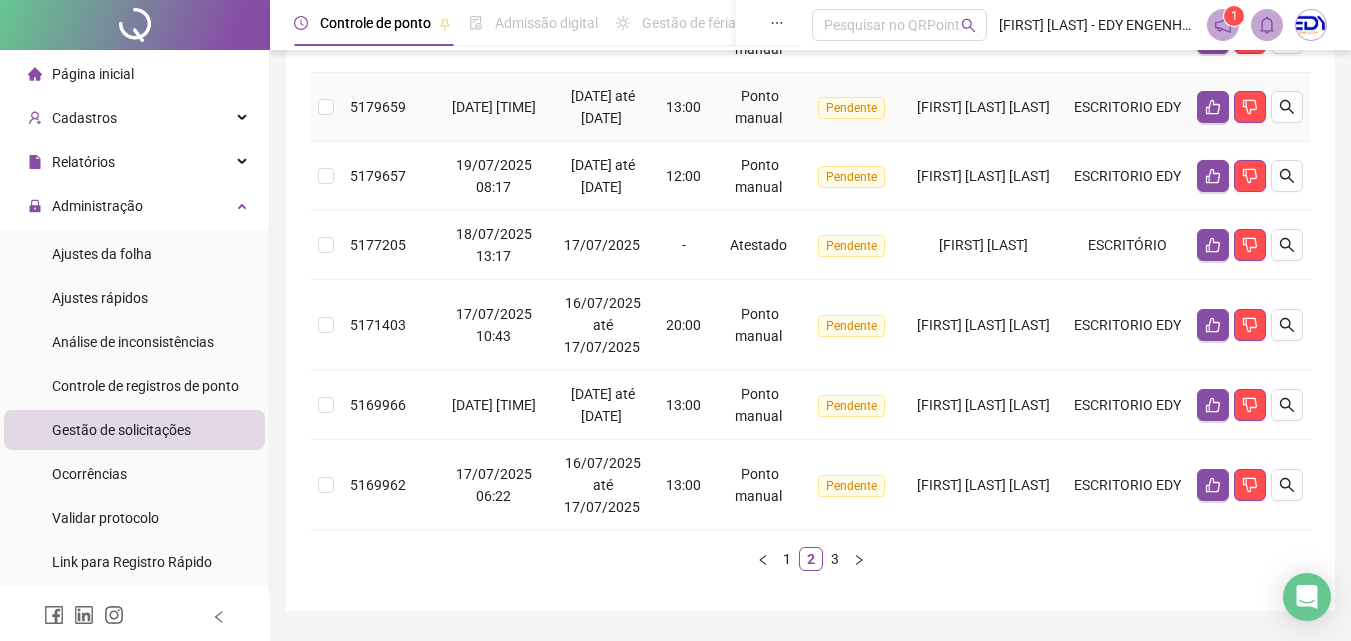 scroll, scrollTop: 916, scrollLeft: 0, axis: vertical 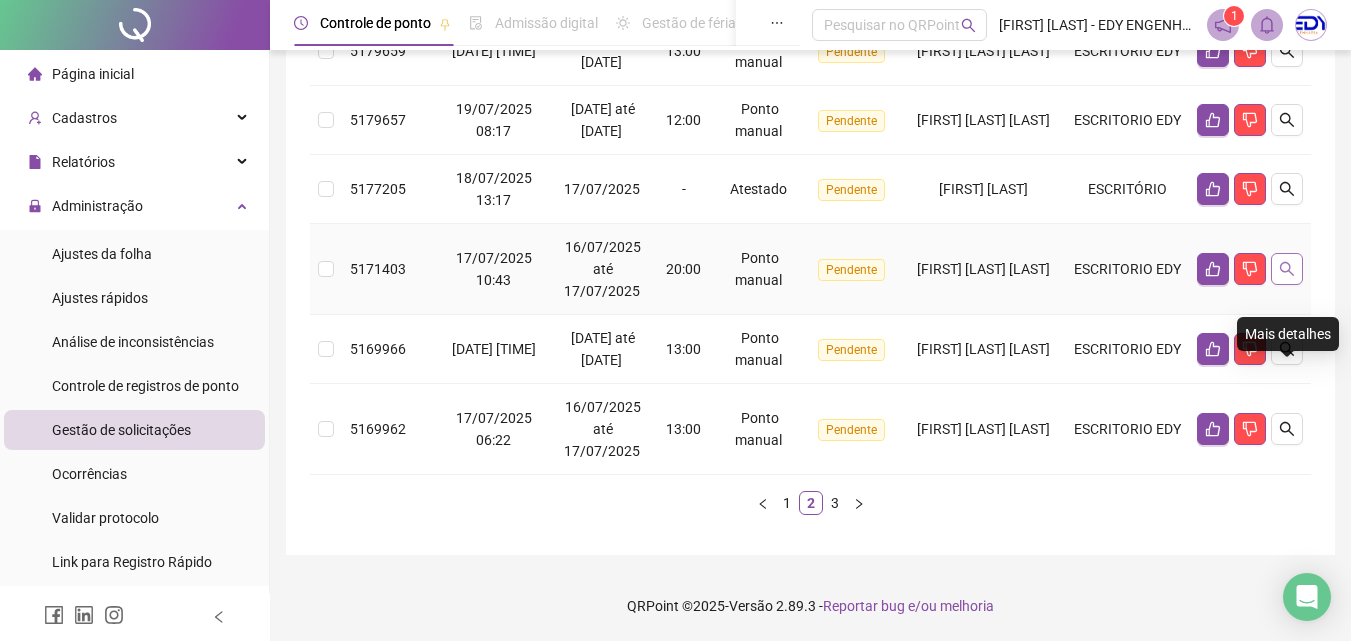 click at bounding box center (1287, 269) 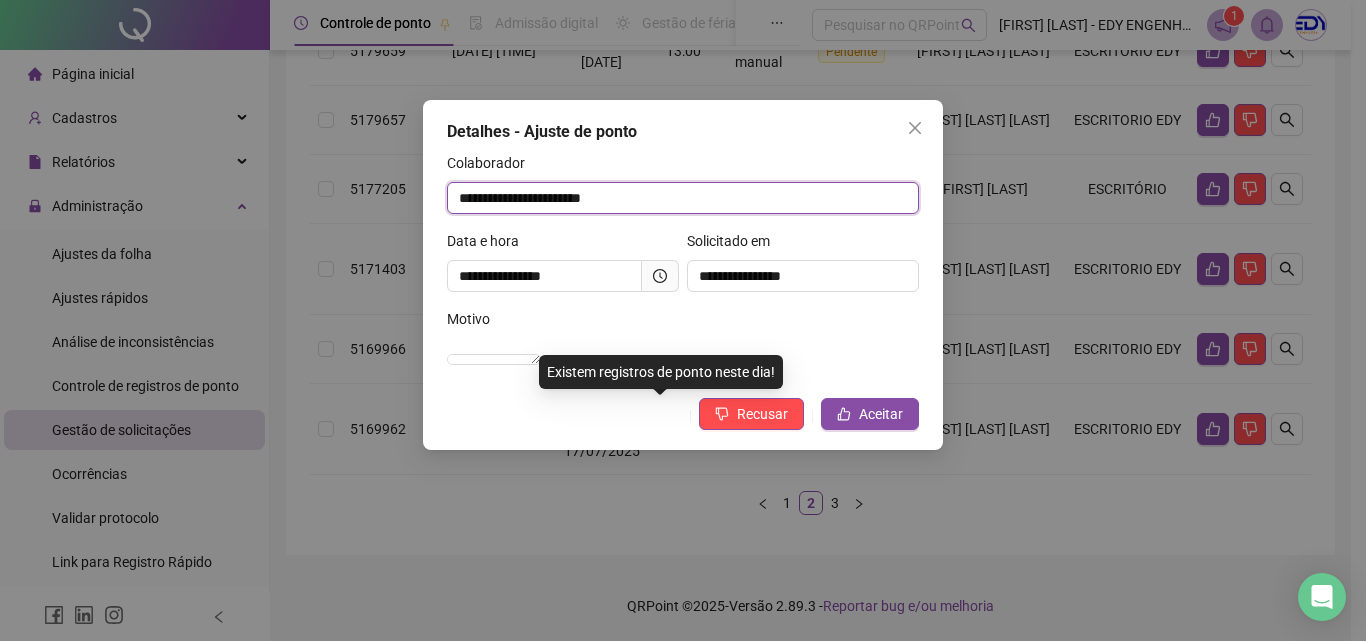 click on "**********" at bounding box center [683, 198] 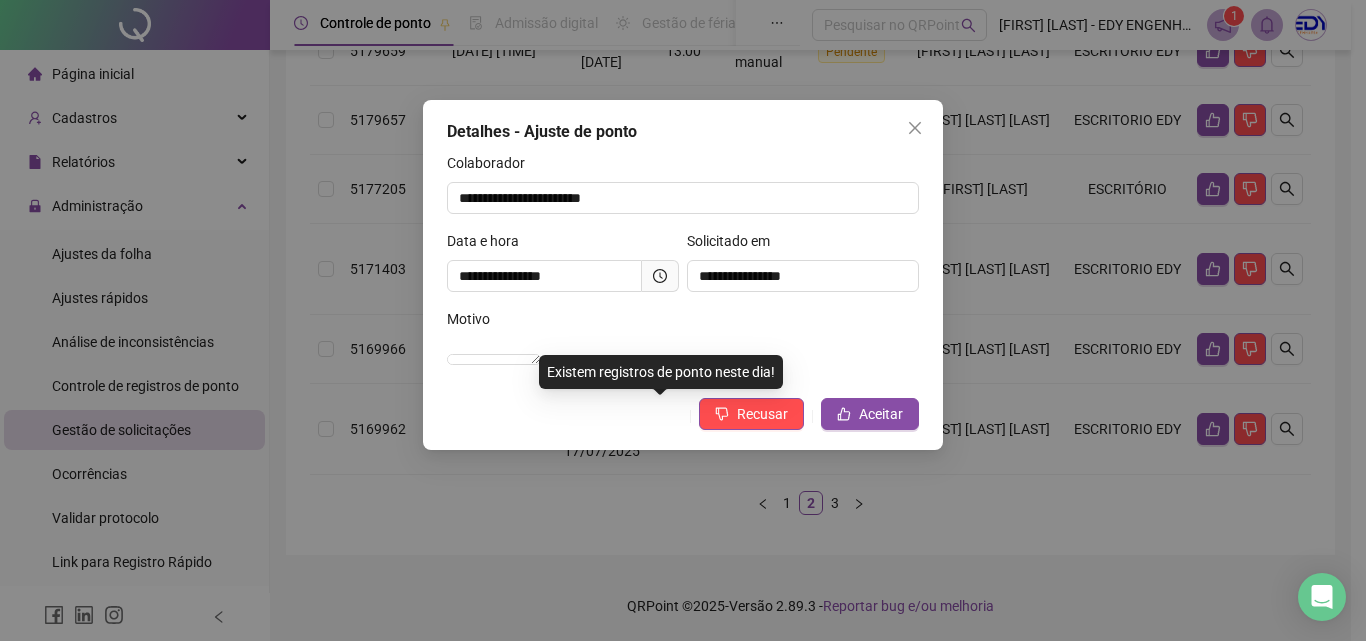 click on "Solicitado em" at bounding box center [803, 245] 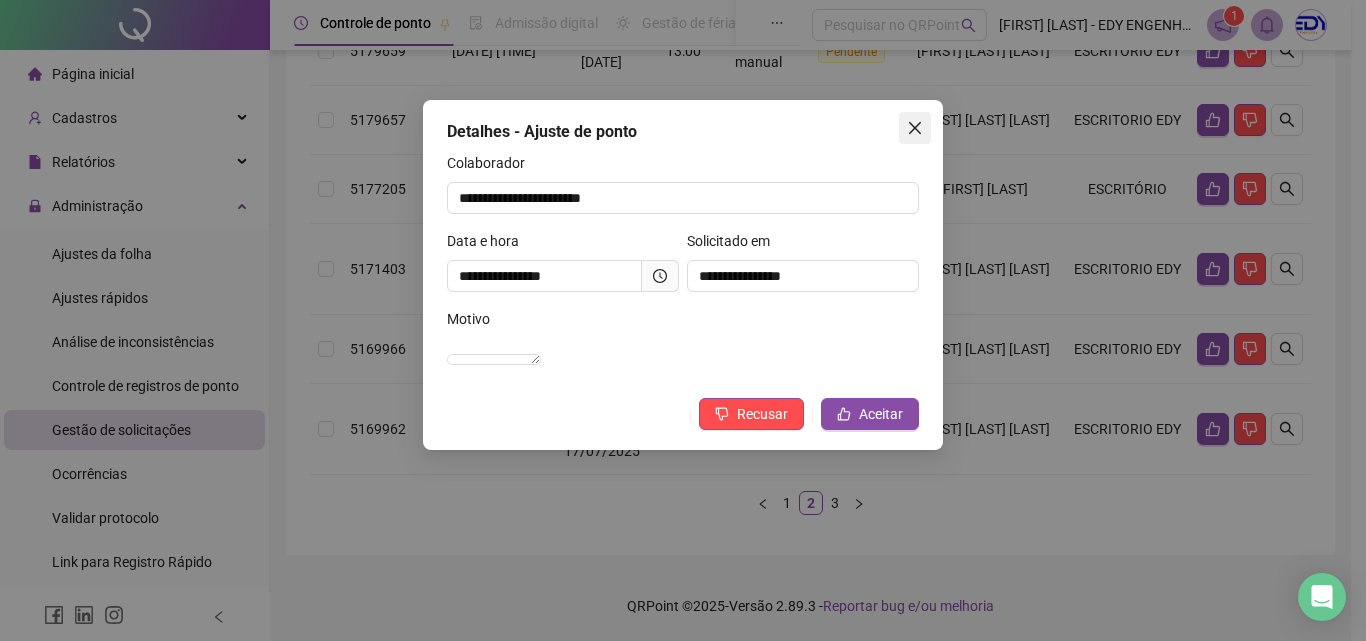 click 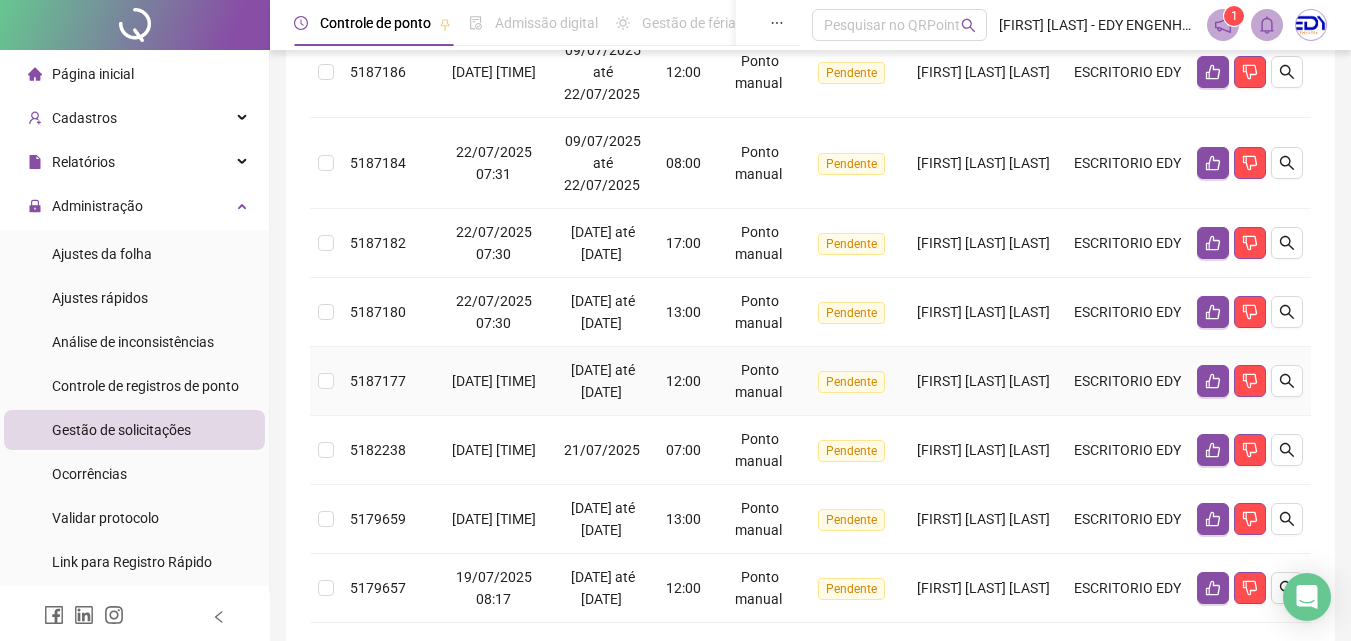 scroll, scrollTop: 516, scrollLeft: 0, axis: vertical 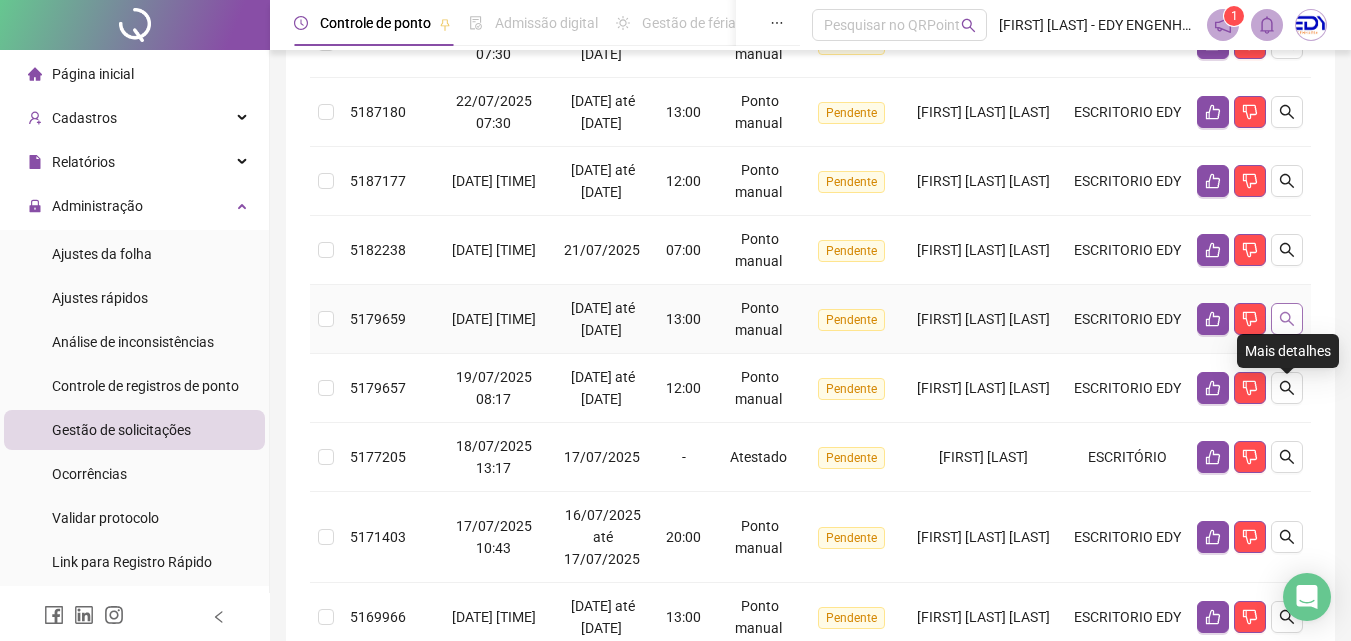 click 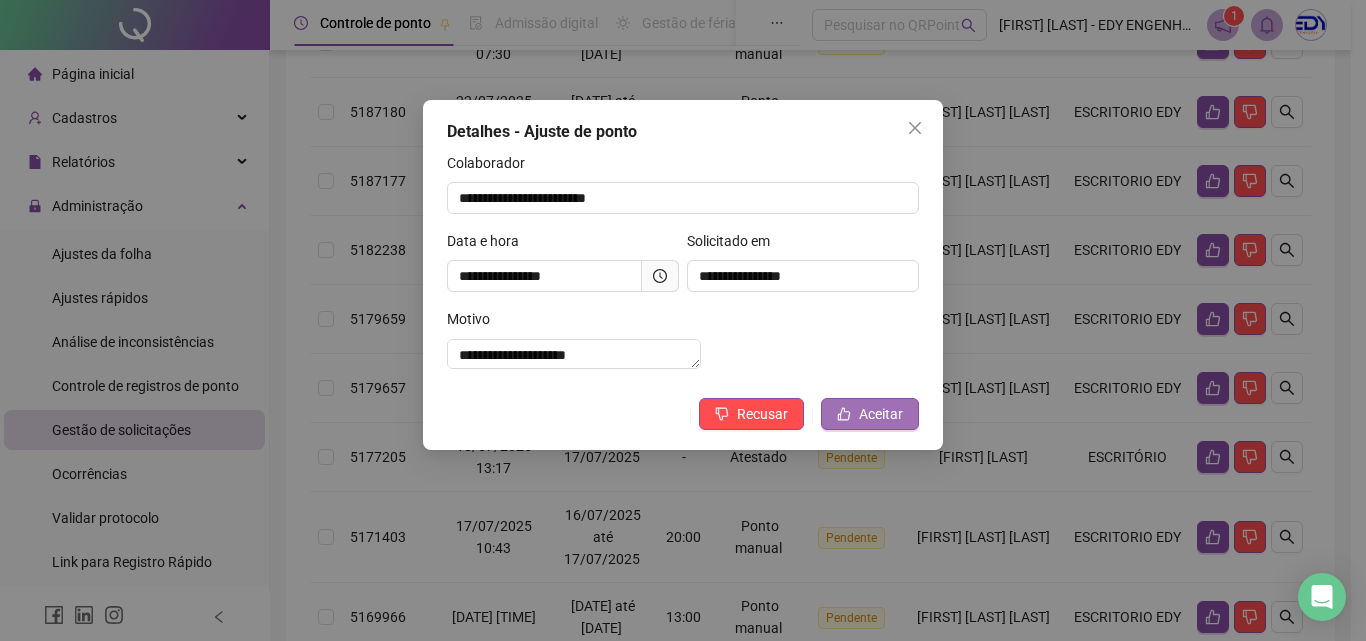 click on "Aceitar" at bounding box center (870, 414) 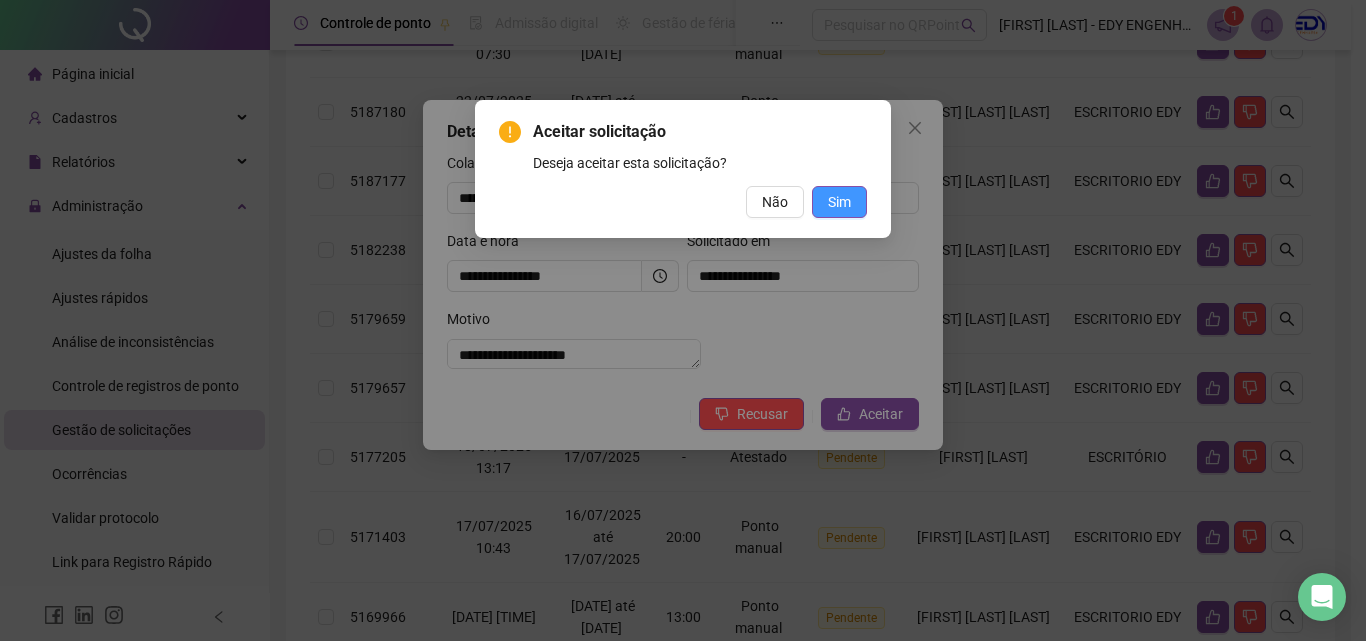 click on "Sim" at bounding box center (839, 202) 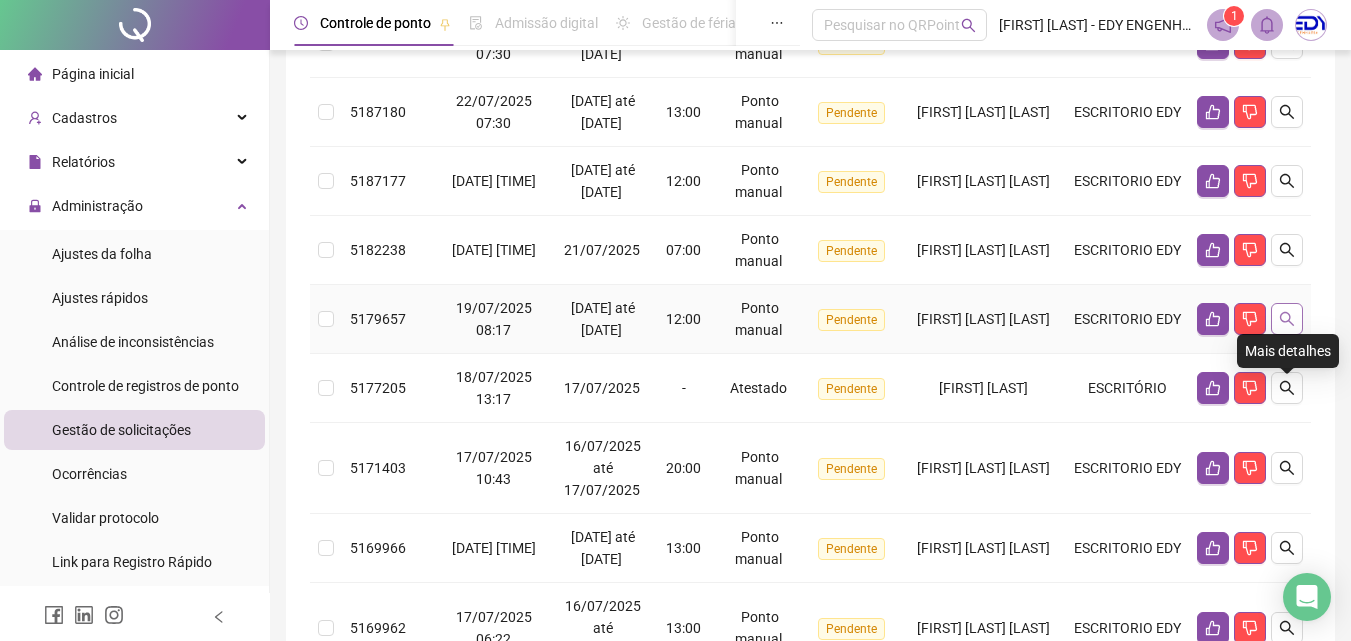 click 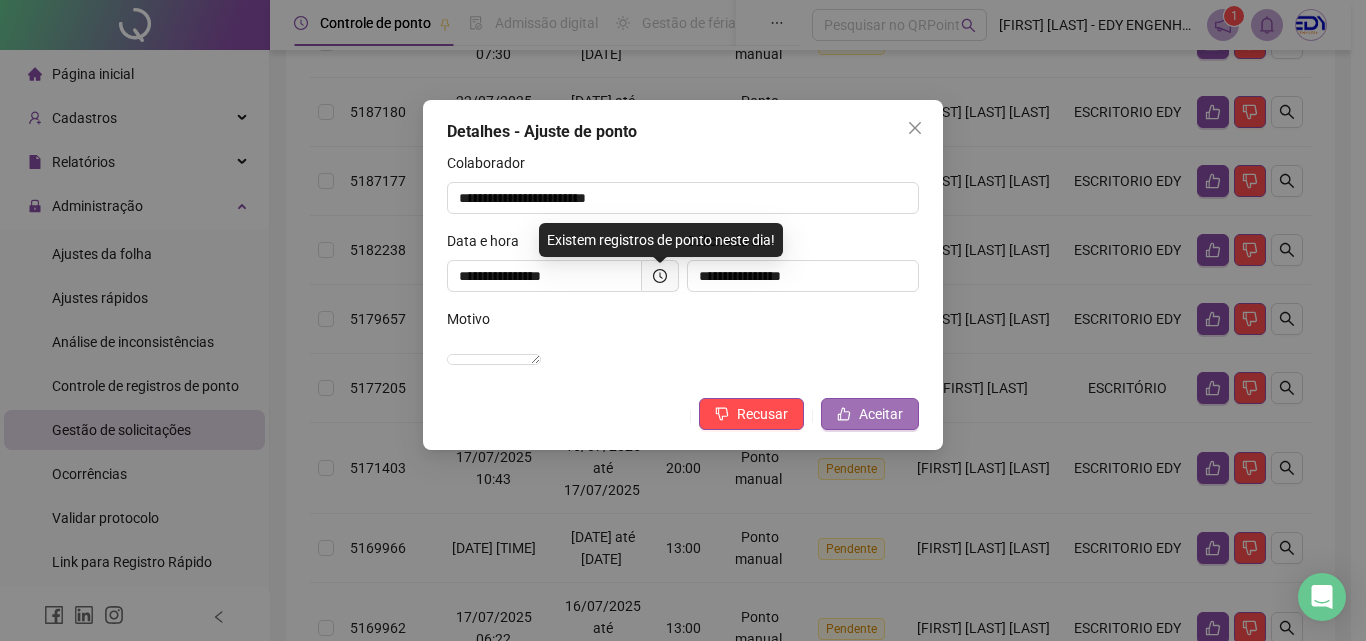 click on "Aceitar" at bounding box center (881, 414) 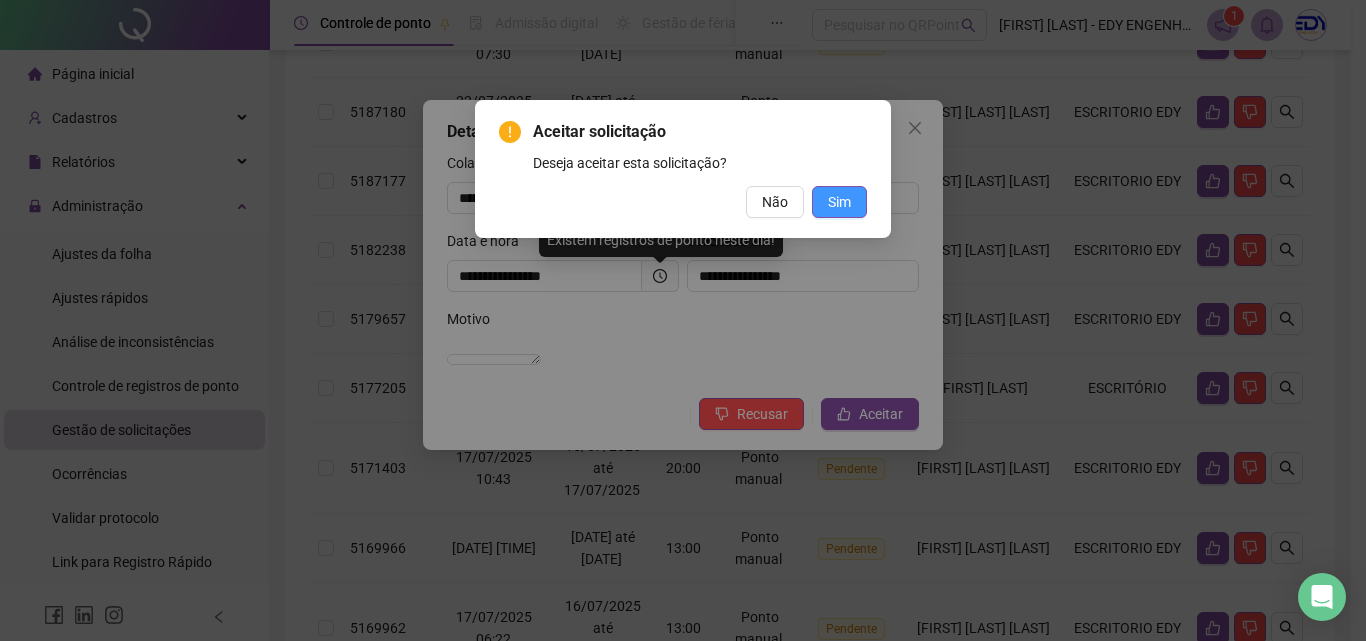 click on "Sim" at bounding box center [839, 202] 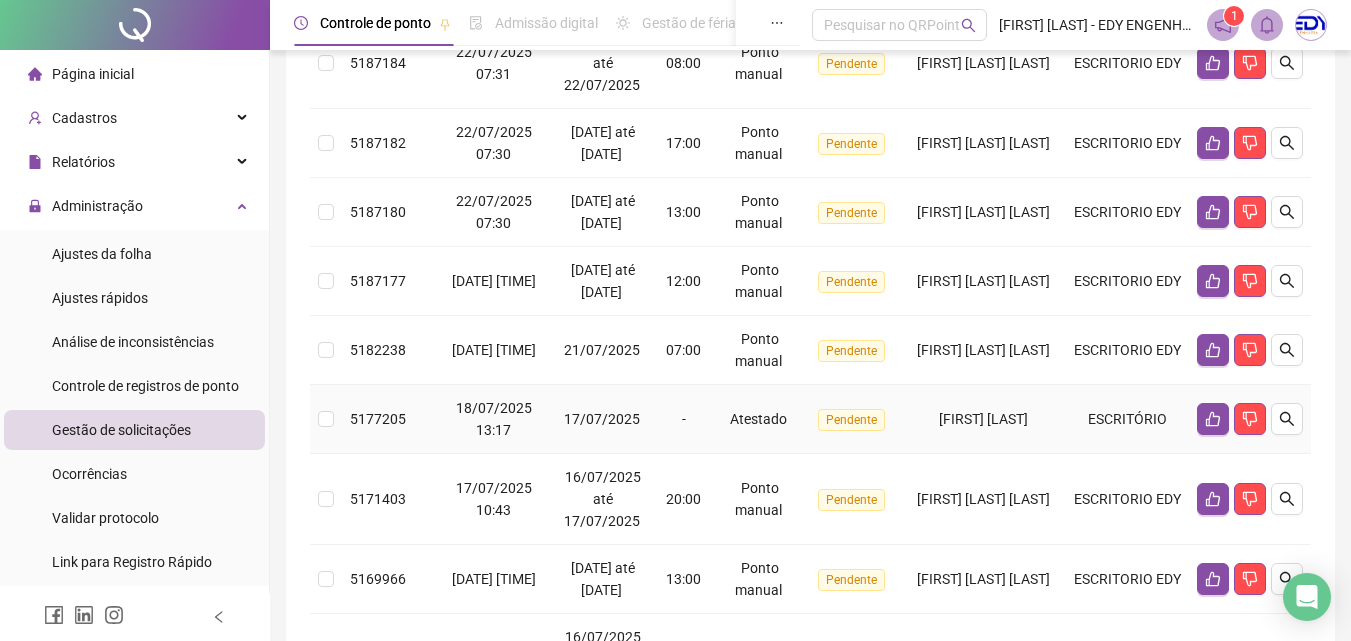 scroll, scrollTop: 616, scrollLeft: 0, axis: vertical 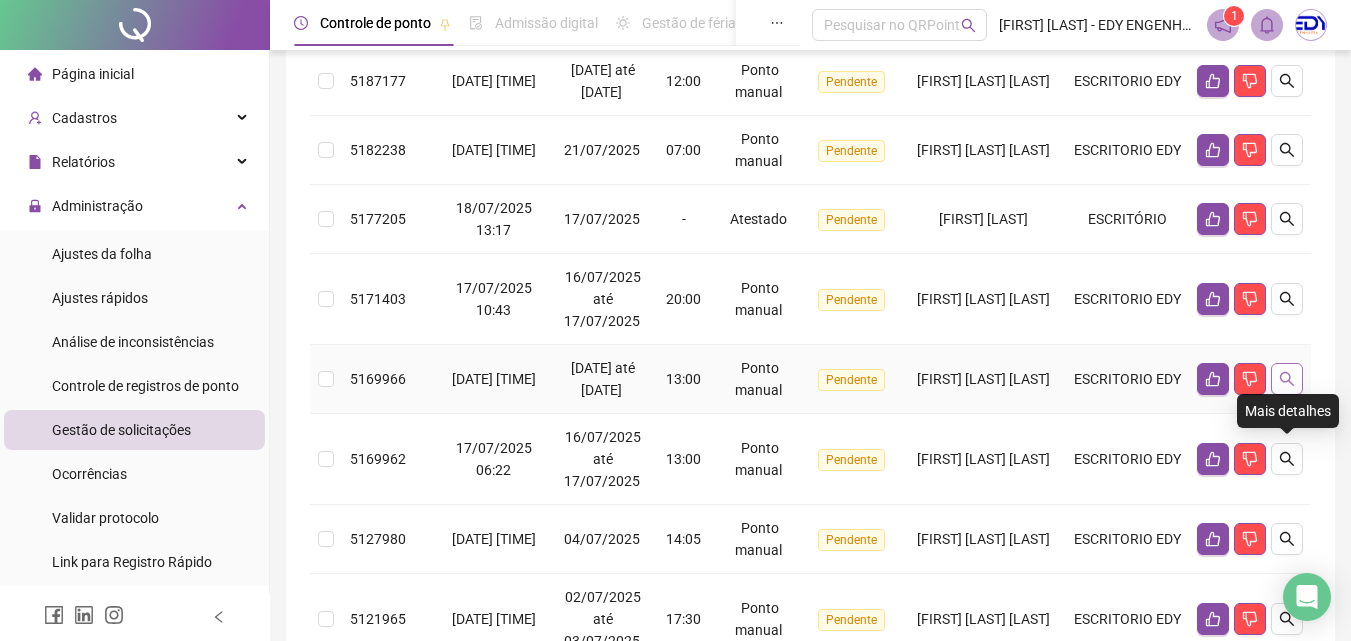 click at bounding box center (1287, 379) 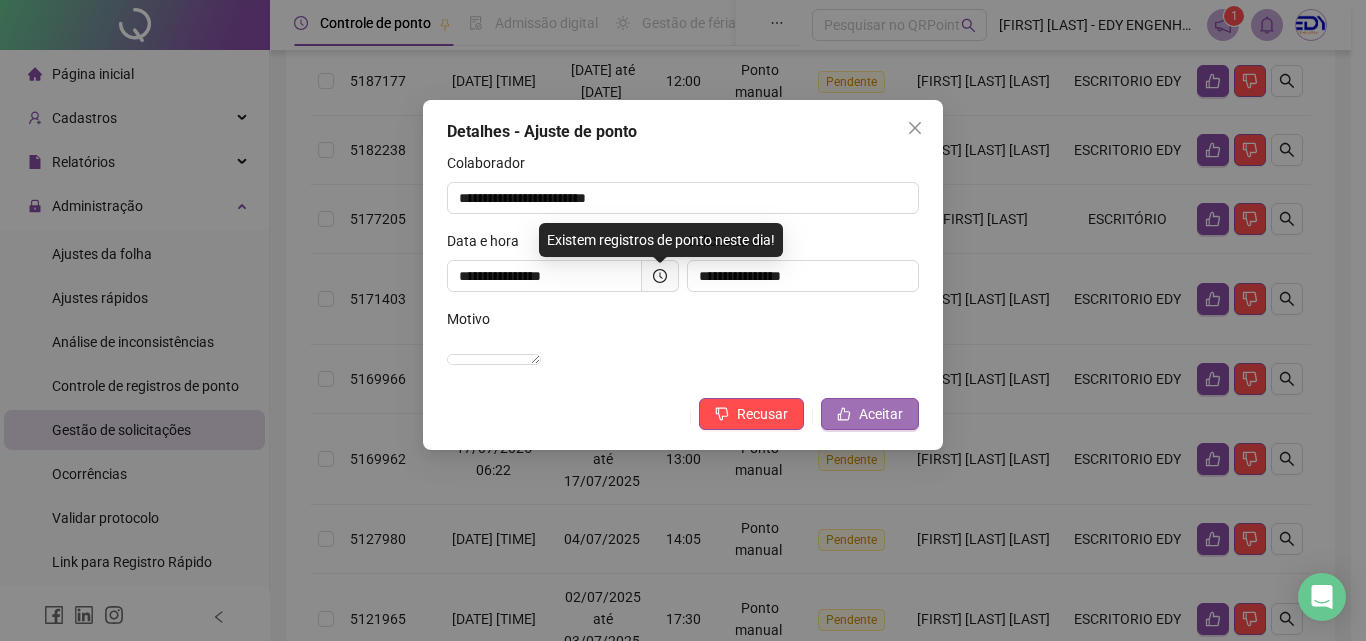 click on "Aceitar" at bounding box center [881, 414] 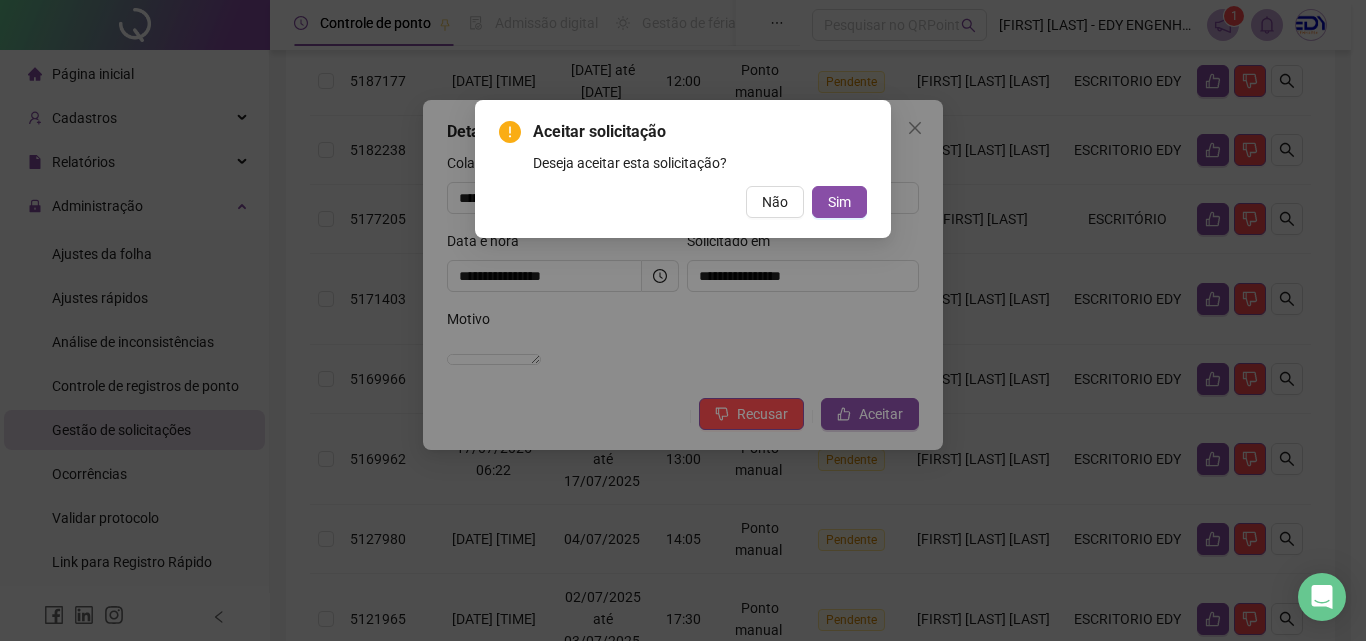 click on "Aceitar solicitação Deseja aceitar esta solicitação? Não Sim" at bounding box center [683, 169] 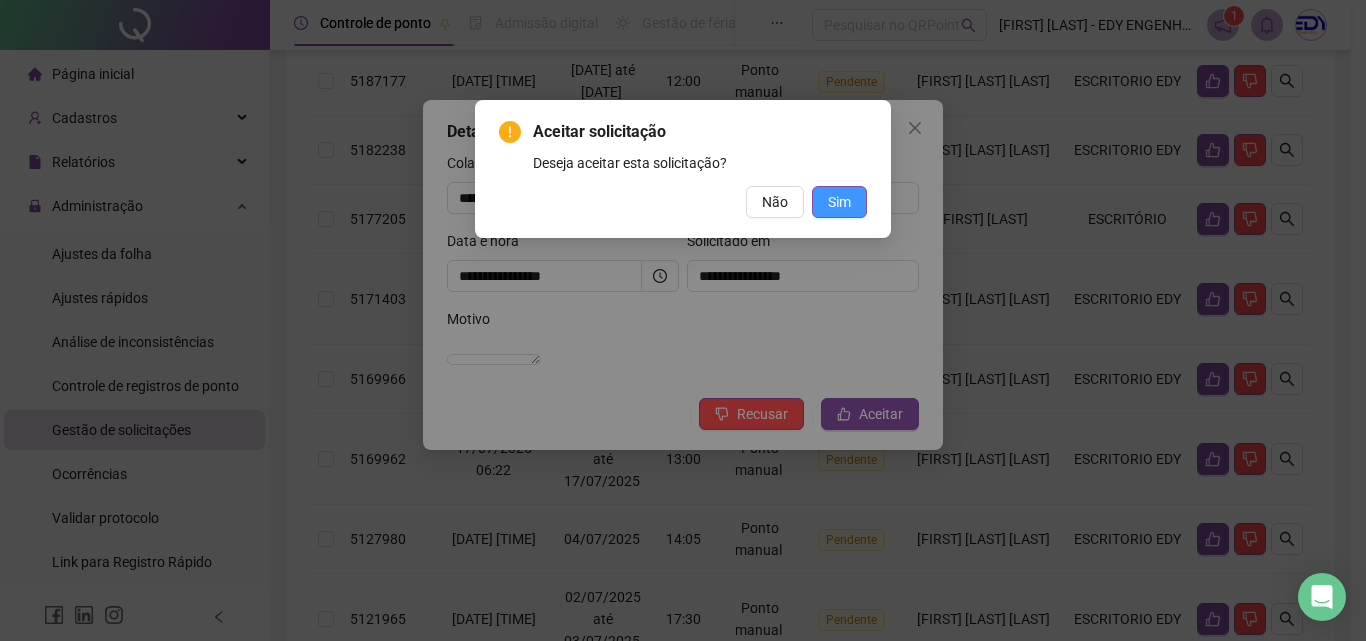 click on "Sim" at bounding box center (839, 202) 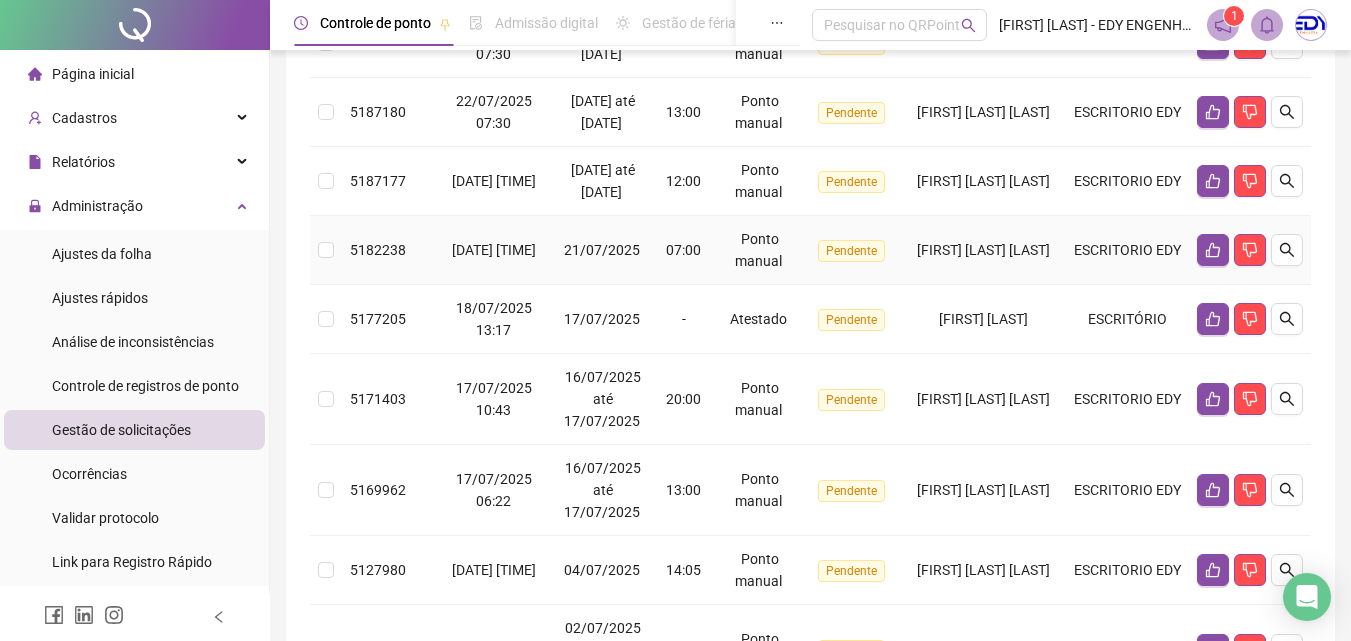 scroll, scrollTop: 0, scrollLeft: 0, axis: both 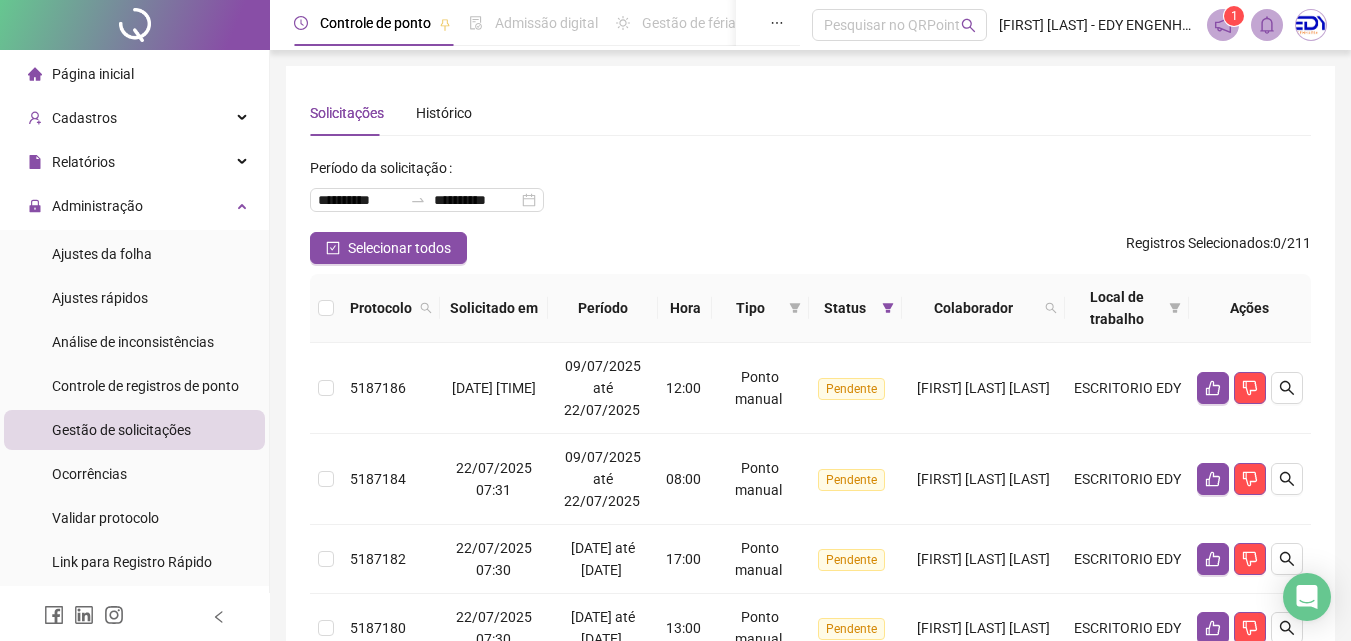 click on "Colaborador" at bounding box center (973, 308) 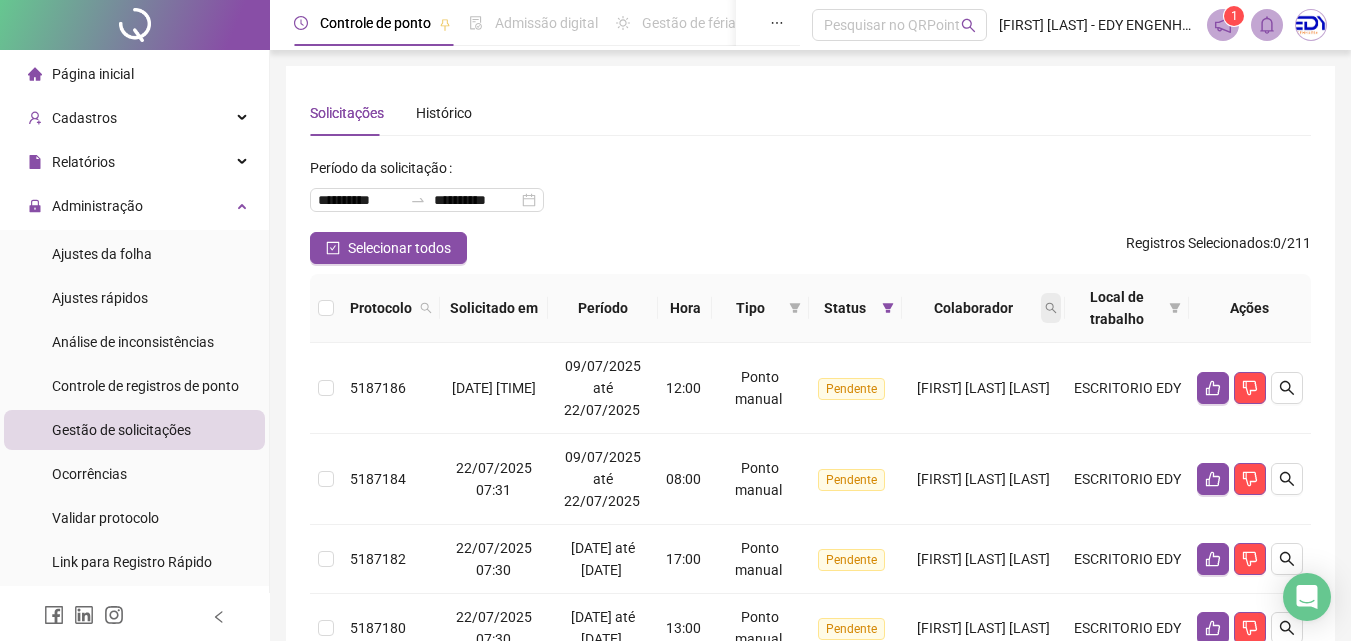 click 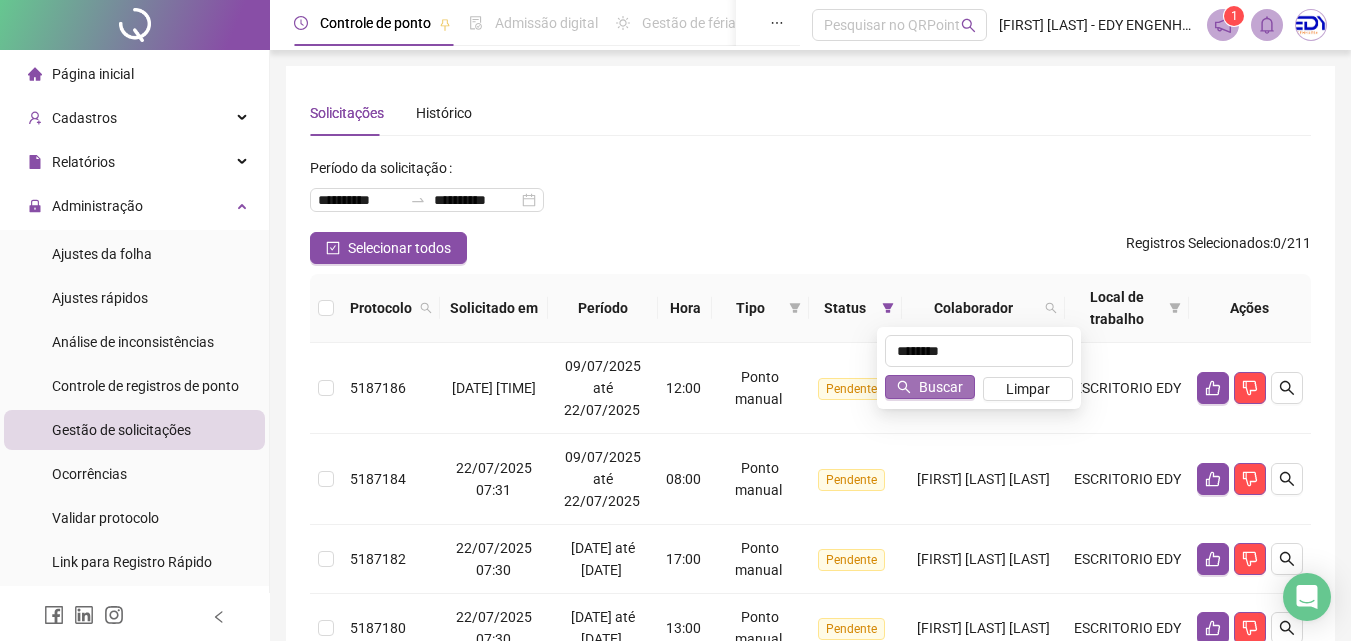 type on "********" 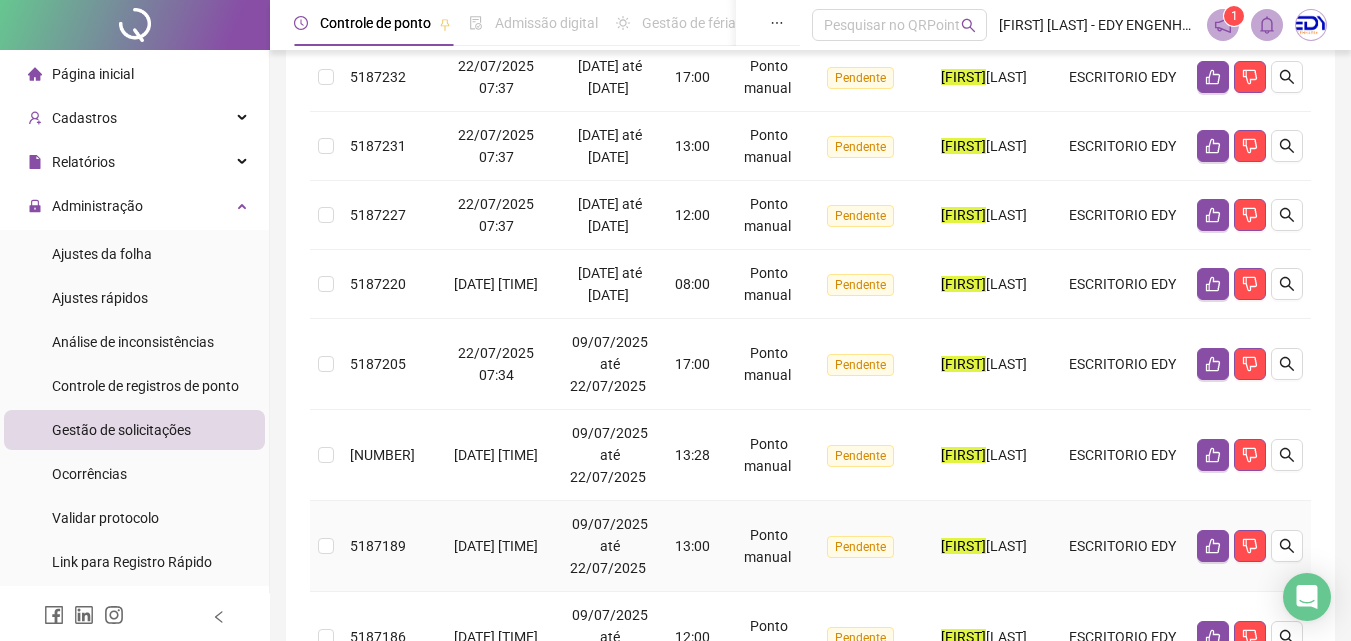 scroll, scrollTop: 138, scrollLeft: 0, axis: vertical 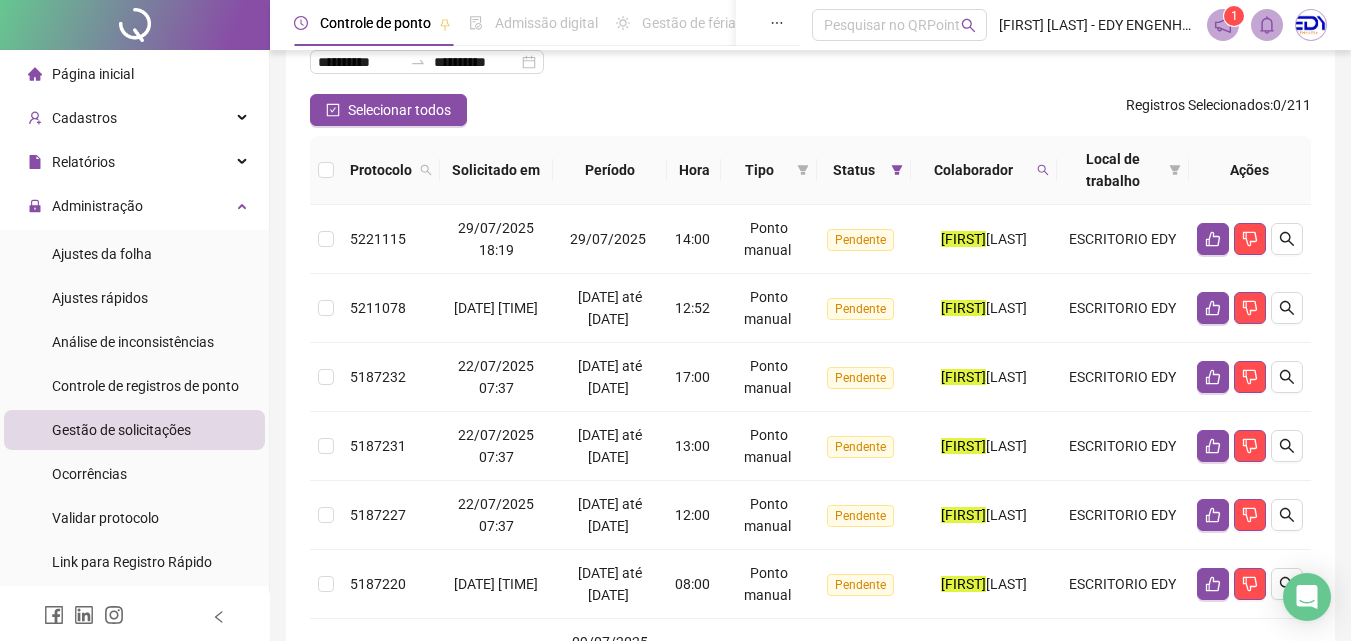 click on "Selecionar todos Registros Selecionados :  0 / 211" at bounding box center [810, 110] 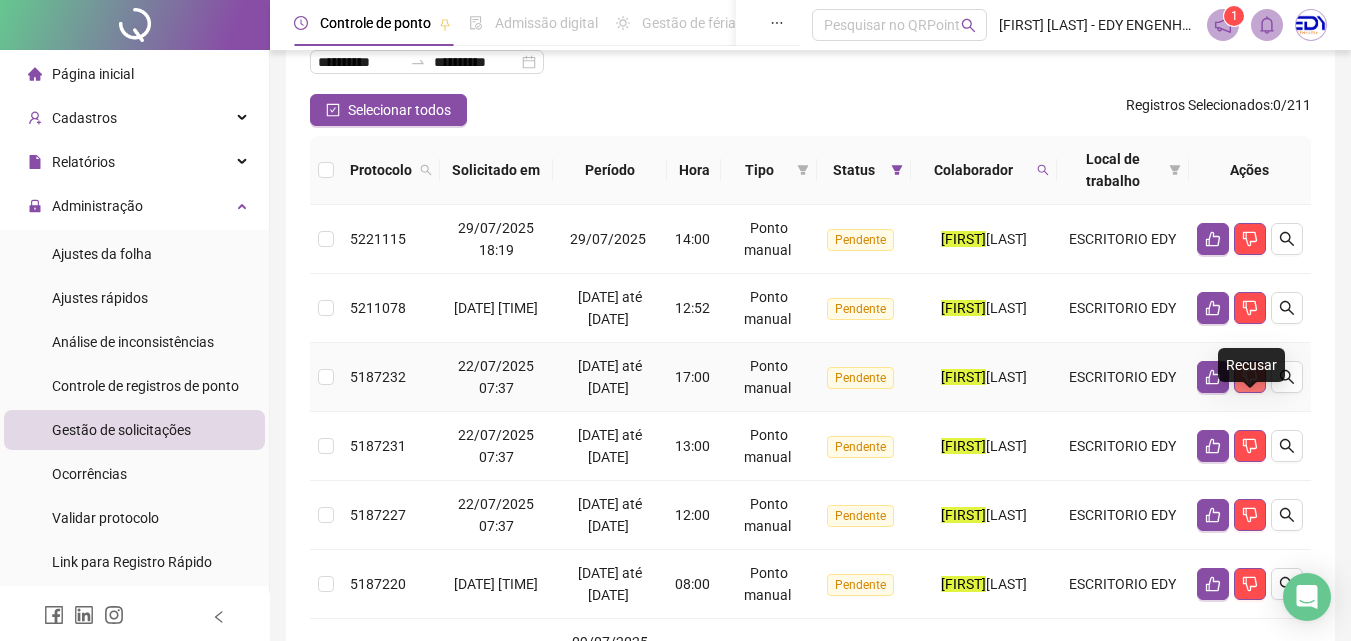 click at bounding box center [1250, 377] 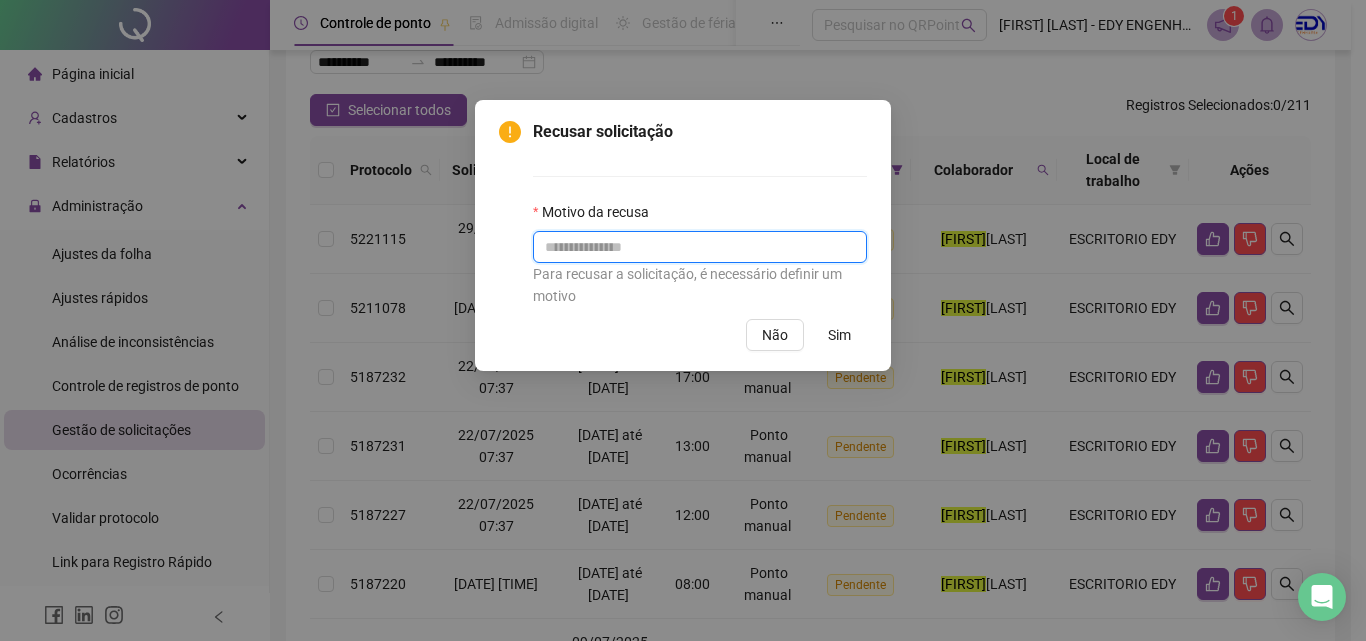 click at bounding box center (700, 247) 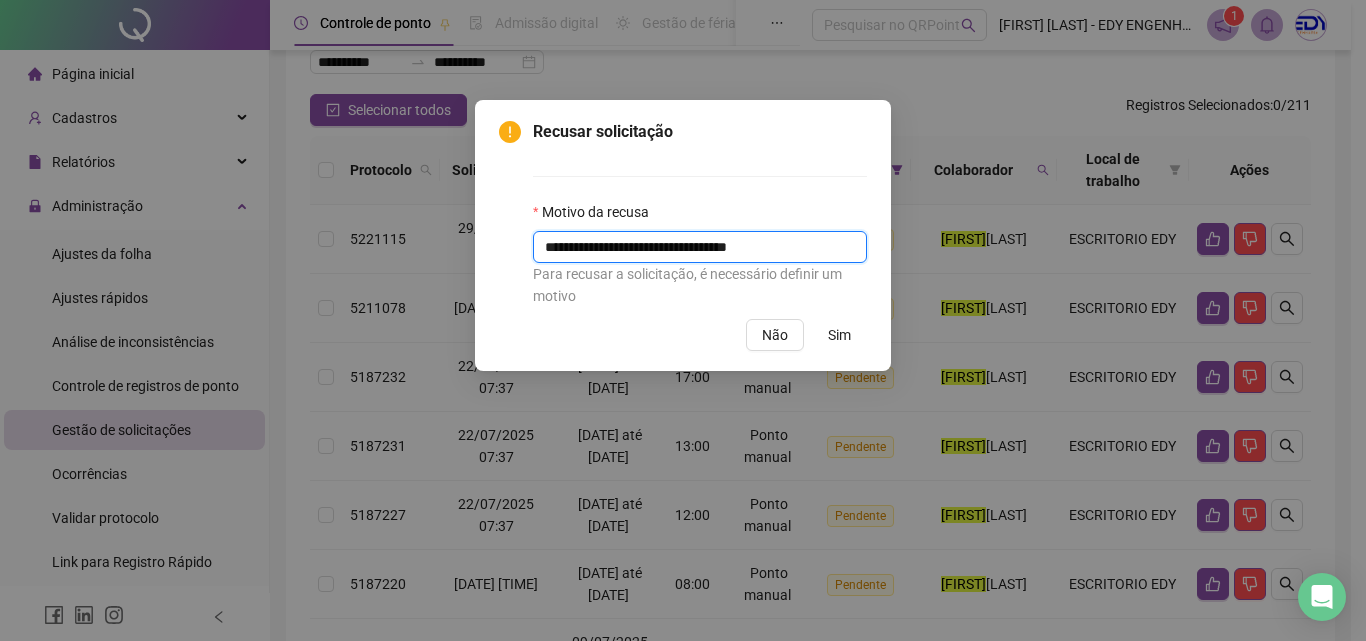 type on "**********" 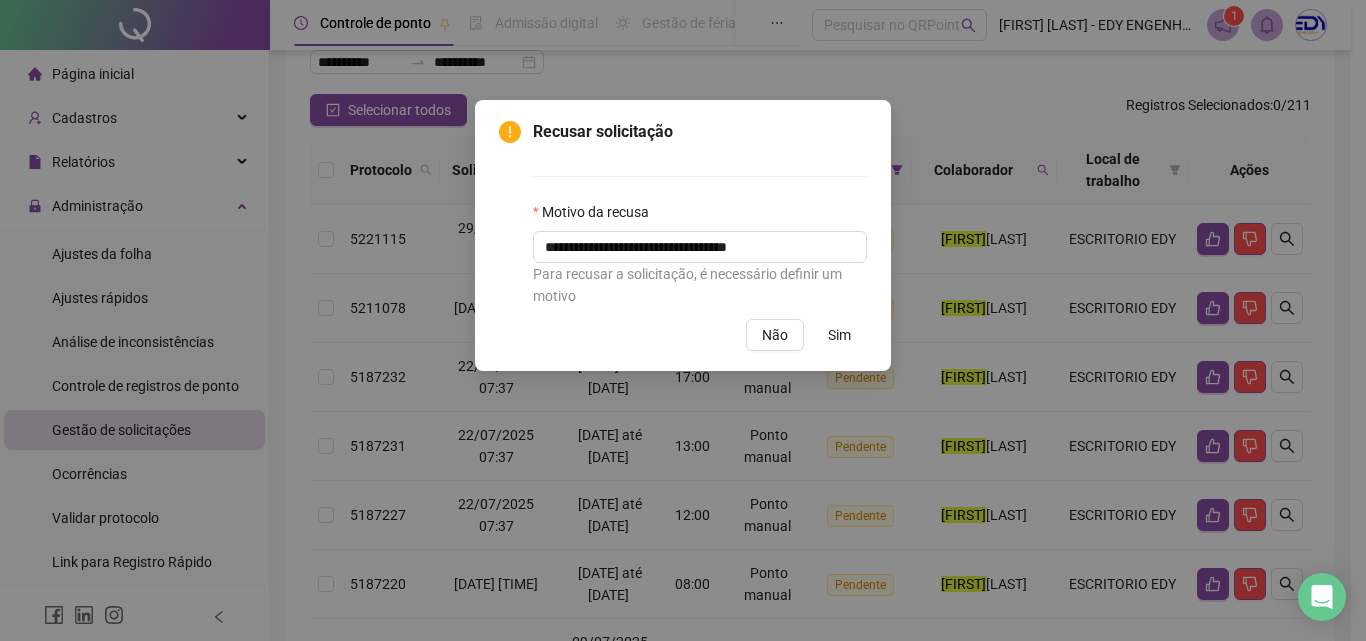 click on "Sim" at bounding box center [839, 335] 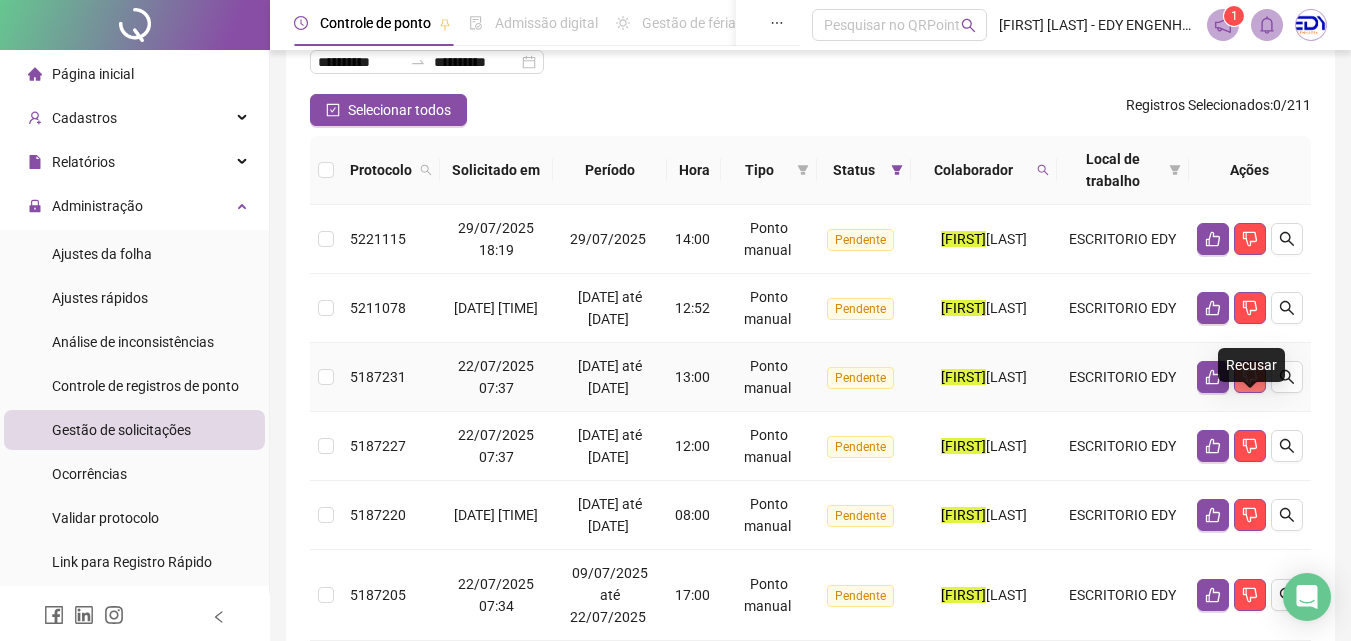 click 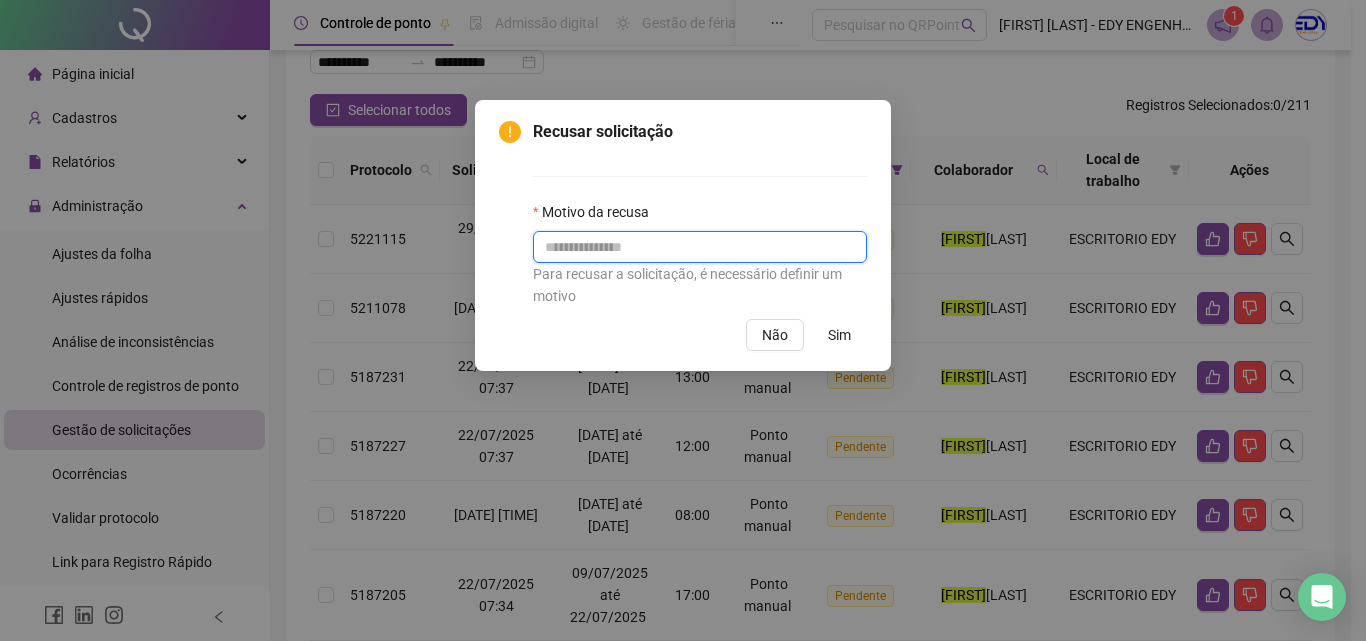 click at bounding box center [700, 247] 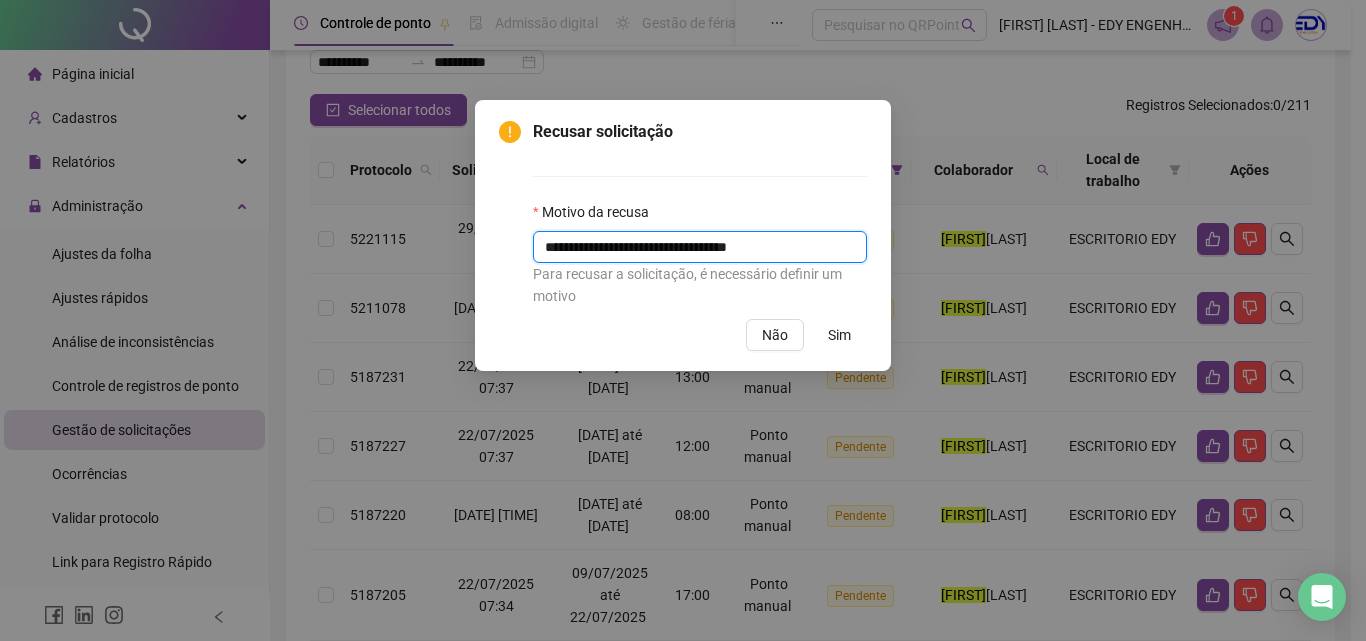 drag, startPoint x: 777, startPoint y: 255, endPoint x: 534, endPoint y: 235, distance: 243.82166 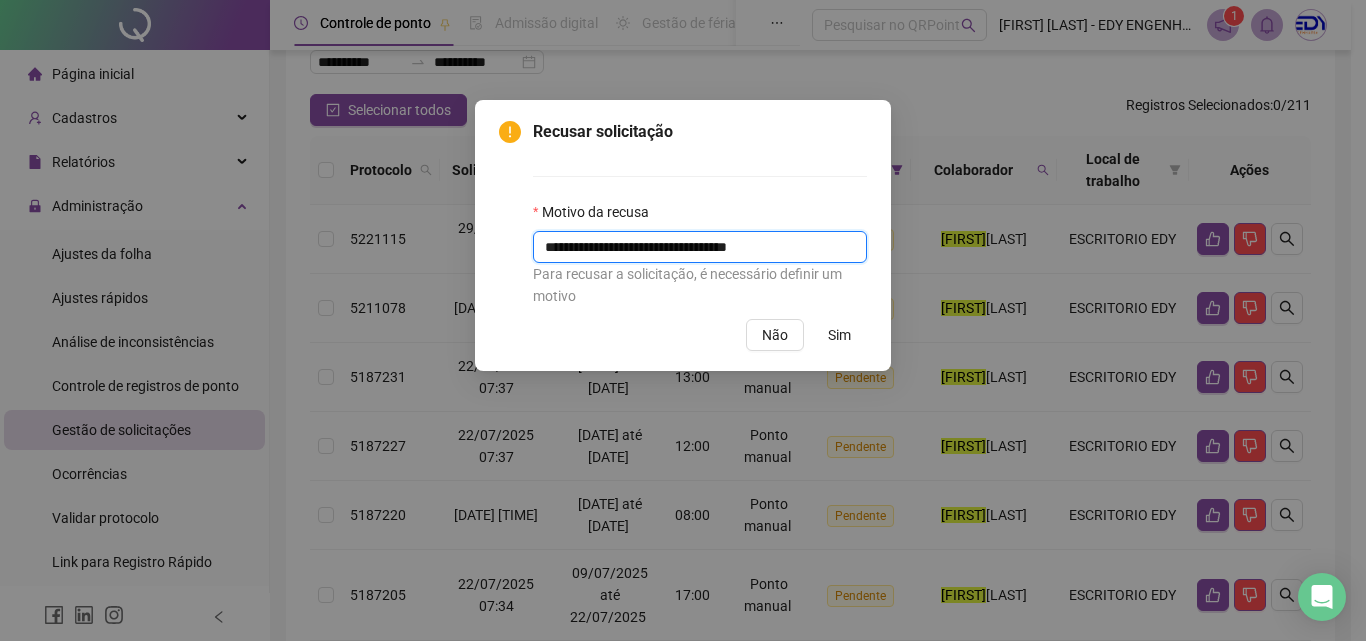 type on "**********" 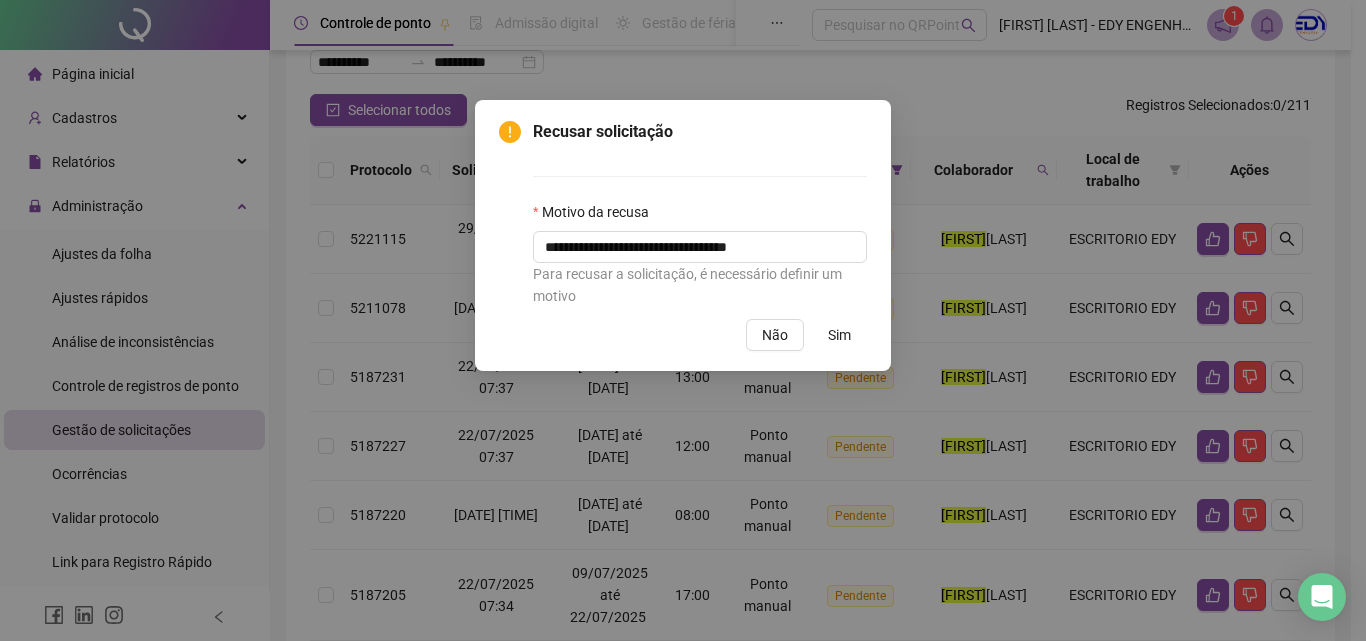 click on "Sim" at bounding box center (839, 335) 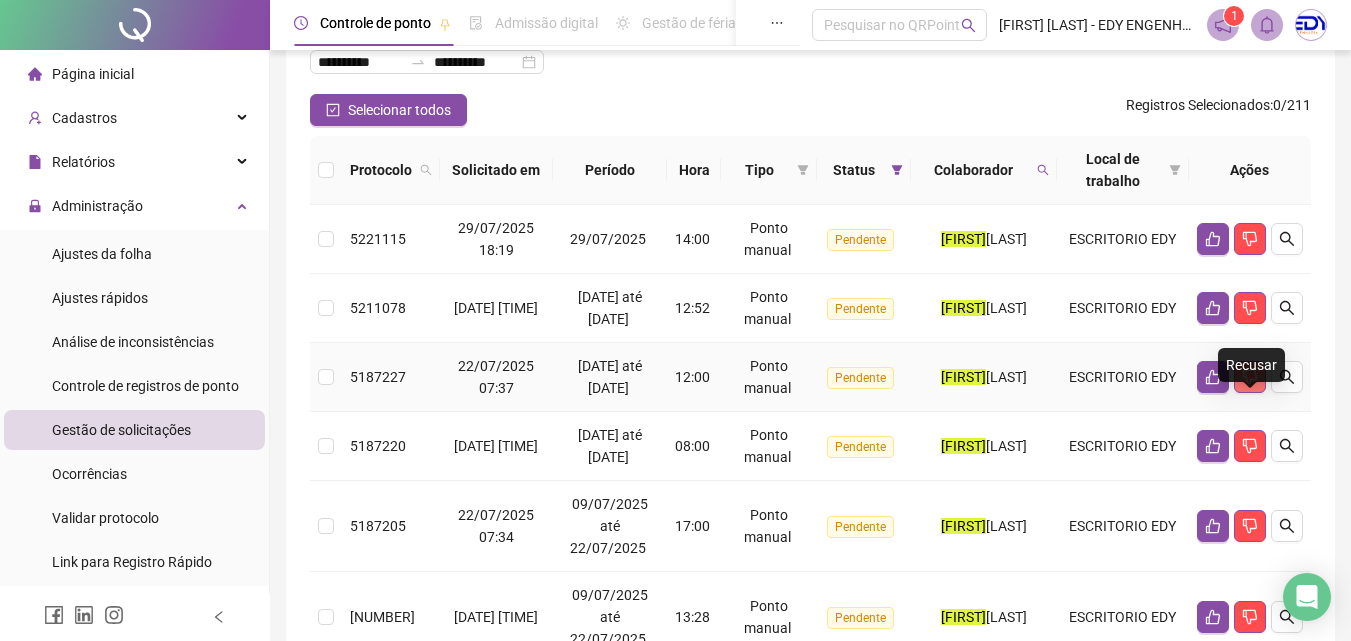 click 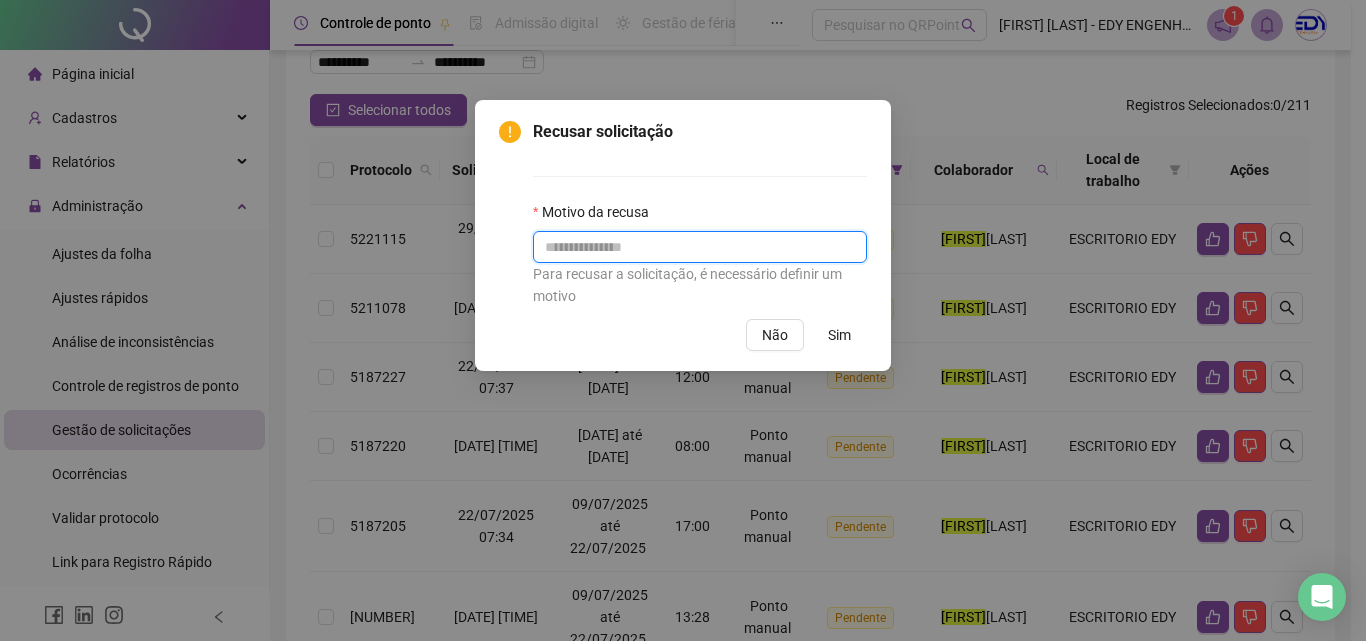 click at bounding box center [700, 247] 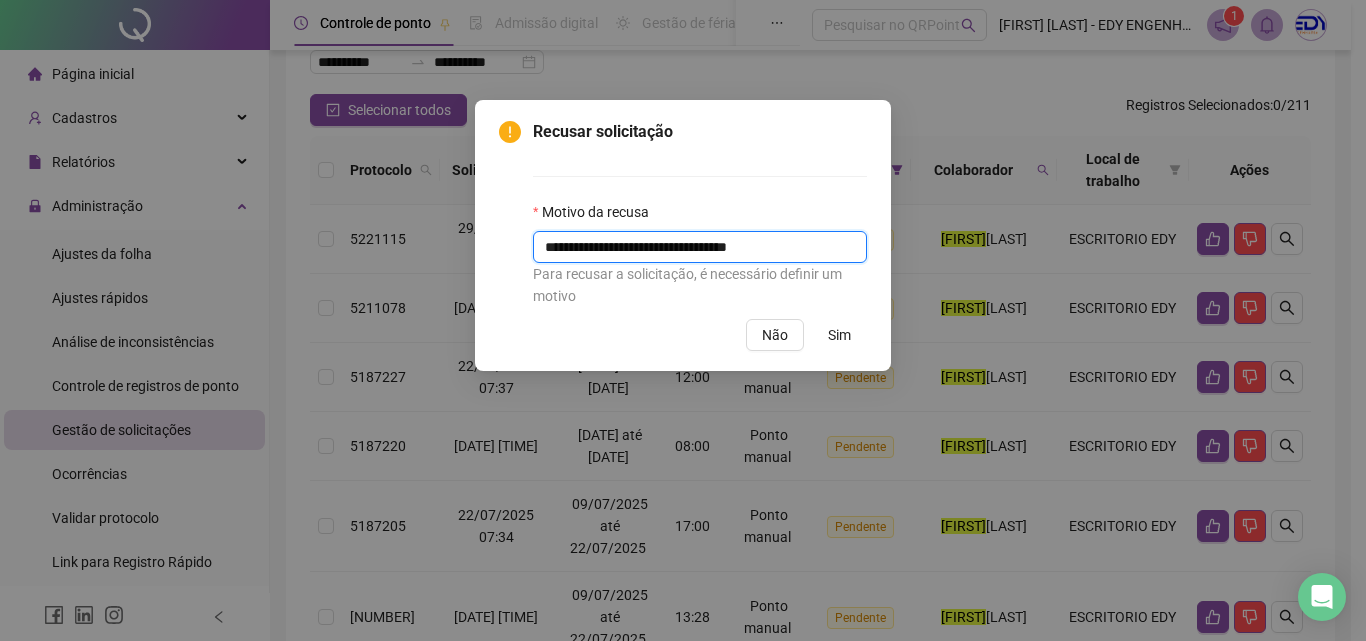 type on "**********" 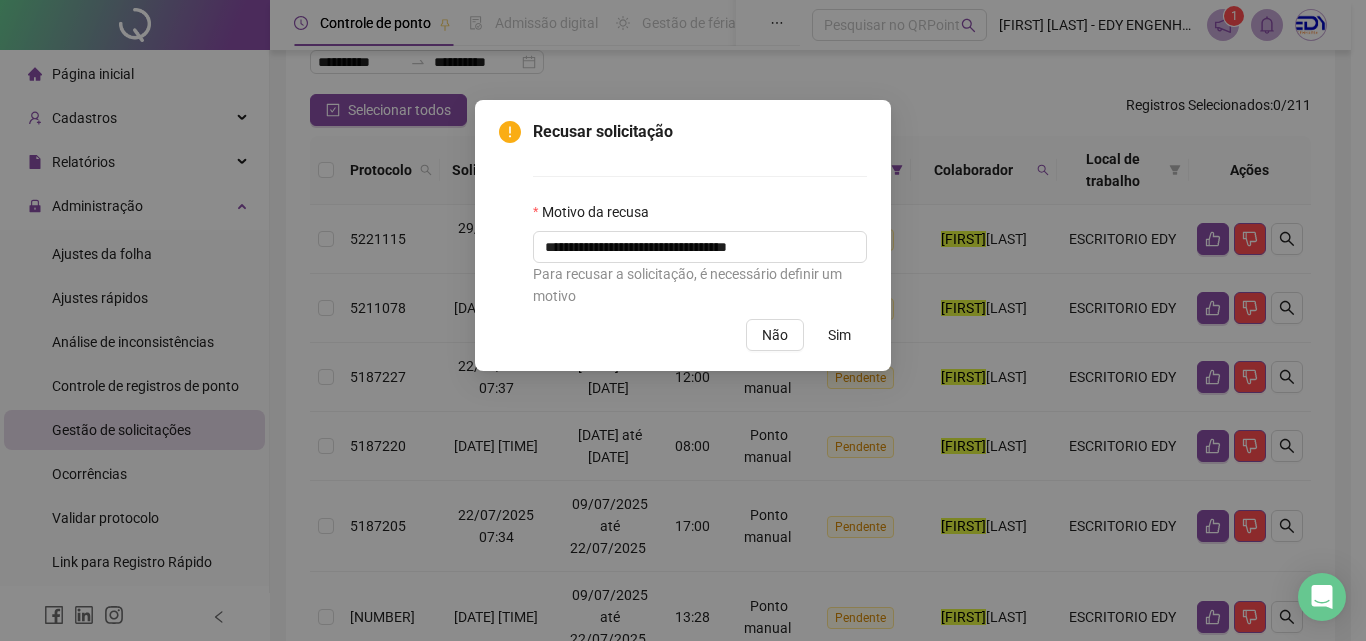 click on "Sim" at bounding box center (839, 335) 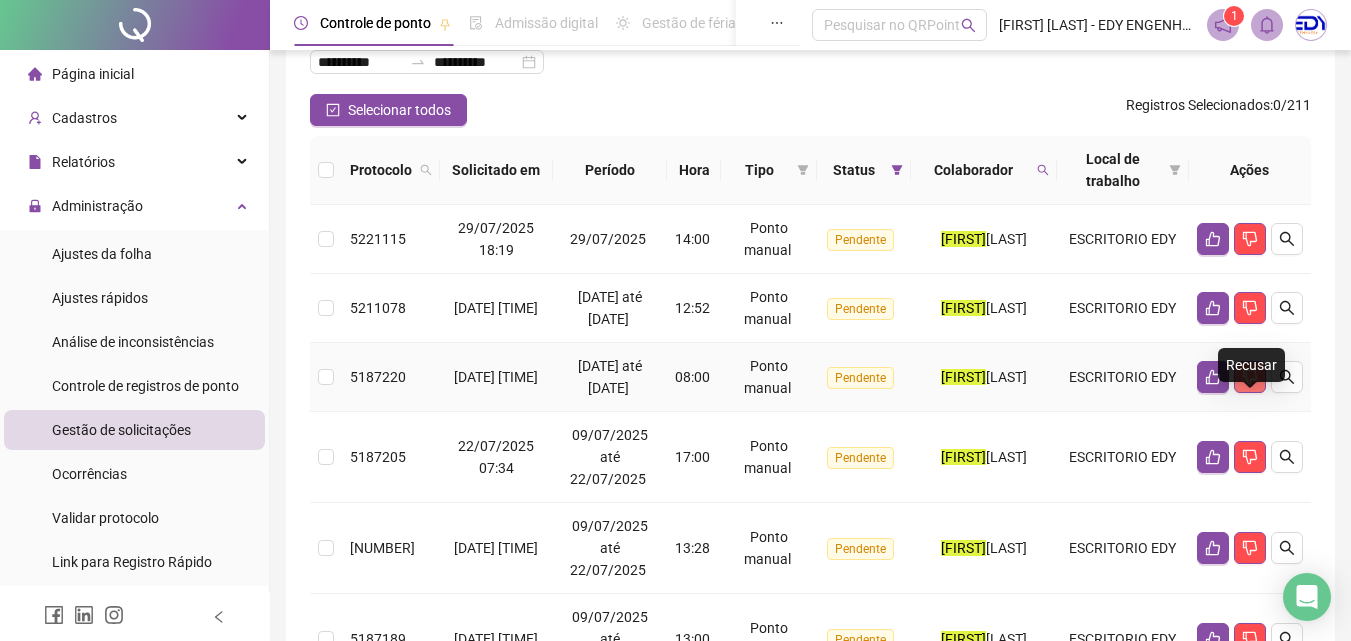 click 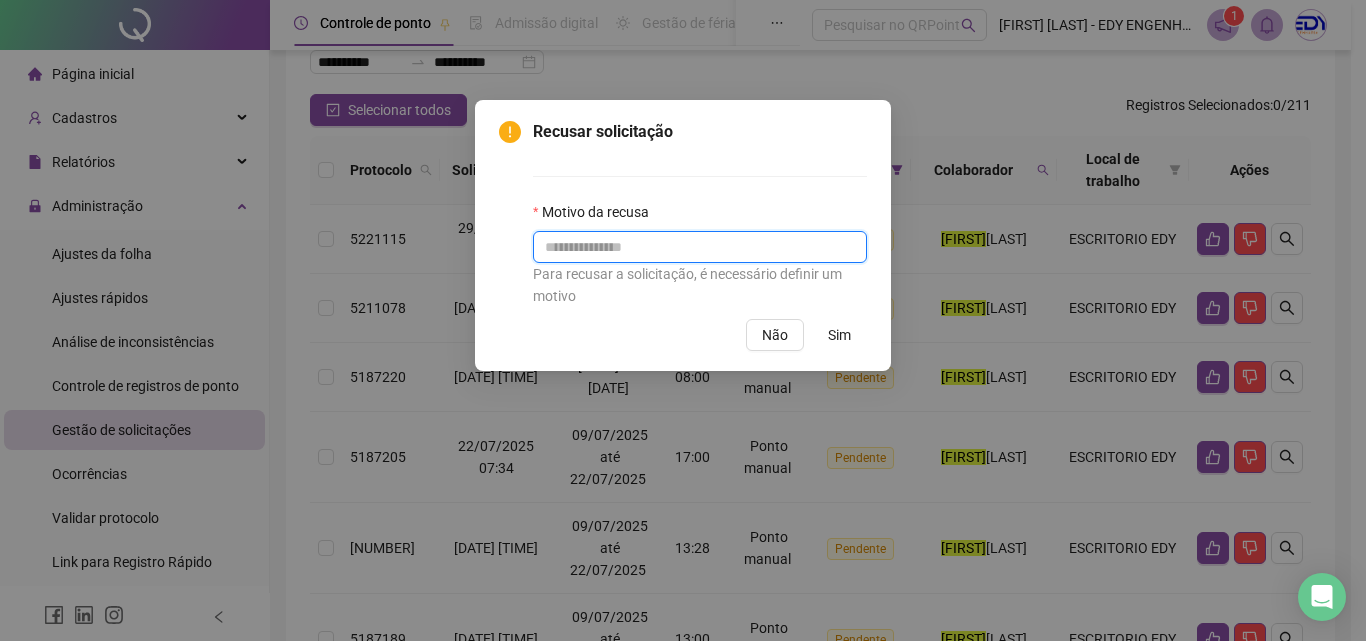 click at bounding box center (700, 247) 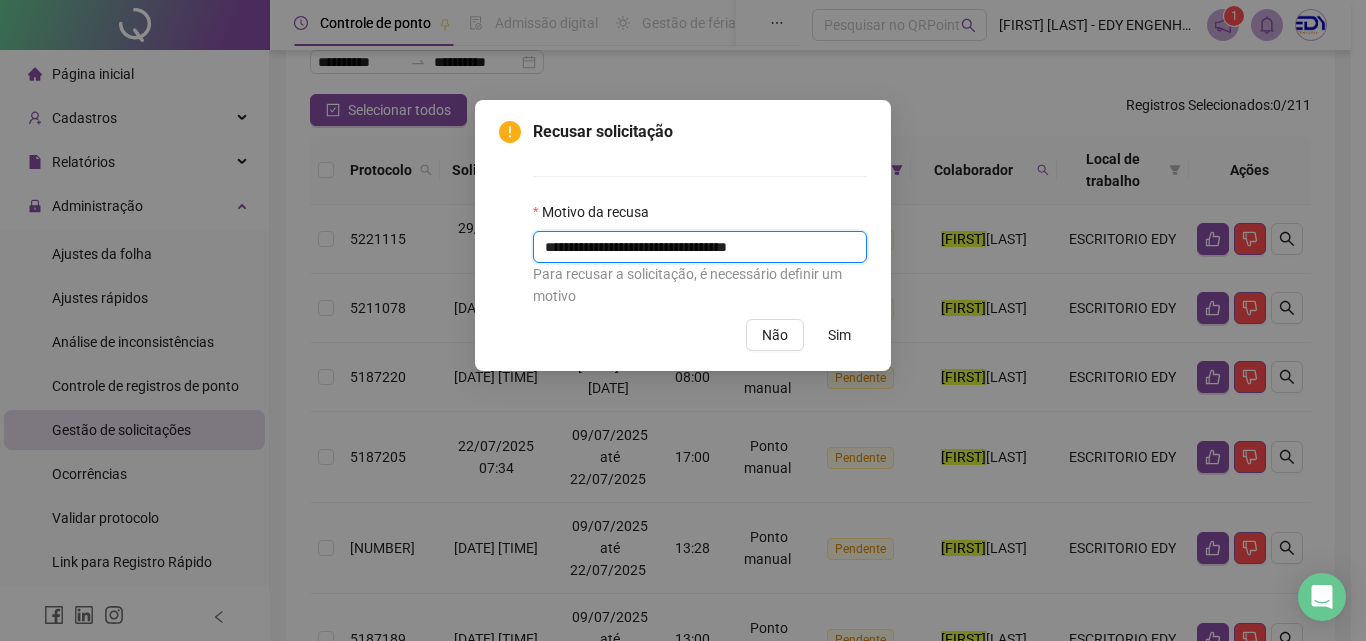 type on "**********" 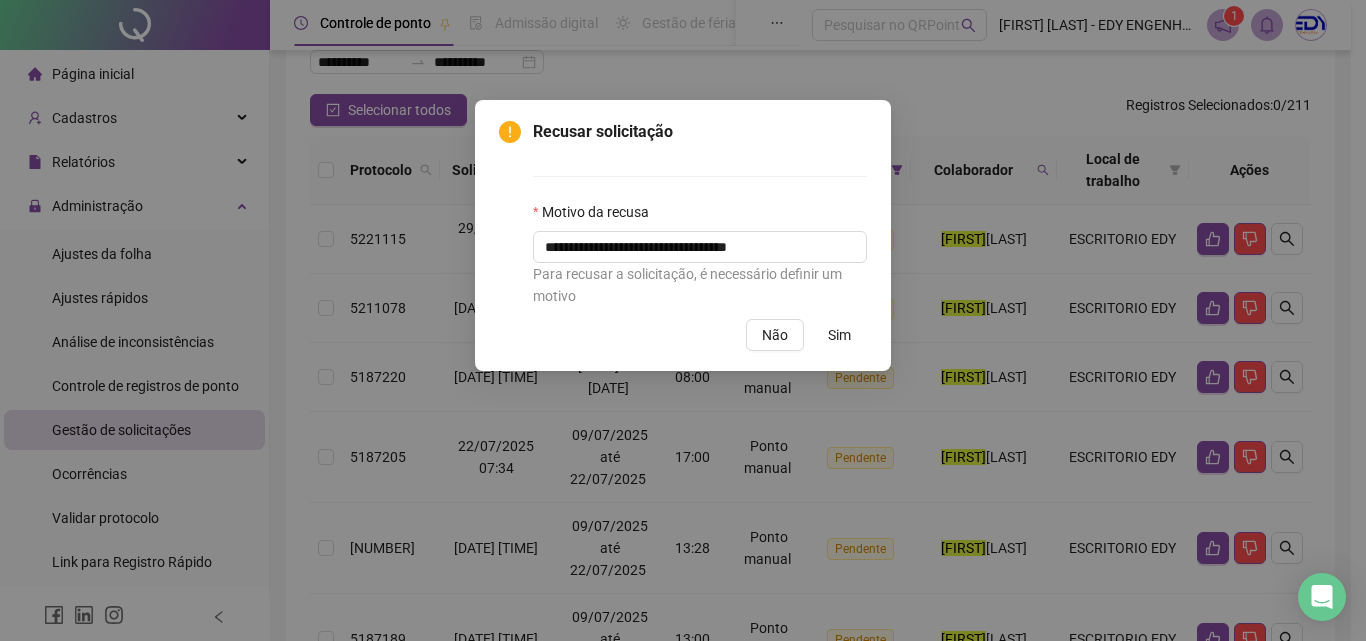 click on "Sim" at bounding box center (839, 335) 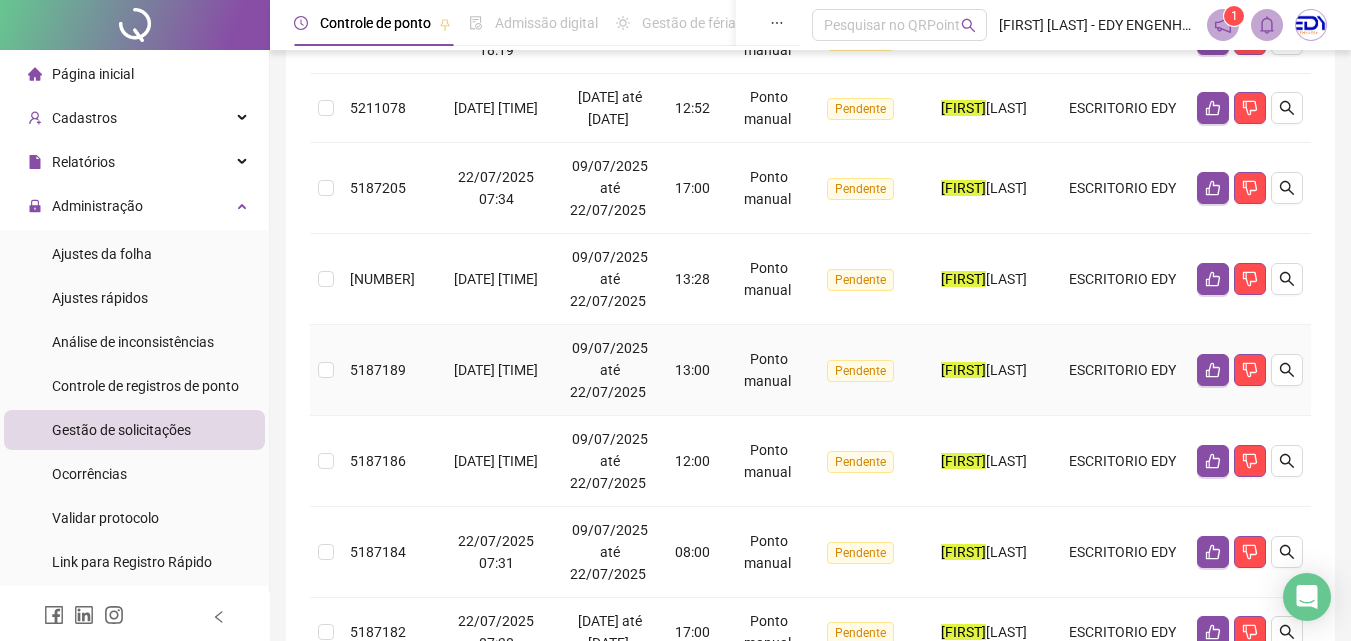 scroll, scrollTop: 438, scrollLeft: 0, axis: vertical 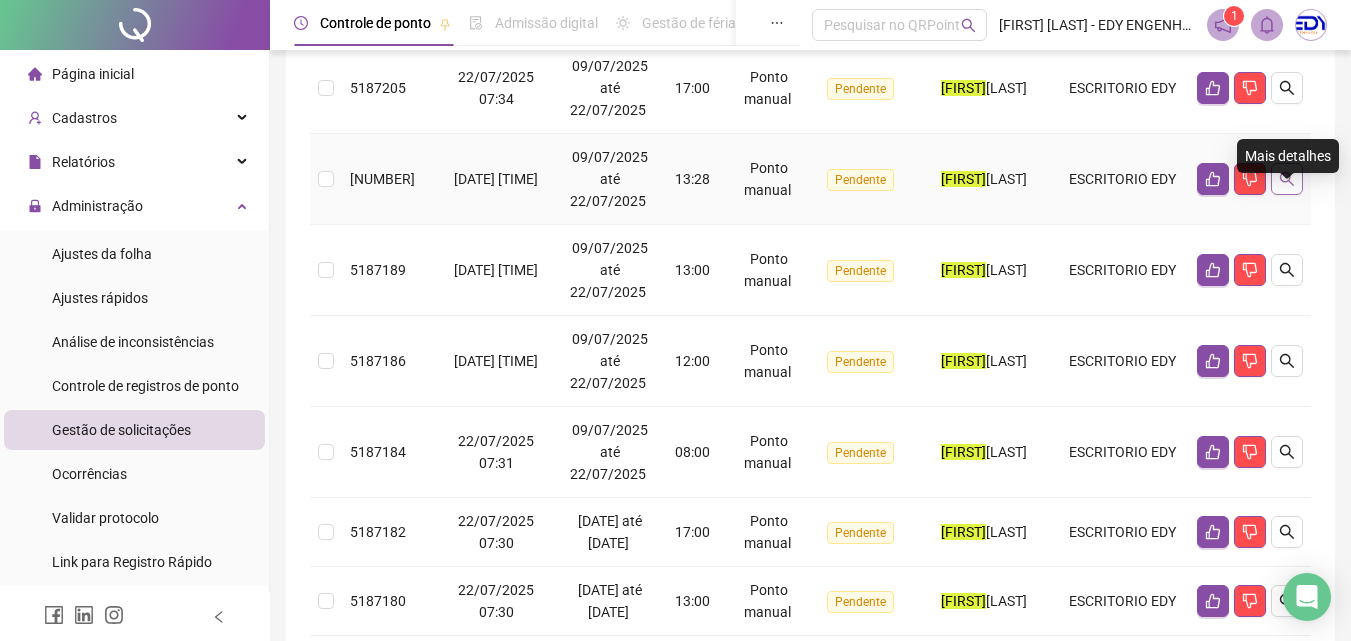 click 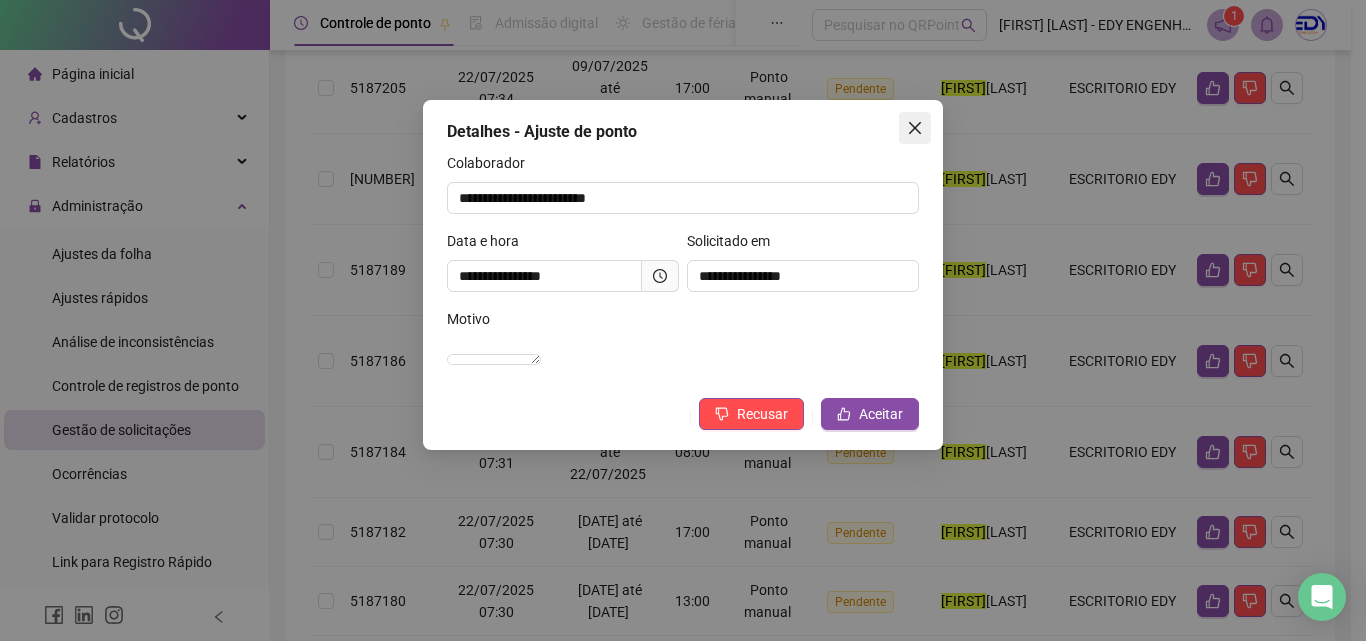 click 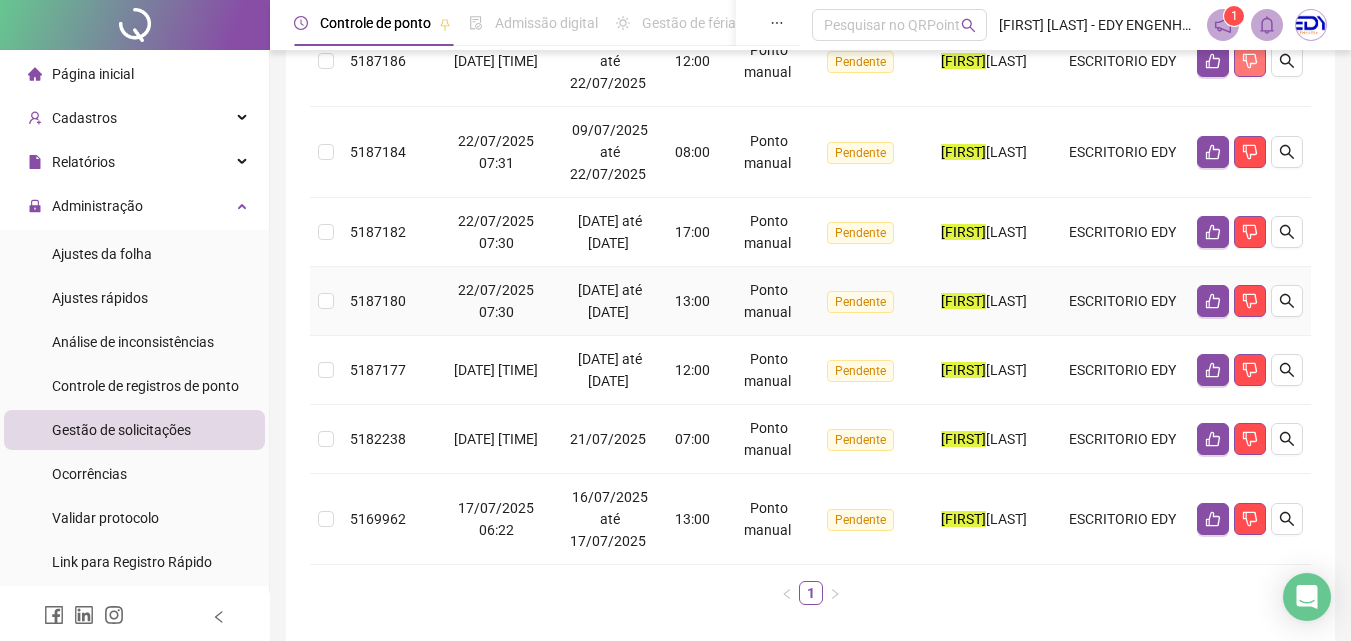 scroll, scrollTop: 838, scrollLeft: 0, axis: vertical 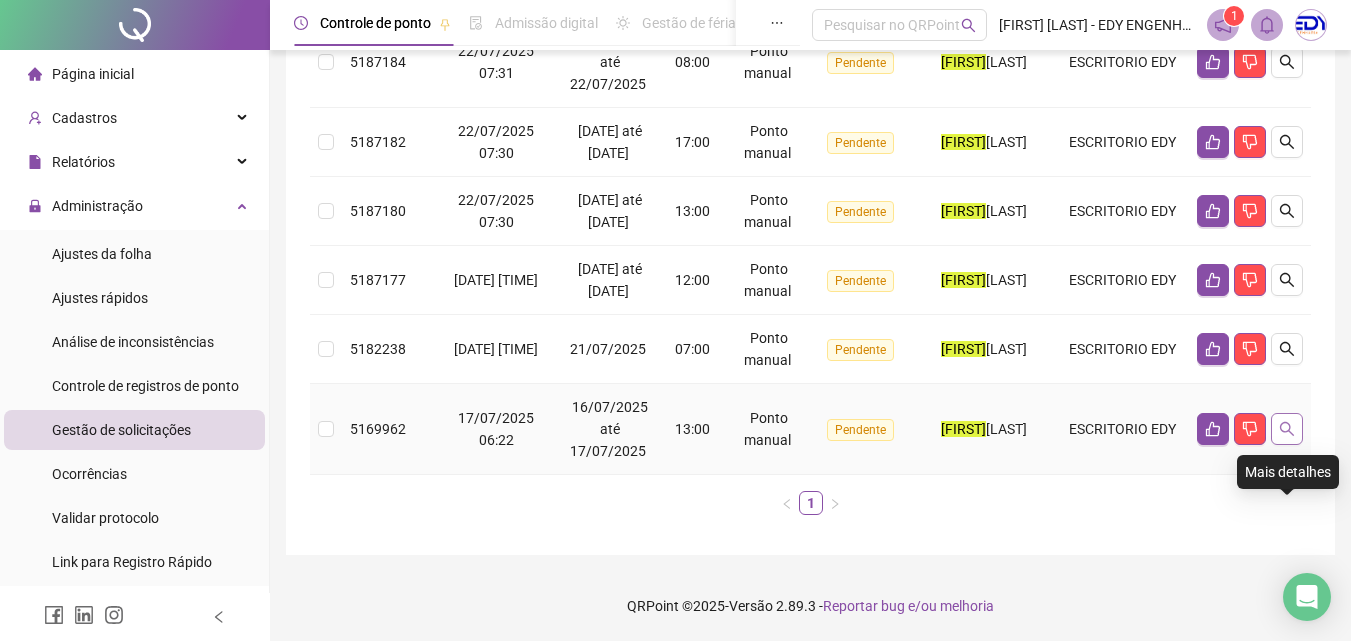 click 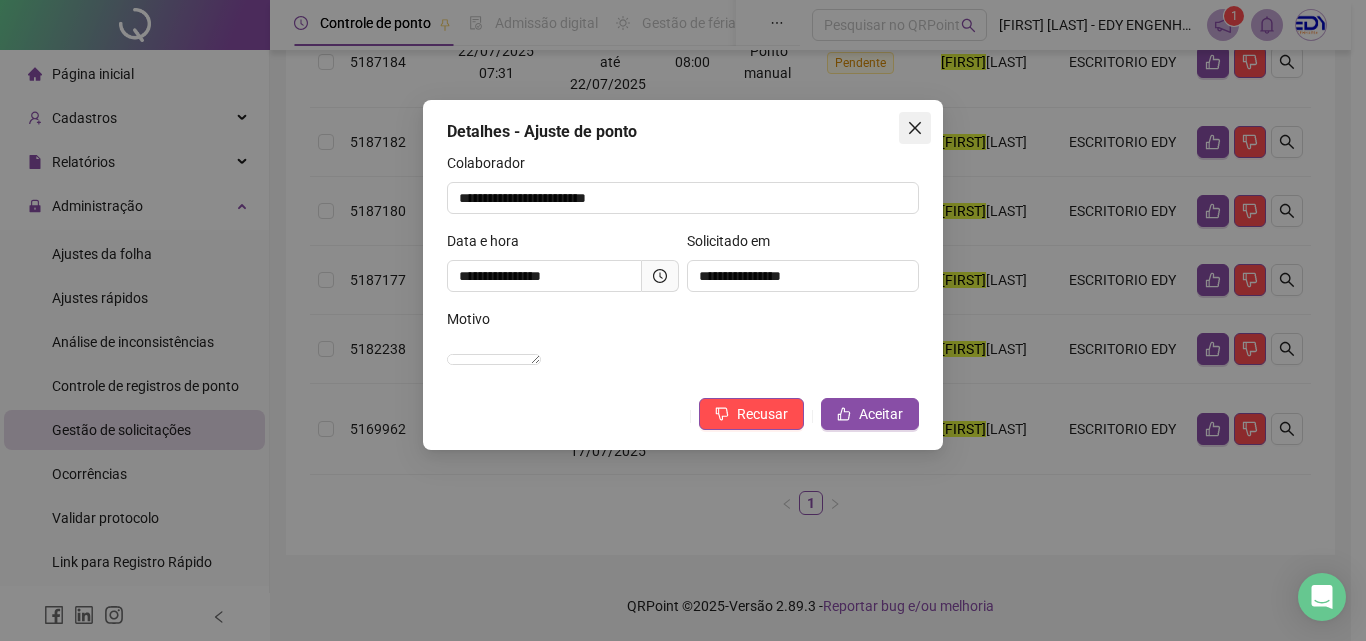 click 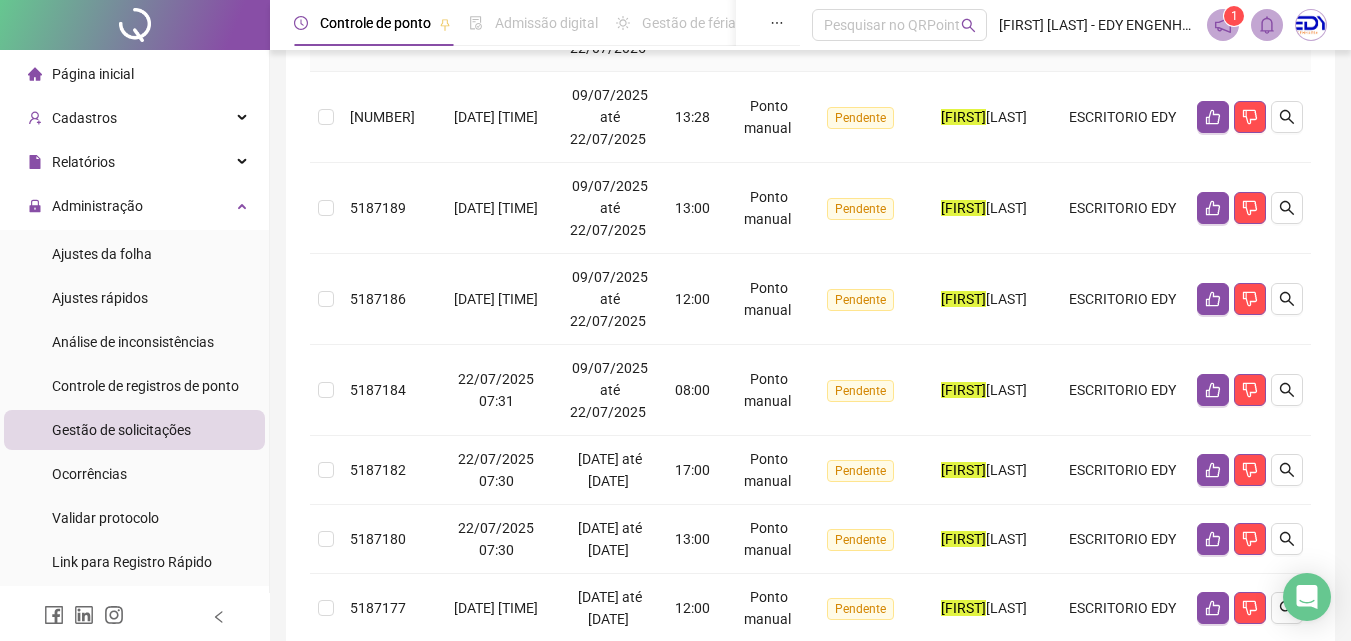 scroll, scrollTop: 800, scrollLeft: 0, axis: vertical 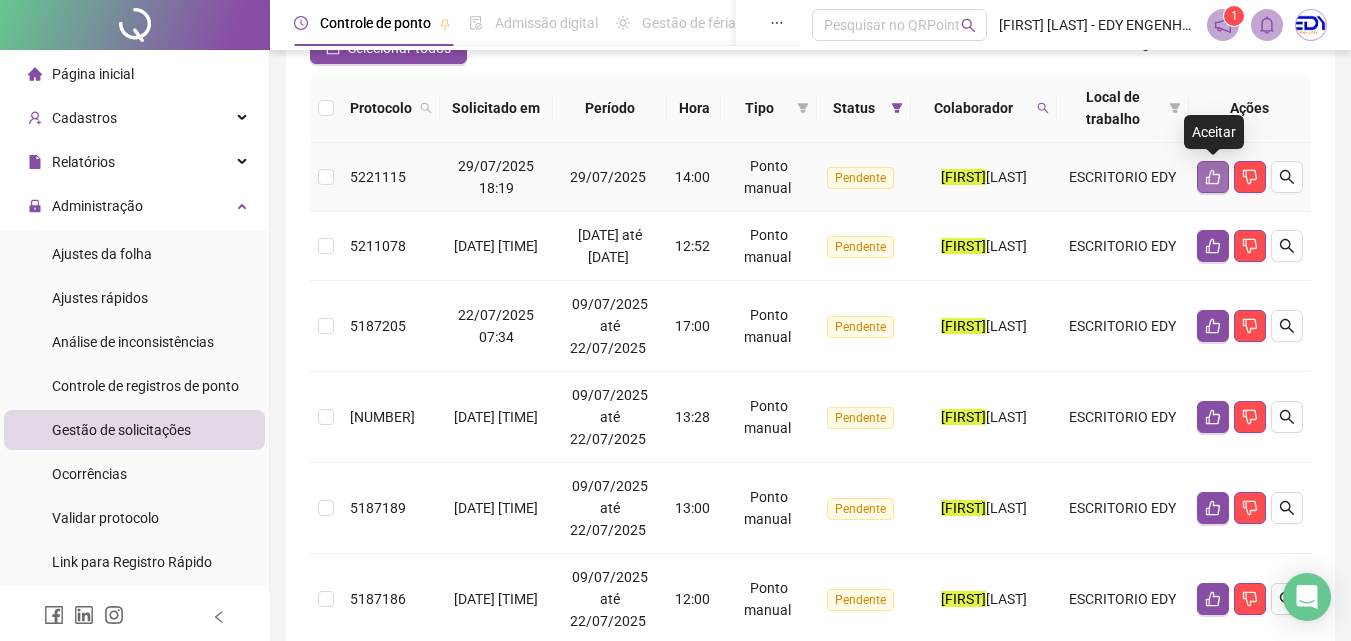 click at bounding box center [1213, 177] 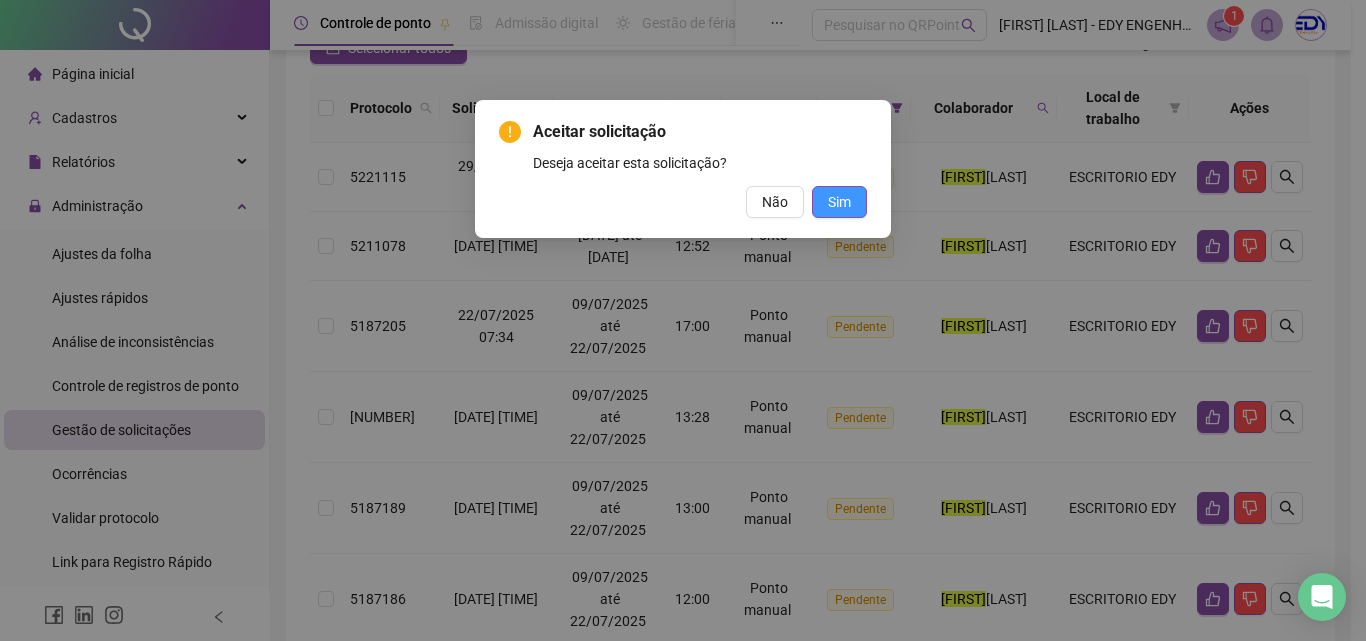 click on "Sim" at bounding box center [839, 202] 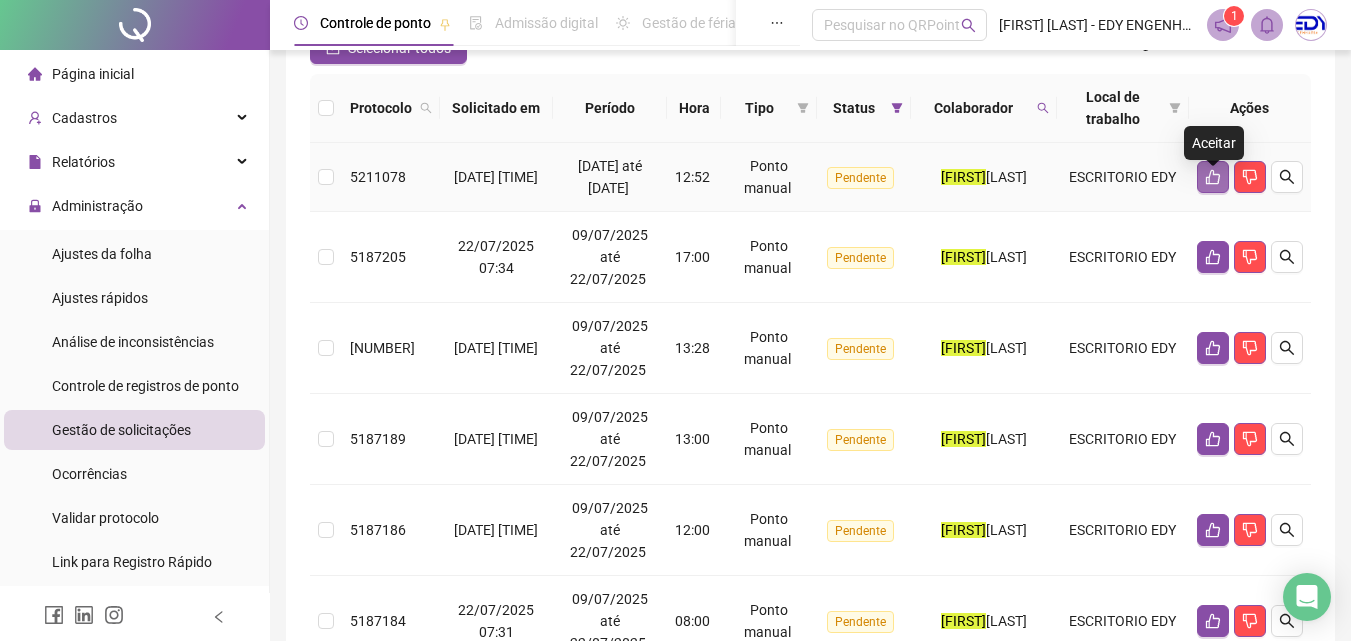 click 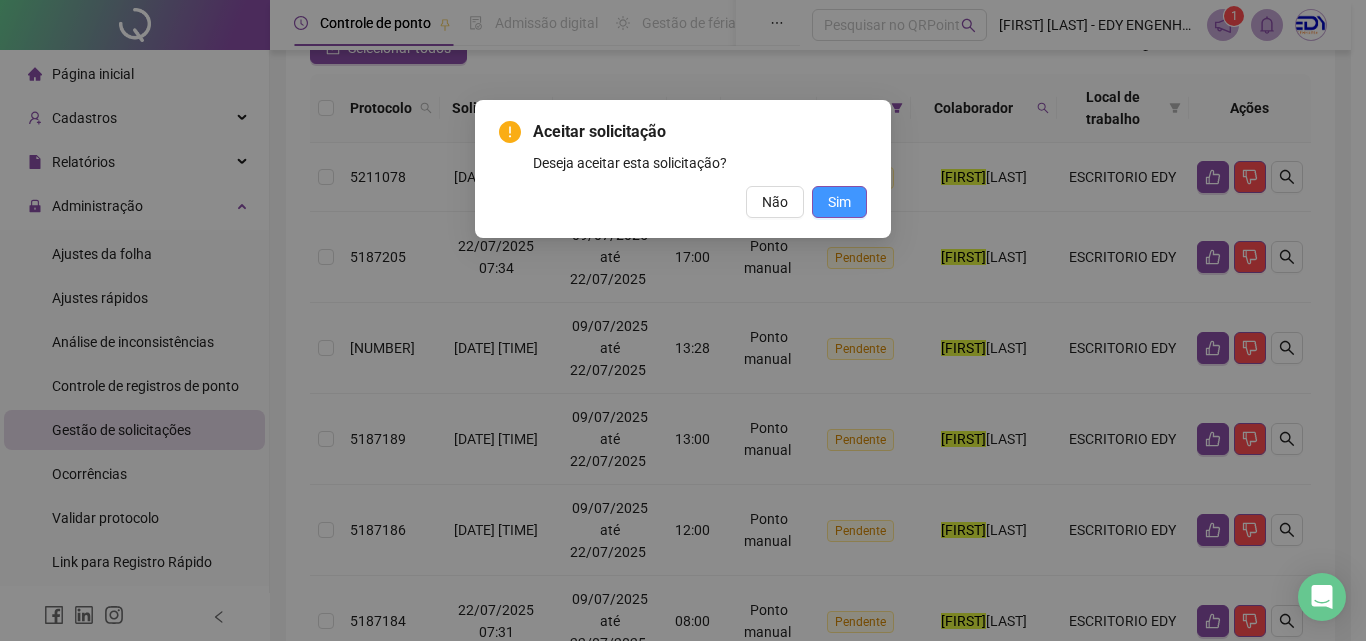 click on "Sim" at bounding box center (839, 202) 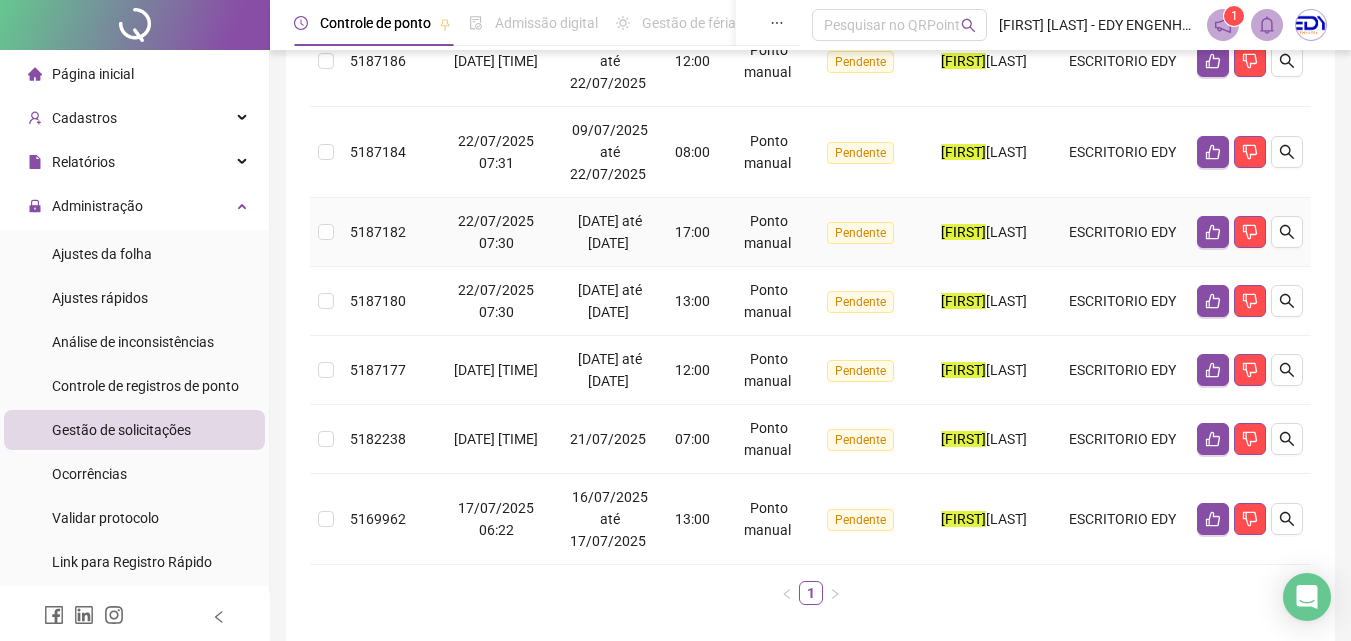 scroll, scrollTop: 700, scrollLeft: 0, axis: vertical 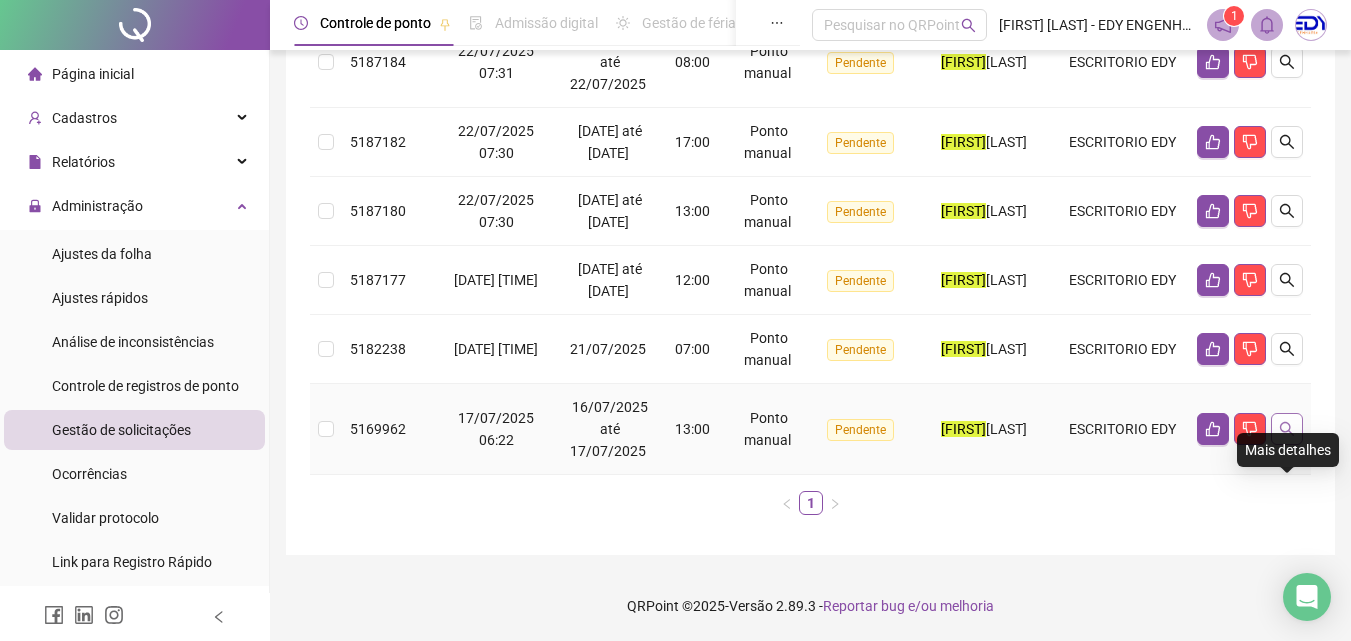 click 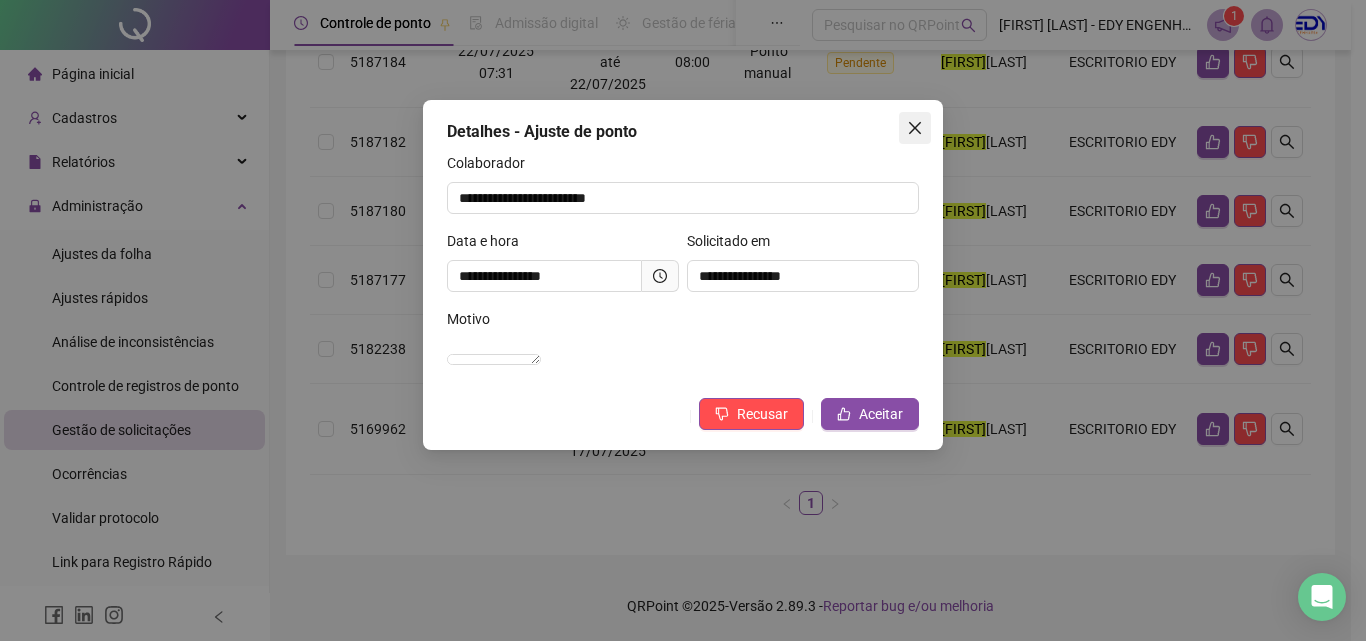 click 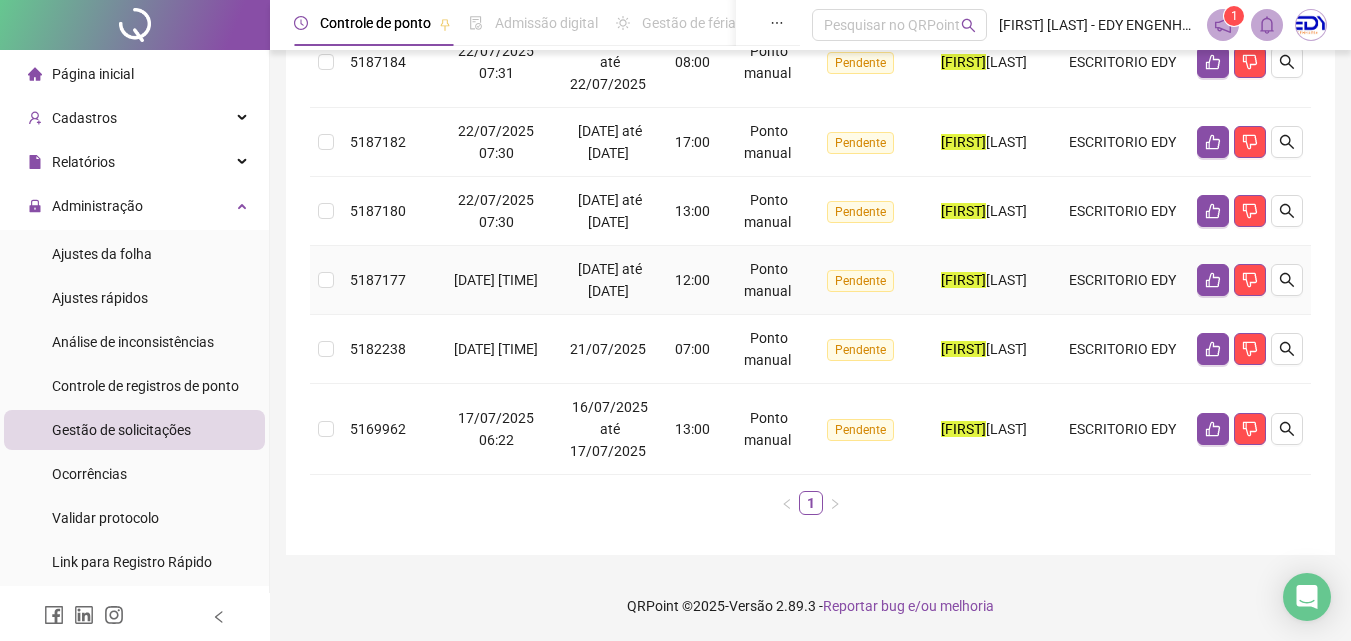 scroll, scrollTop: 600, scrollLeft: 0, axis: vertical 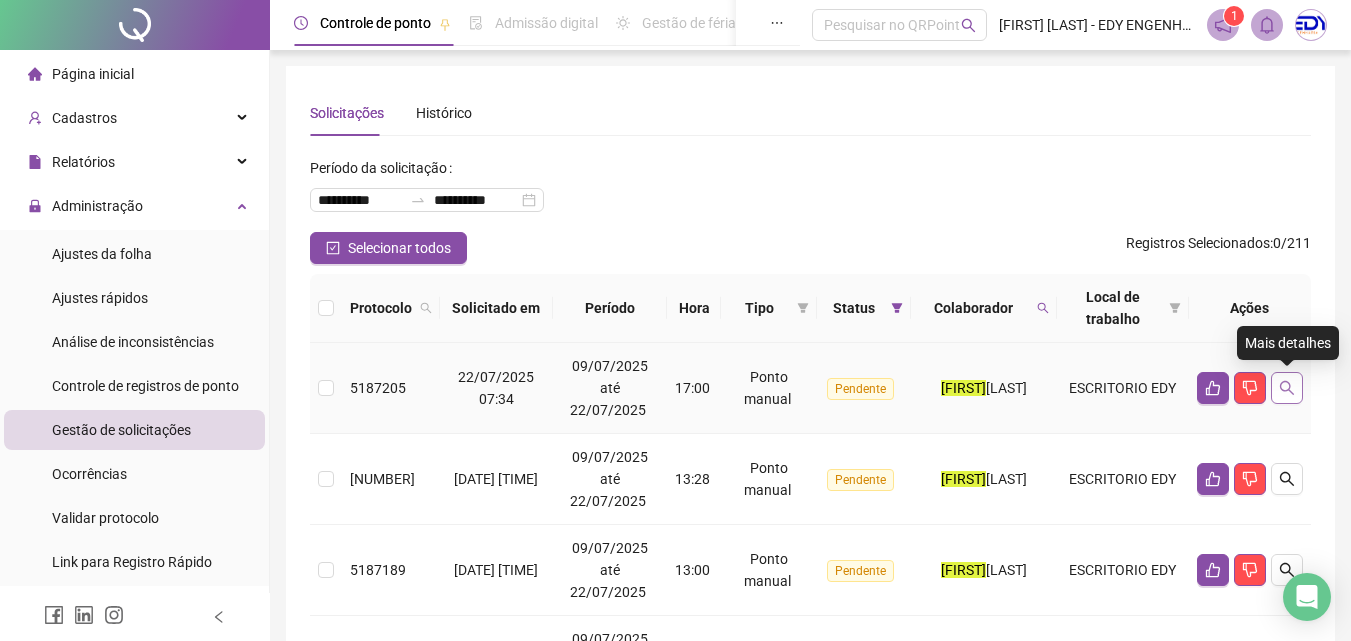 click 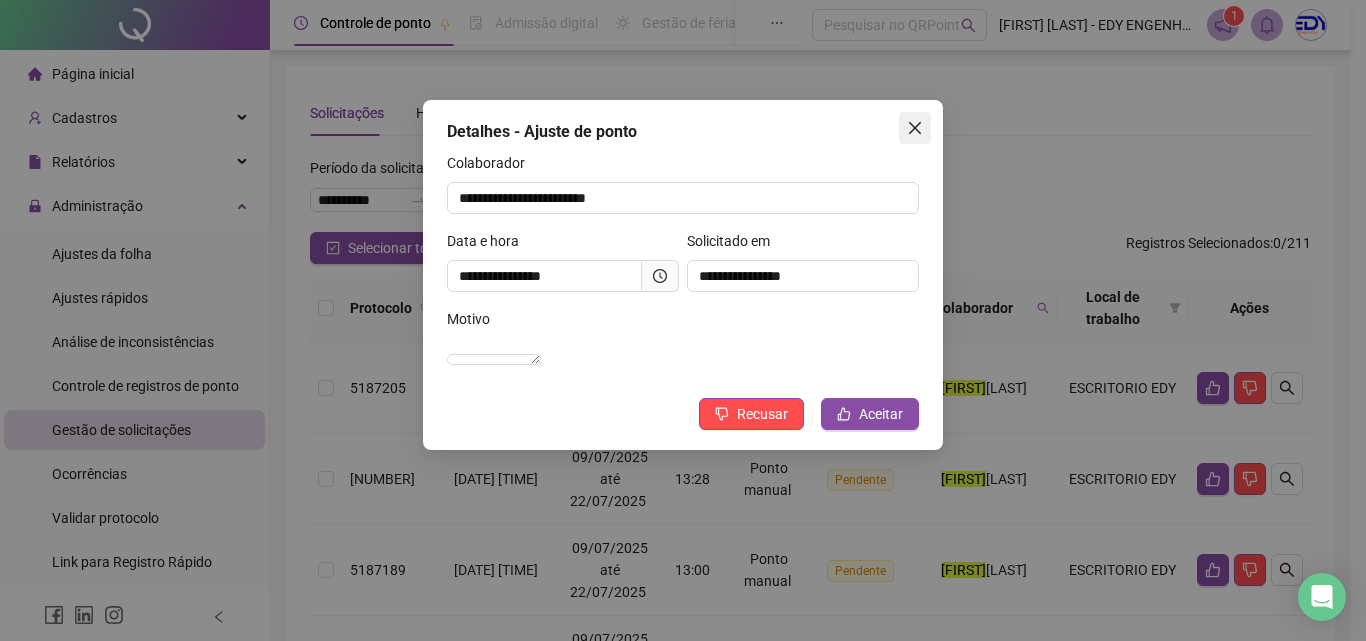 click at bounding box center (915, 128) 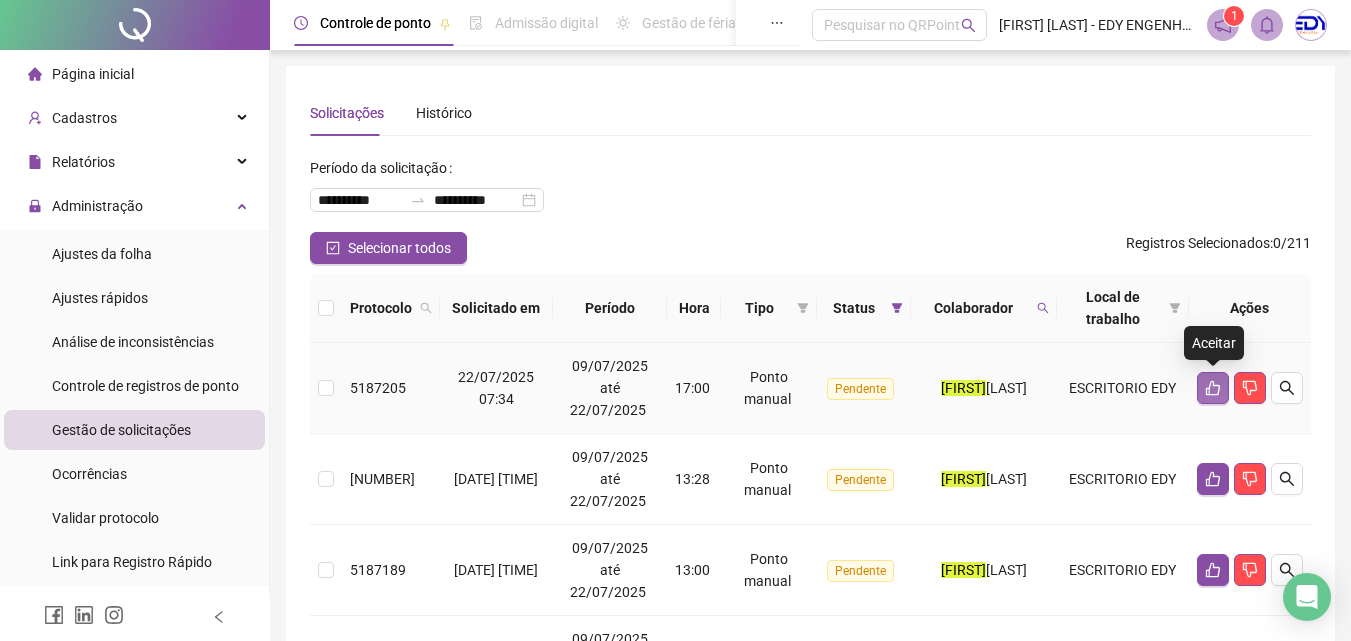 click 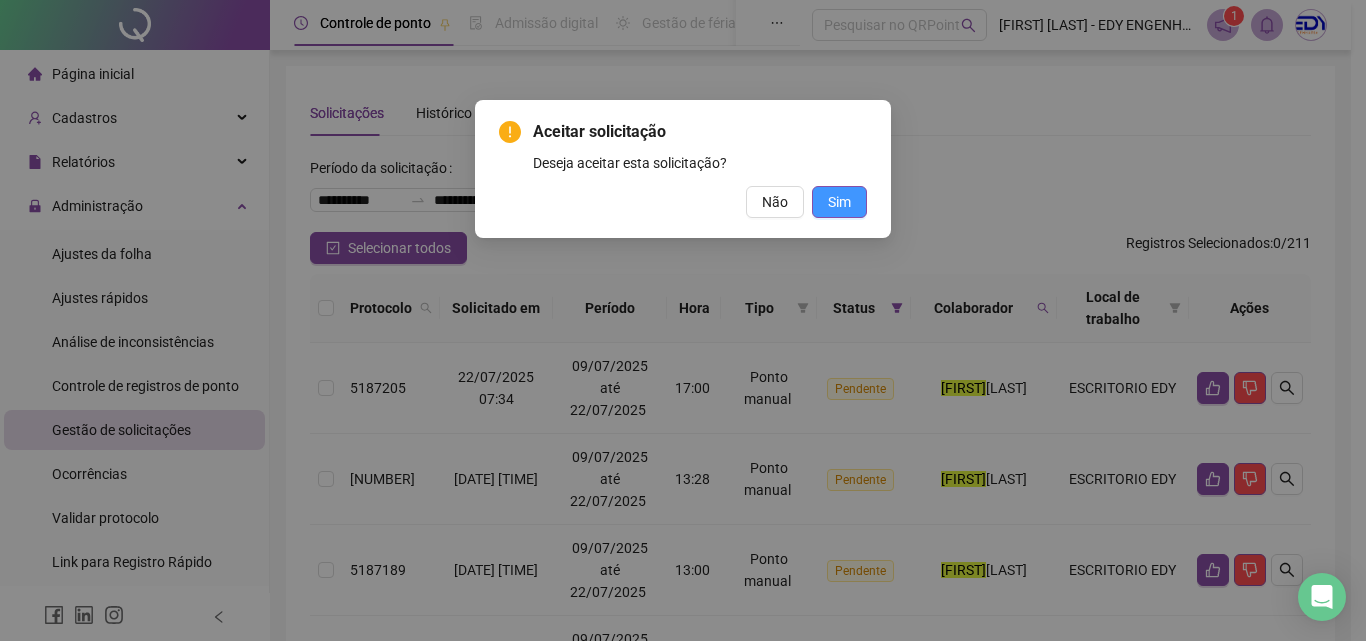 click on "Sim" at bounding box center (839, 202) 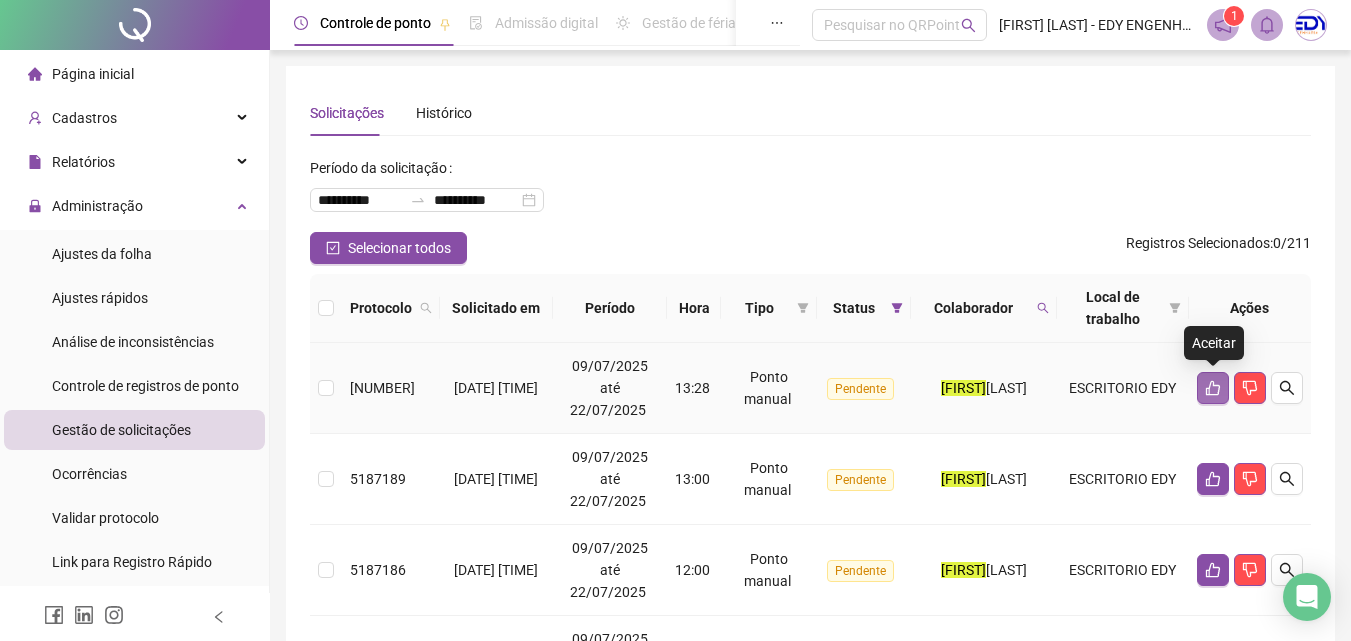 click at bounding box center (1213, 388) 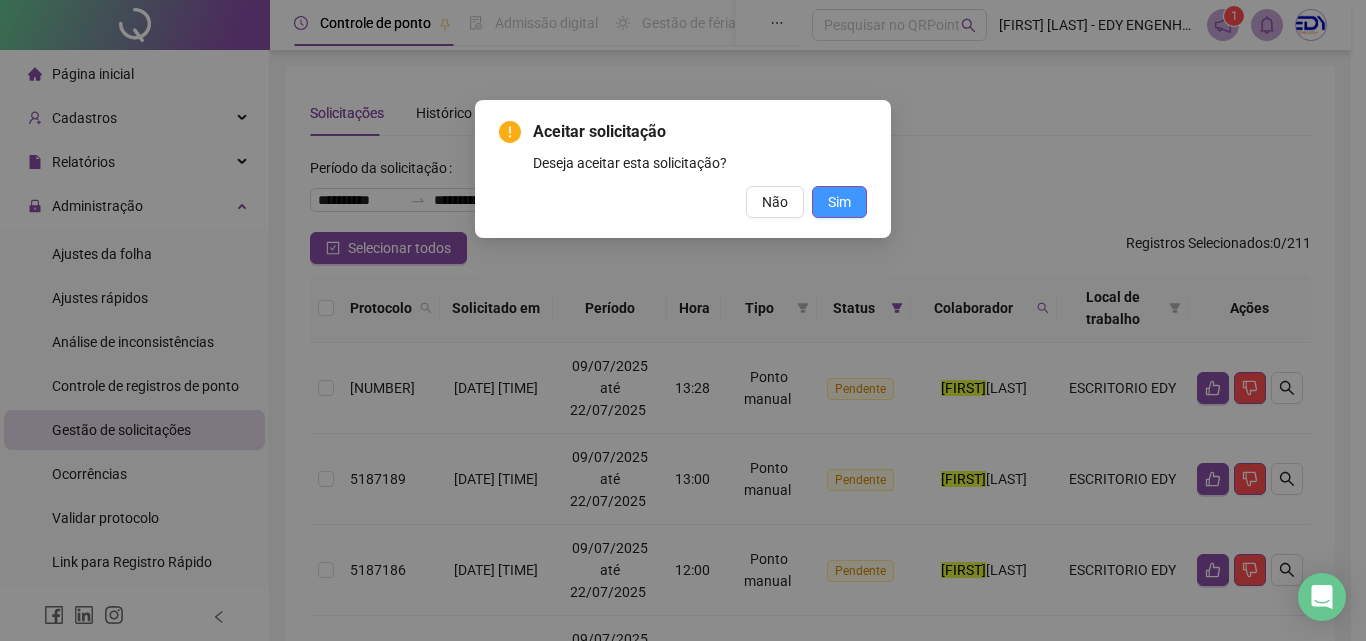 click on "Sim" at bounding box center [839, 202] 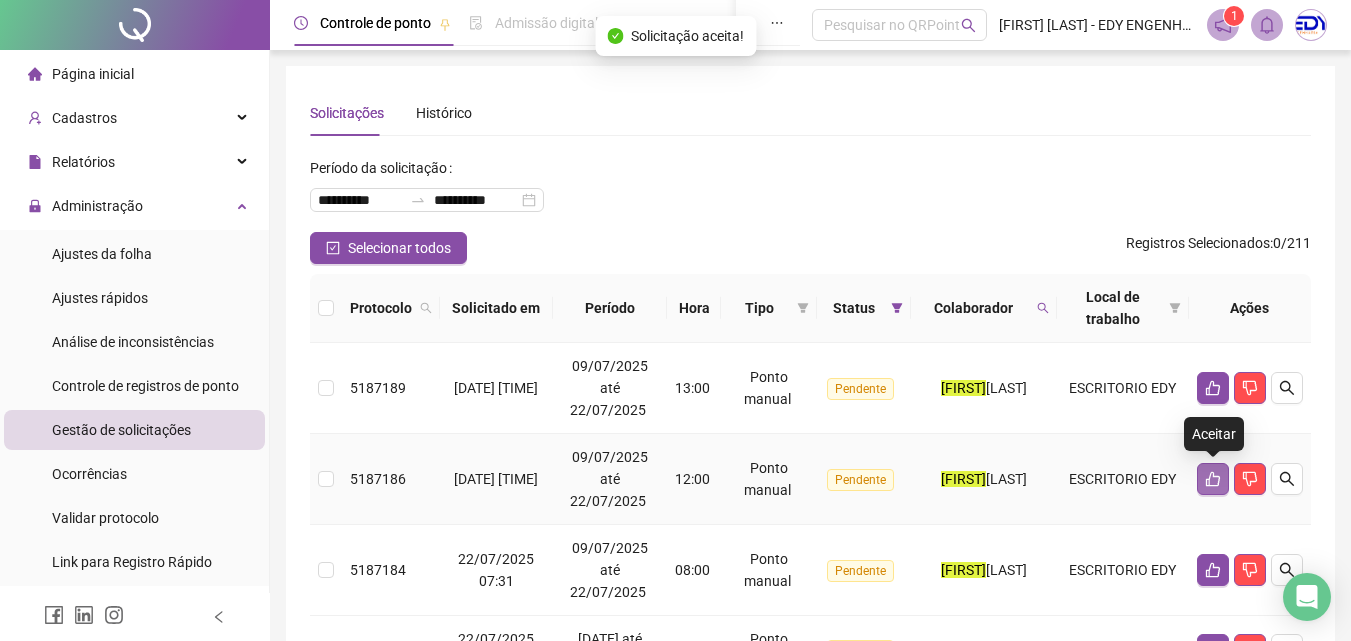 click 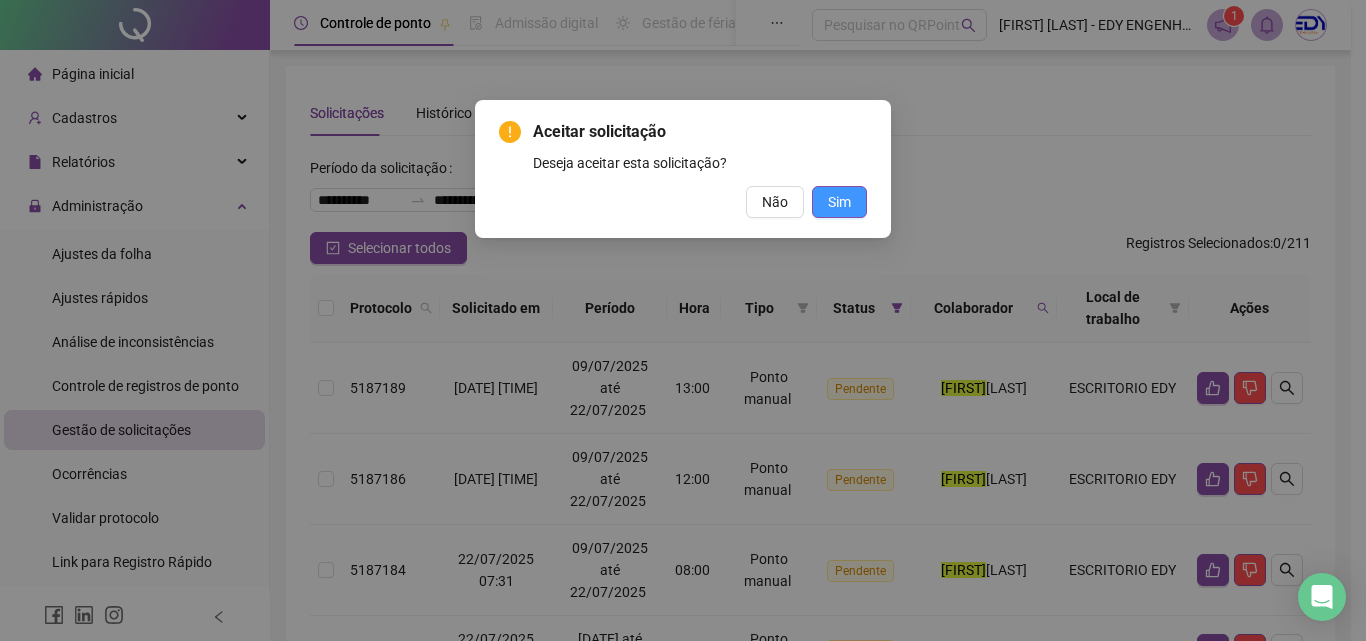 click on "Sim" at bounding box center (839, 202) 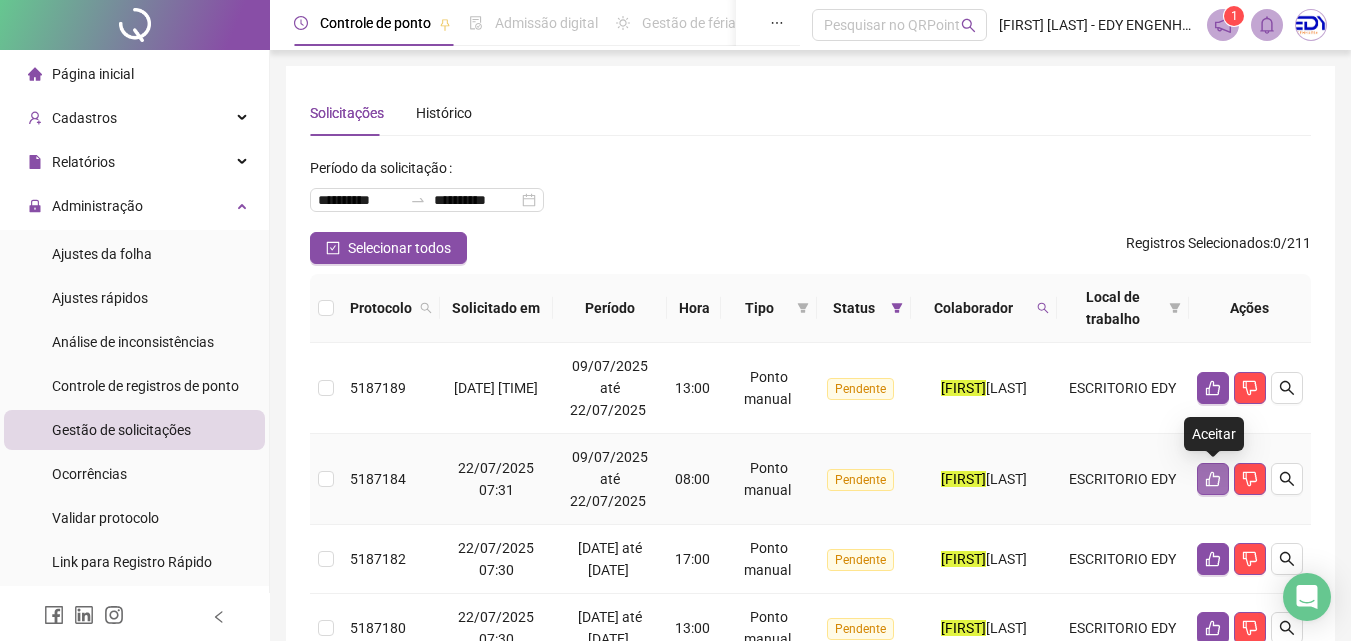 click 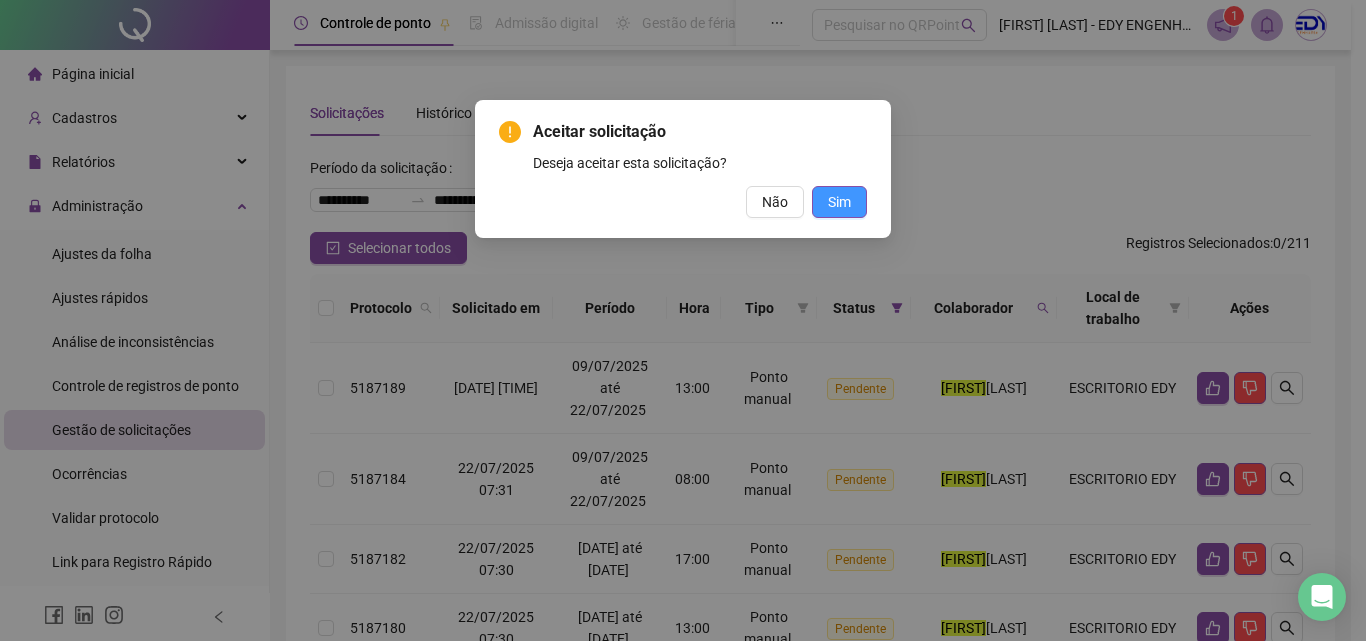click on "Sim" at bounding box center [839, 202] 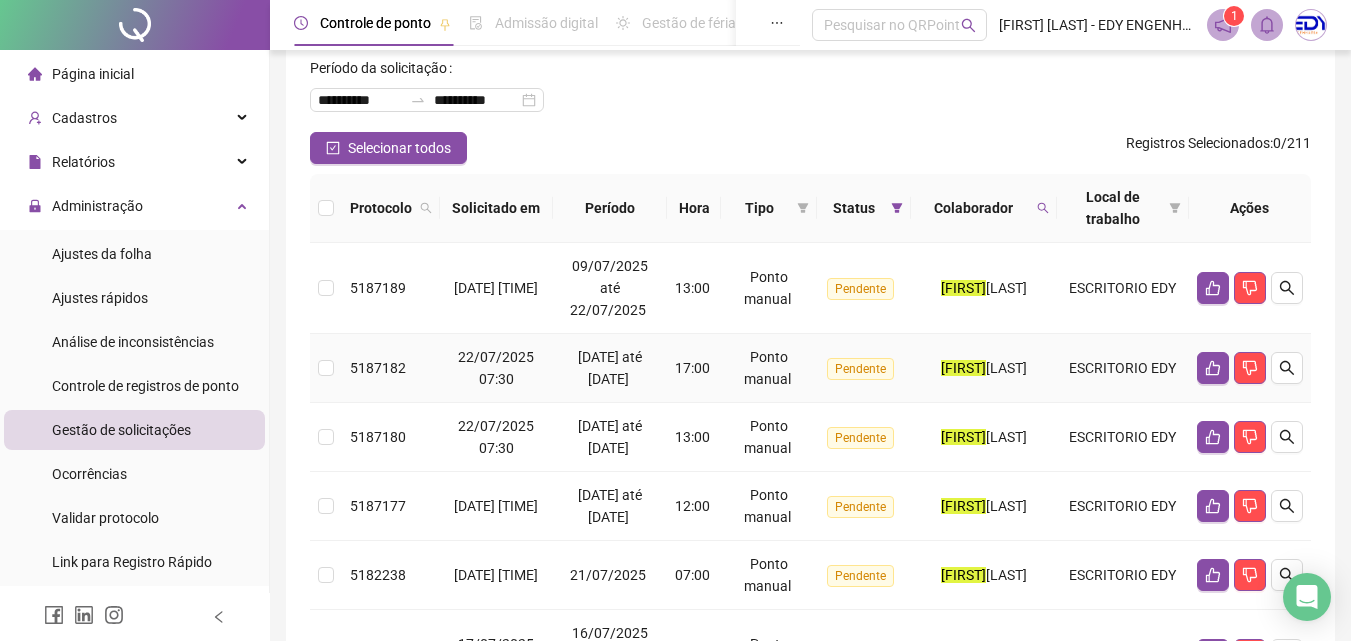 scroll, scrollTop: 0, scrollLeft: 0, axis: both 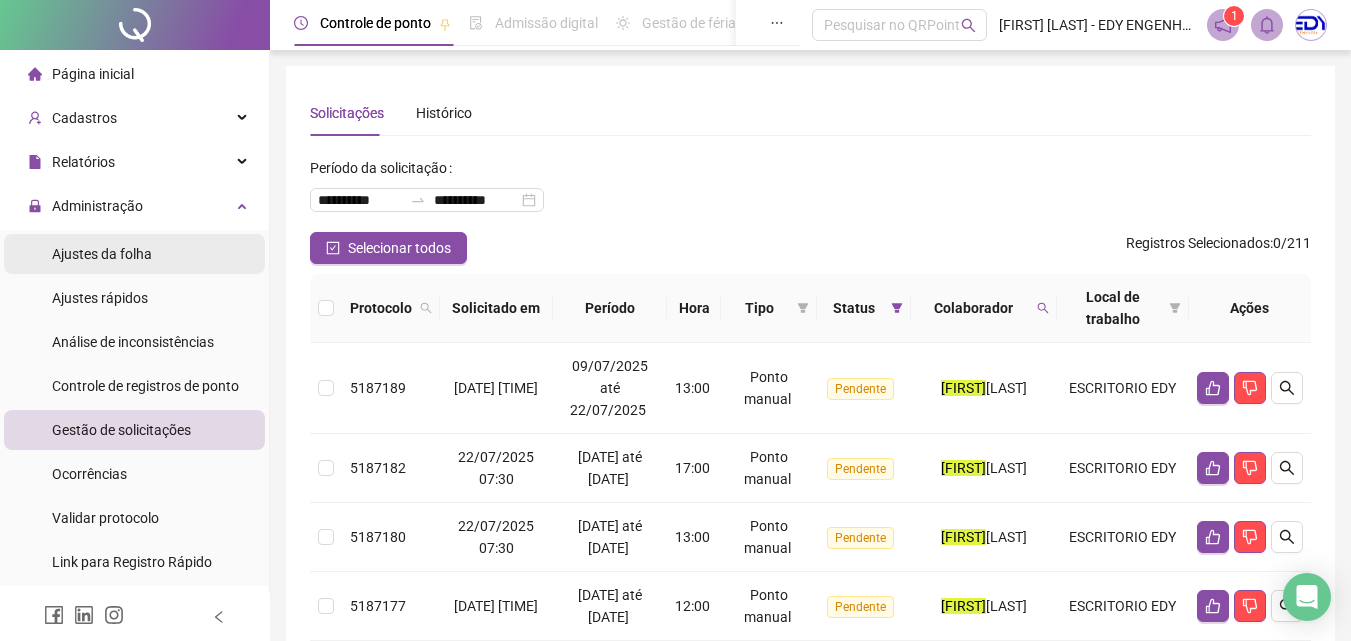 click on "Ajustes da folha" at bounding box center [134, 254] 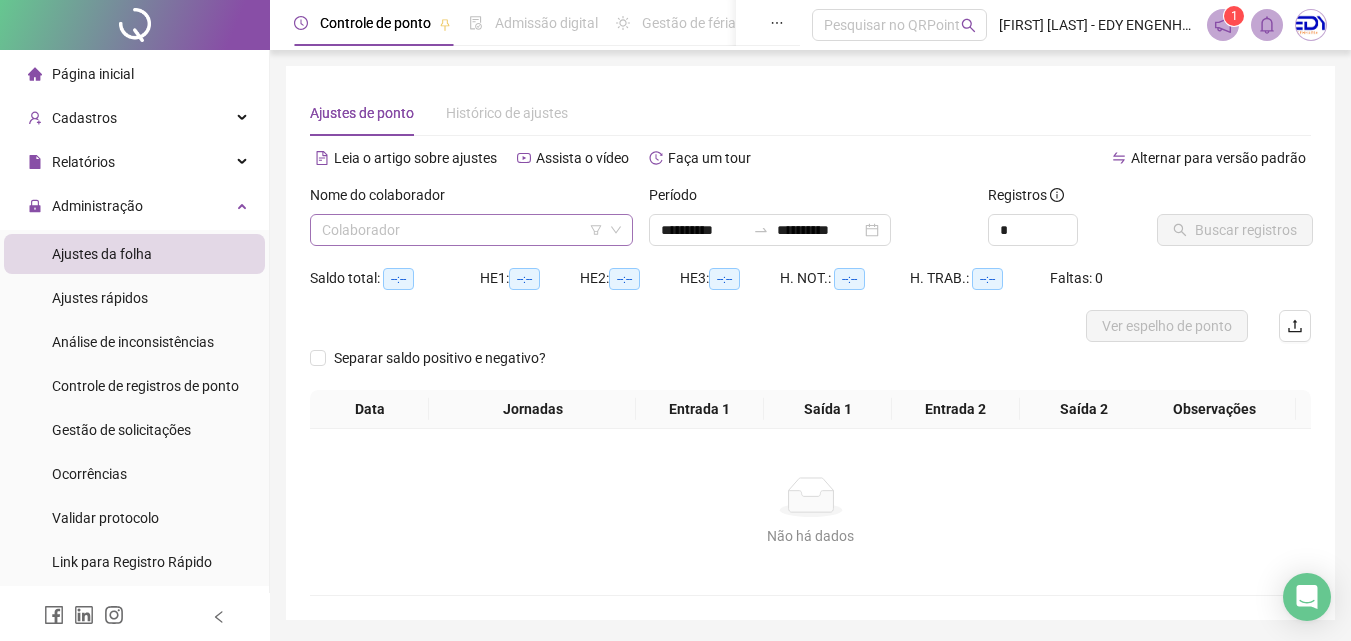 click at bounding box center [462, 230] 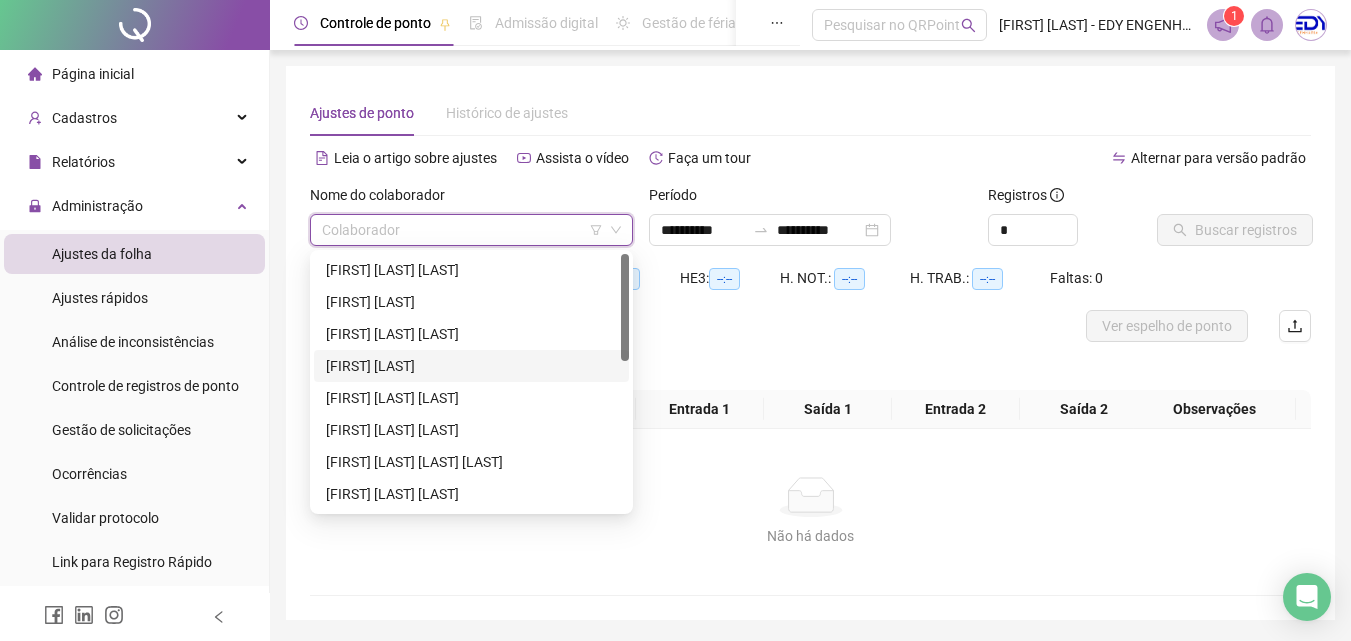 scroll, scrollTop: 352, scrollLeft: 0, axis: vertical 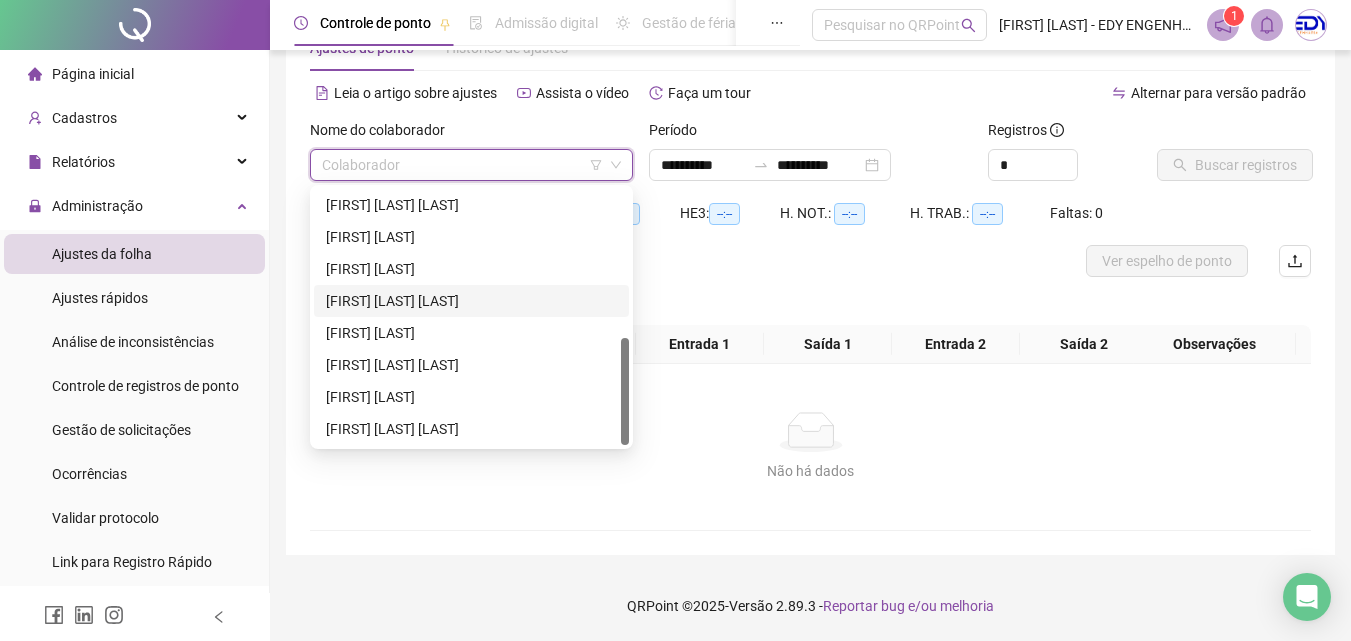 click on "[FIRST] [LAST] [LAST]" at bounding box center (471, 301) 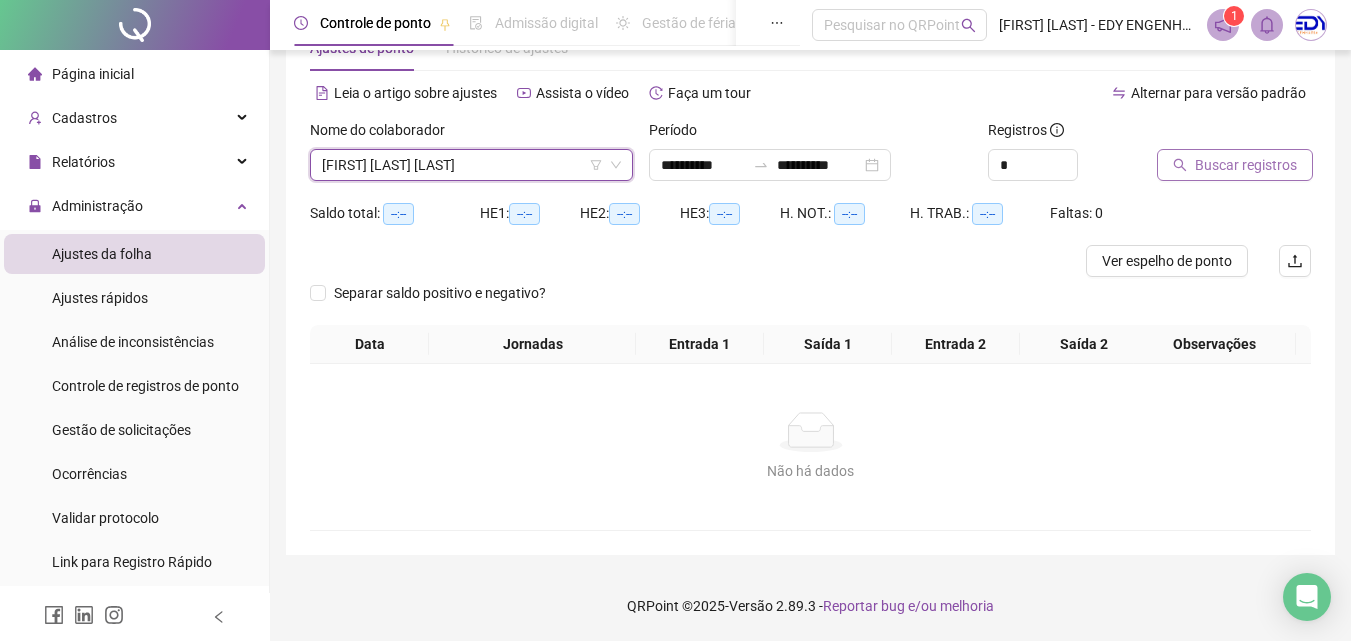 click on "Buscar registros" at bounding box center (1246, 165) 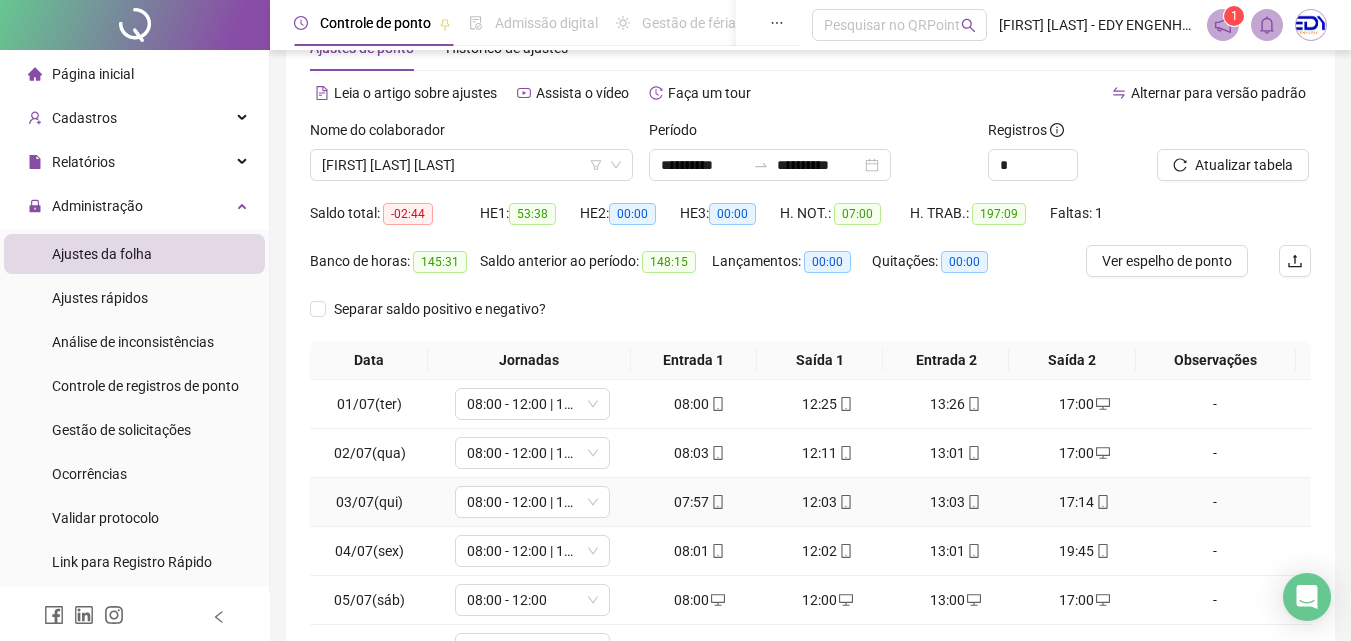 scroll, scrollTop: 313, scrollLeft: 0, axis: vertical 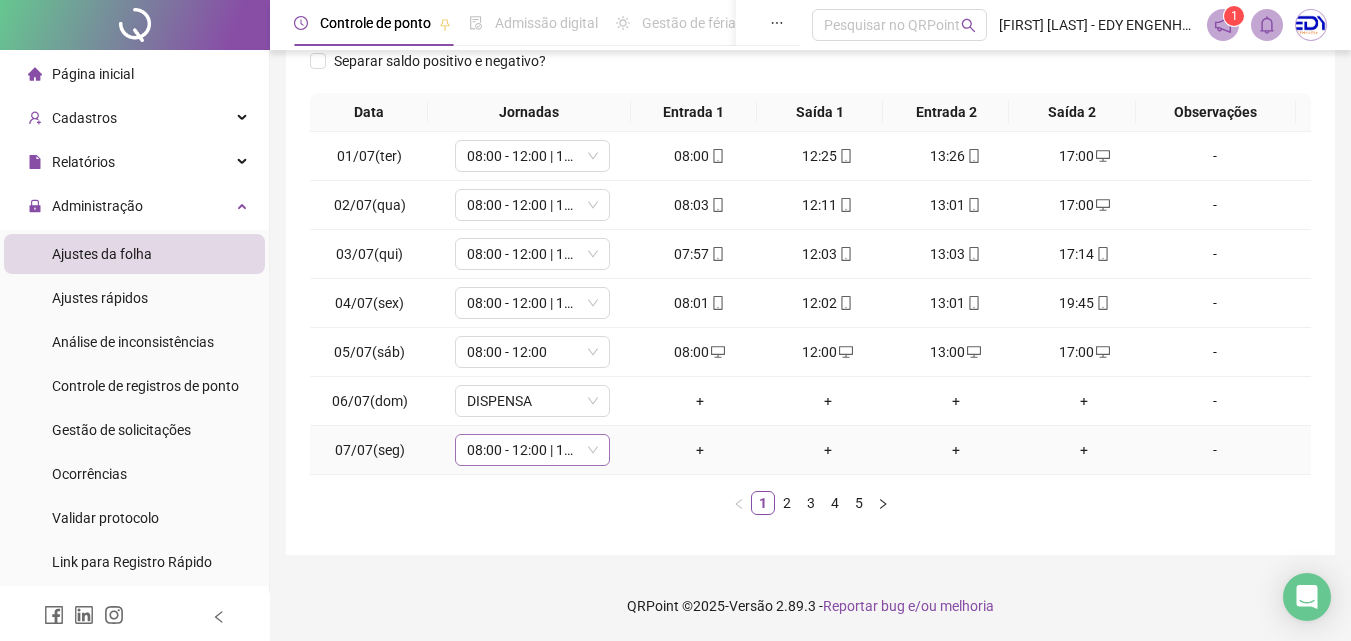 click 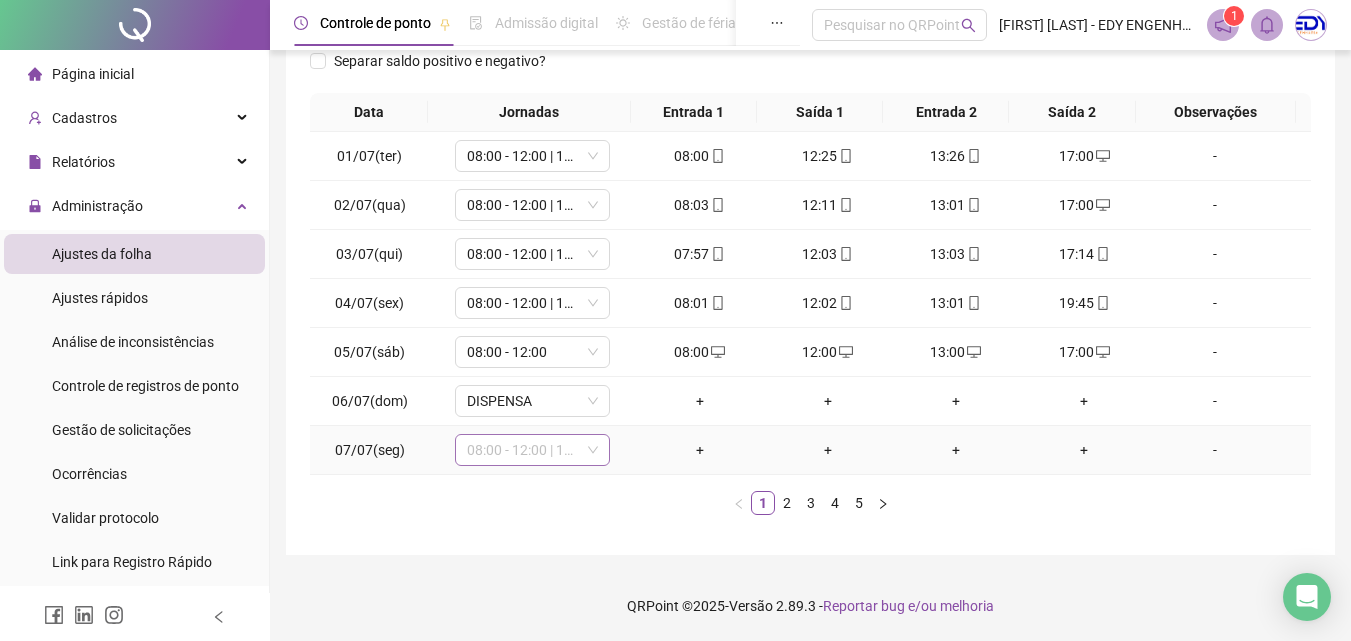 click on "08:00 - 12:00 | 13:00 - 17:00" at bounding box center [532, 450] 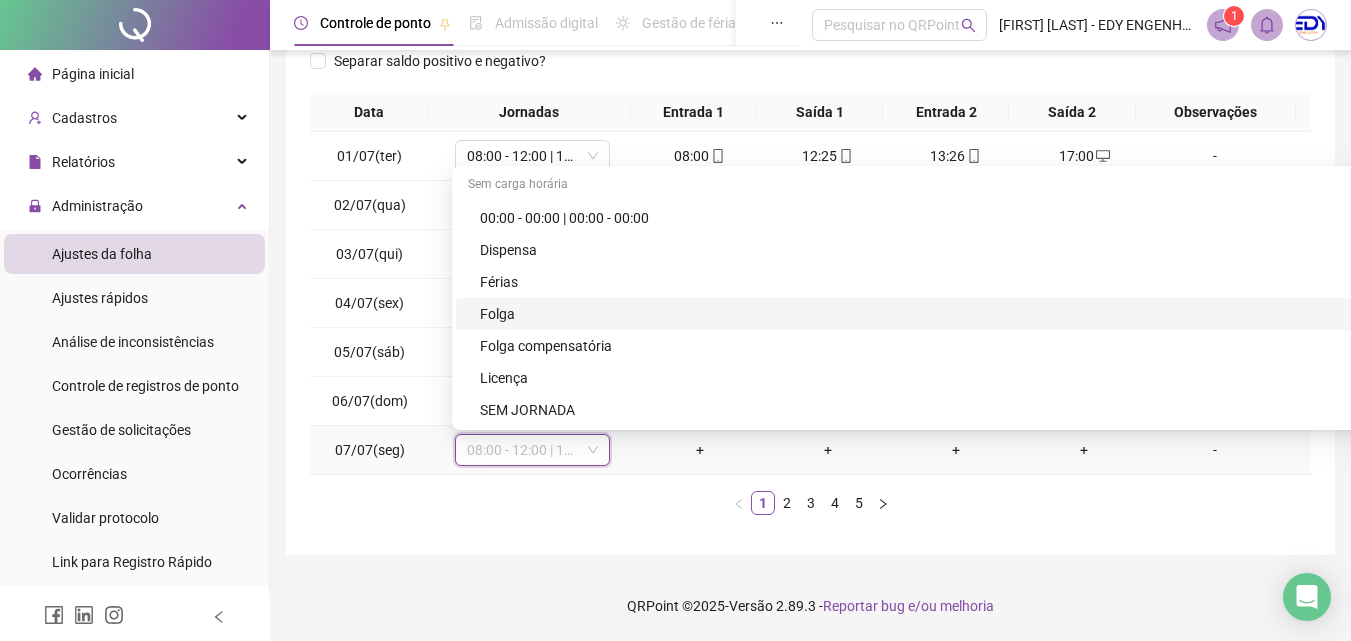 click on "Folga" at bounding box center [3308, 314] 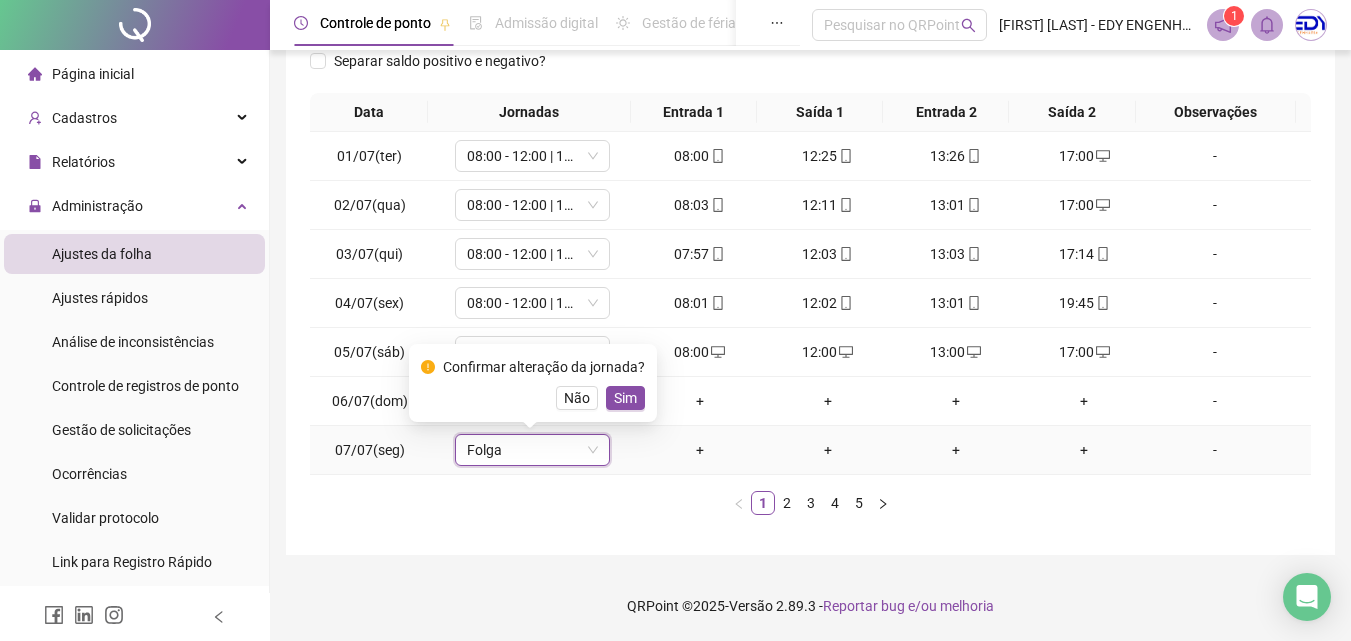 click on "Sim" at bounding box center [625, 398] 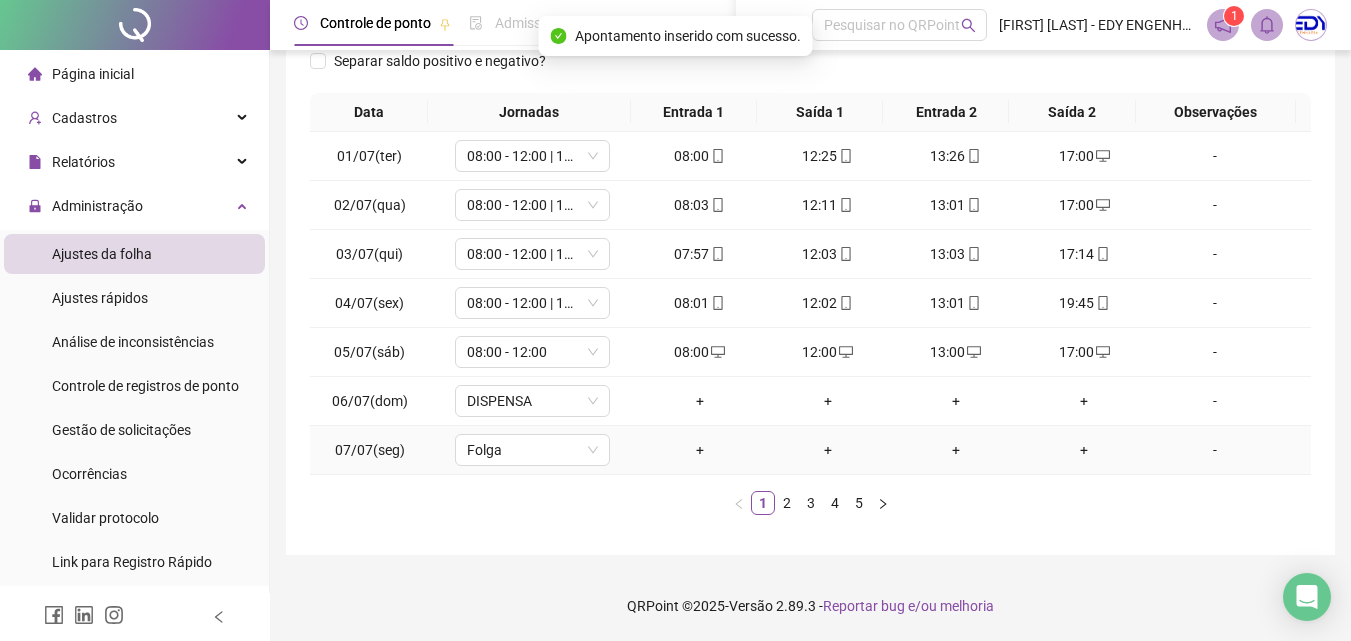 click on "-" at bounding box center (1215, 450) 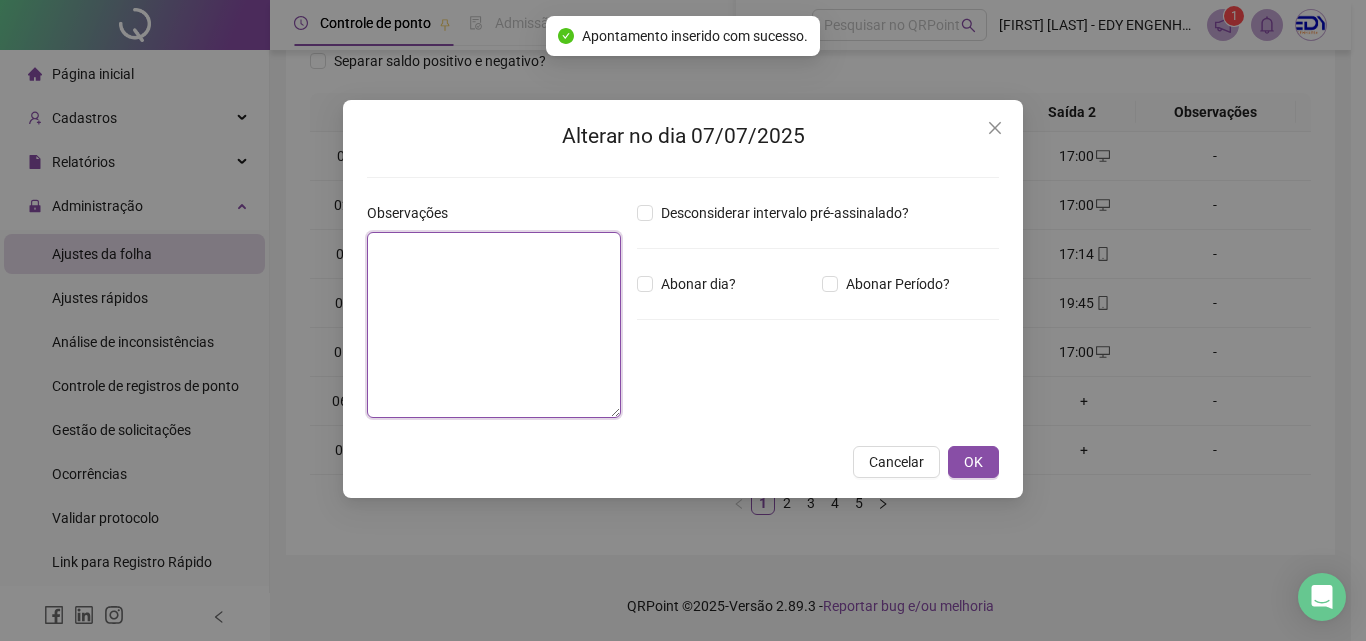 click at bounding box center (494, 325) 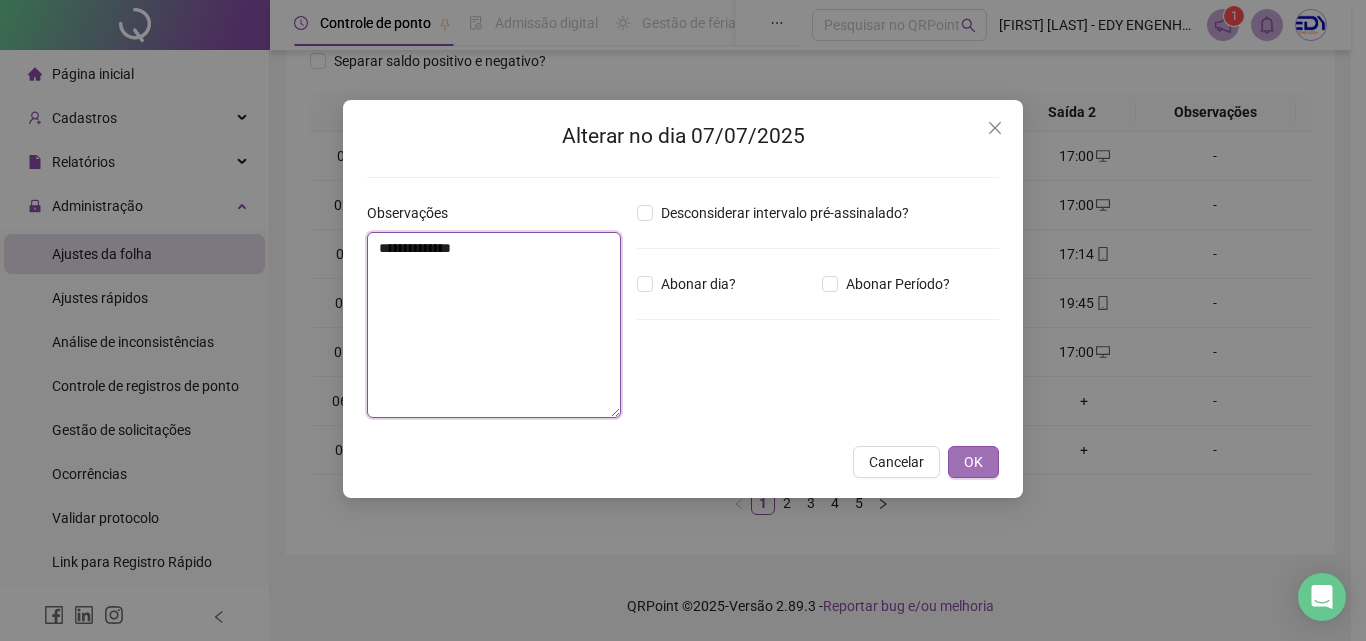 type on "**********" 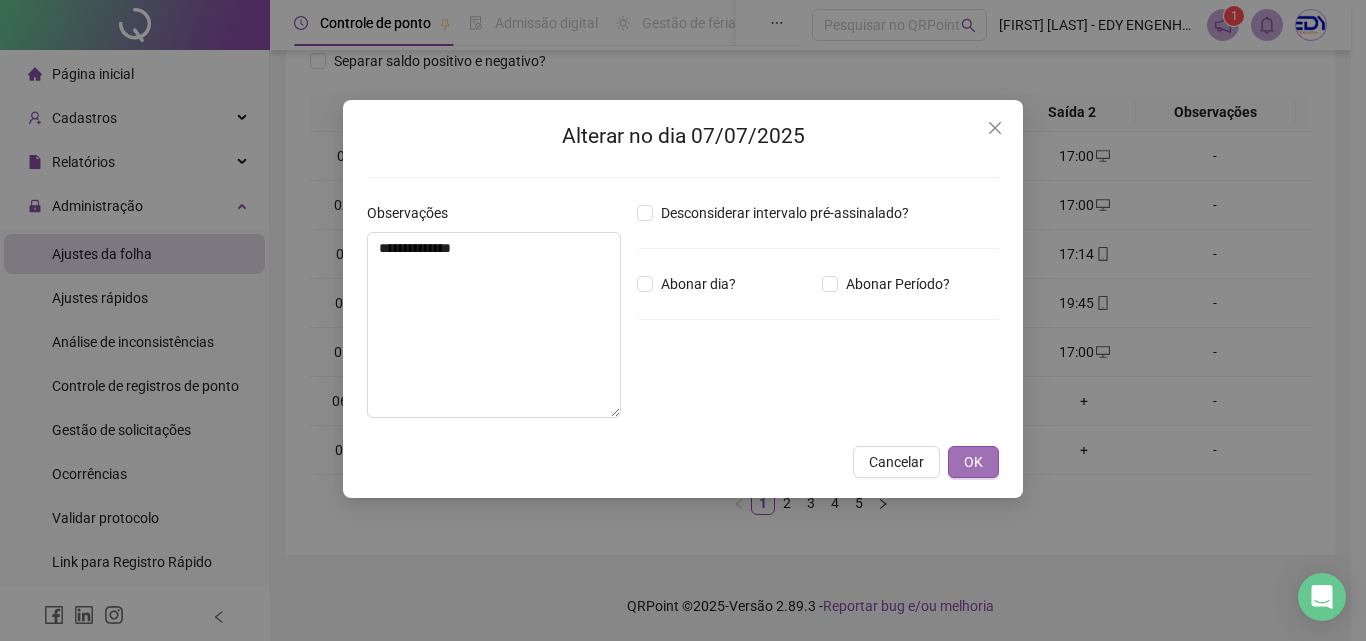click on "OK" at bounding box center [973, 462] 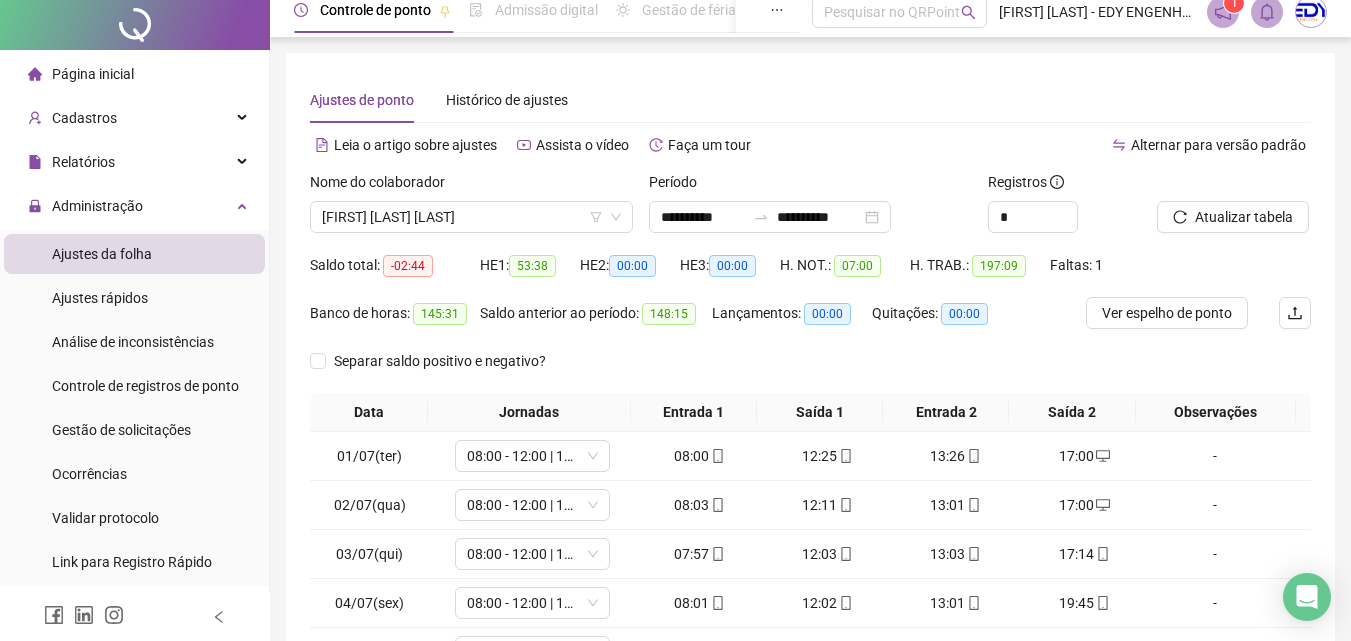 scroll, scrollTop: 0, scrollLeft: 0, axis: both 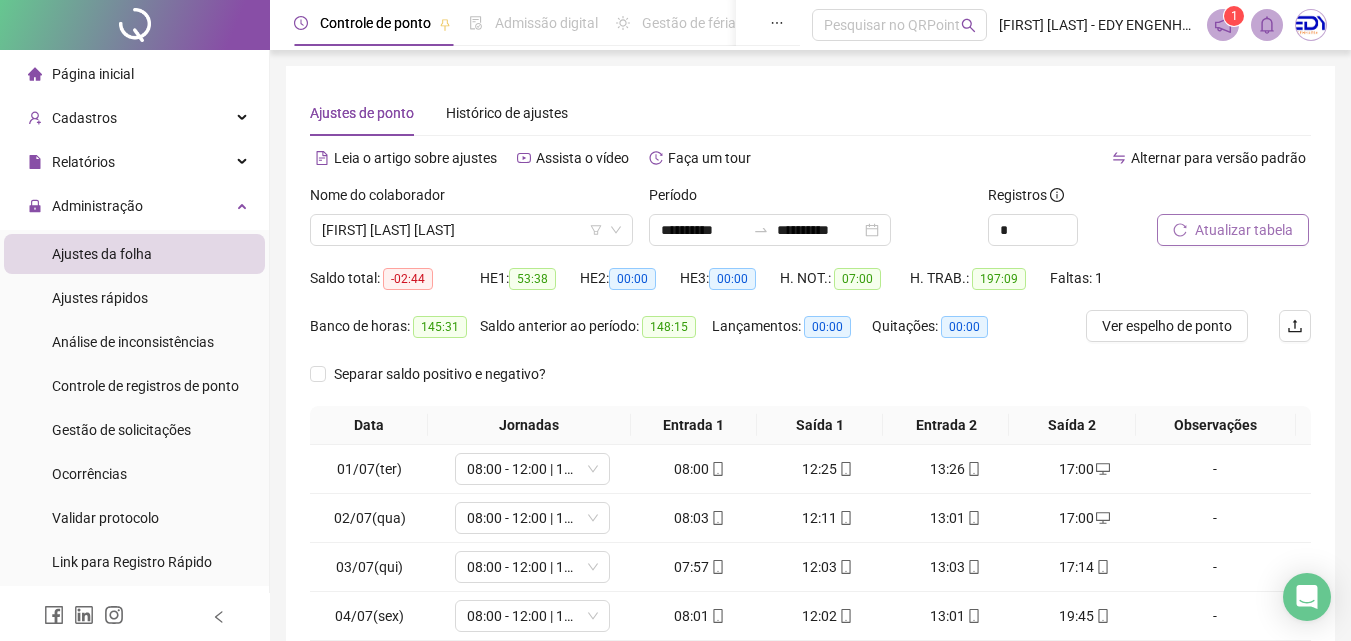 click on "Atualizar tabela" at bounding box center (1244, 230) 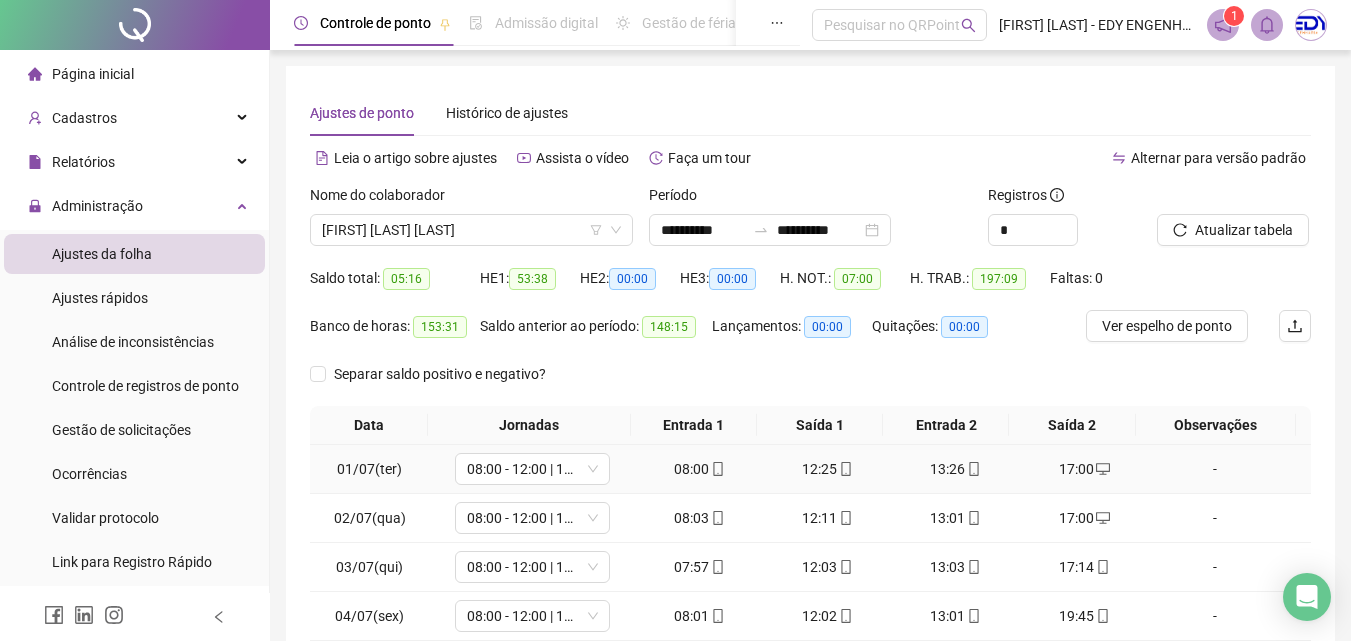 scroll, scrollTop: 313, scrollLeft: 0, axis: vertical 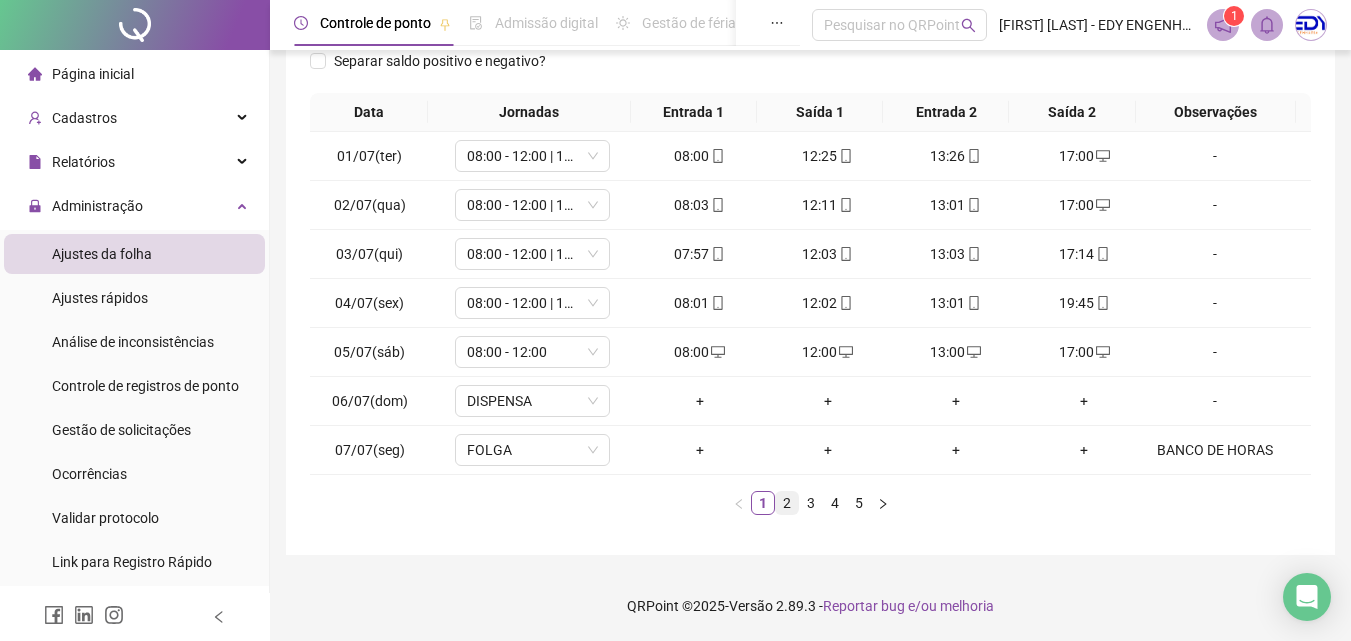 click on "2" at bounding box center (787, 503) 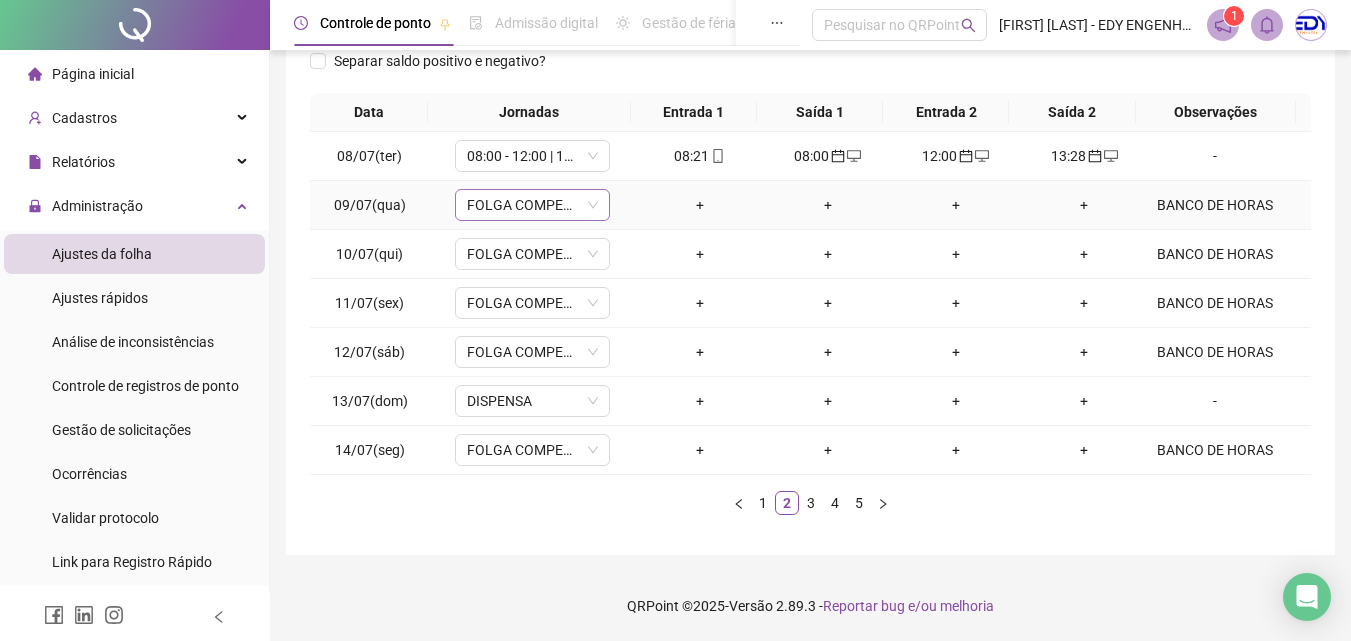 click 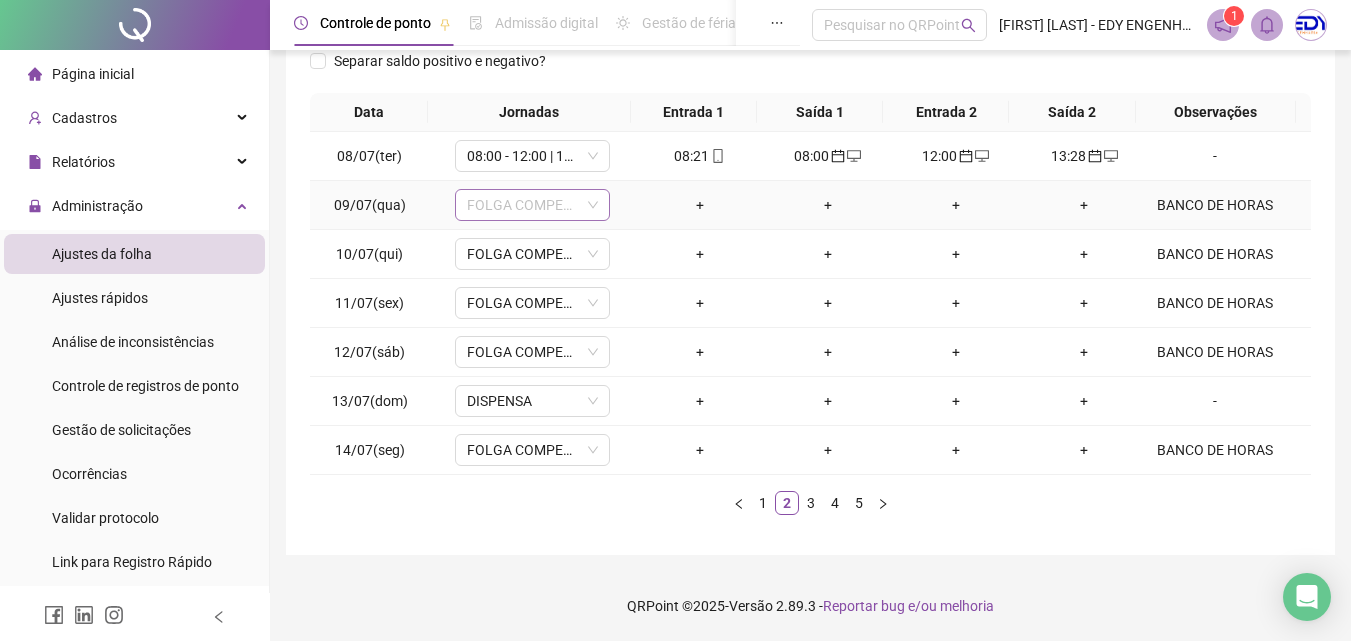 click on "FOLGA COMPENSATÓRIA" at bounding box center [532, 205] 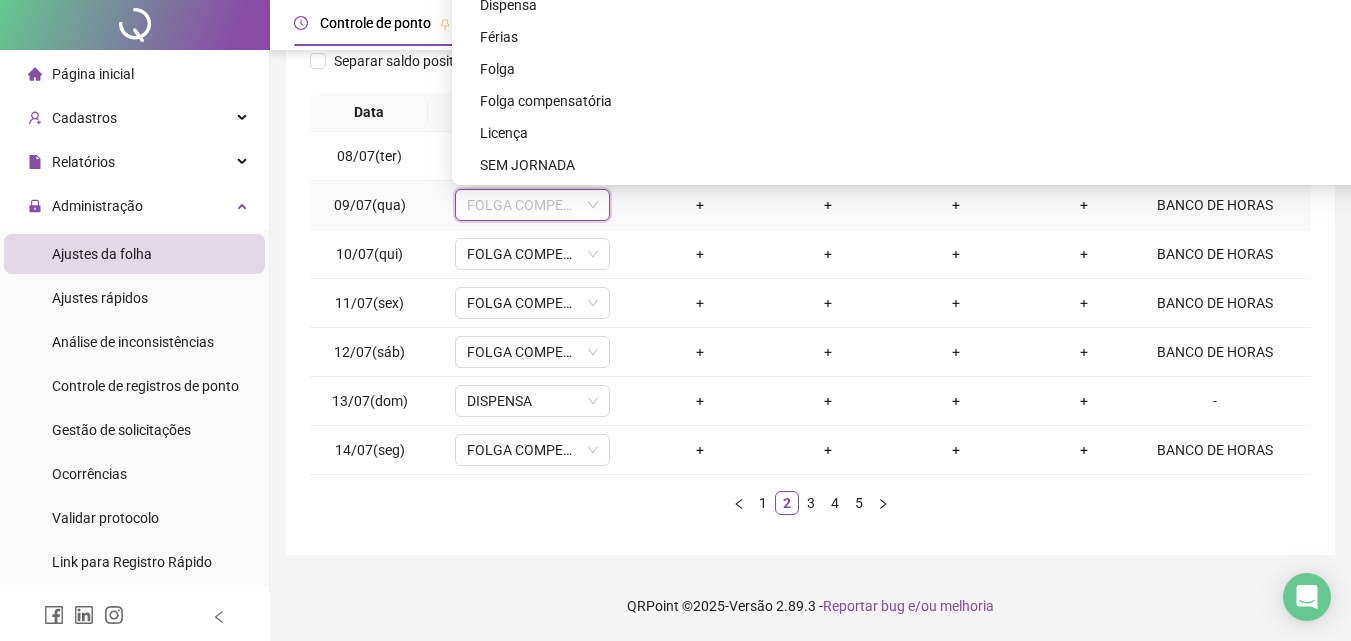 scroll, scrollTop: 113, scrollLeft: 0, axis: vertical 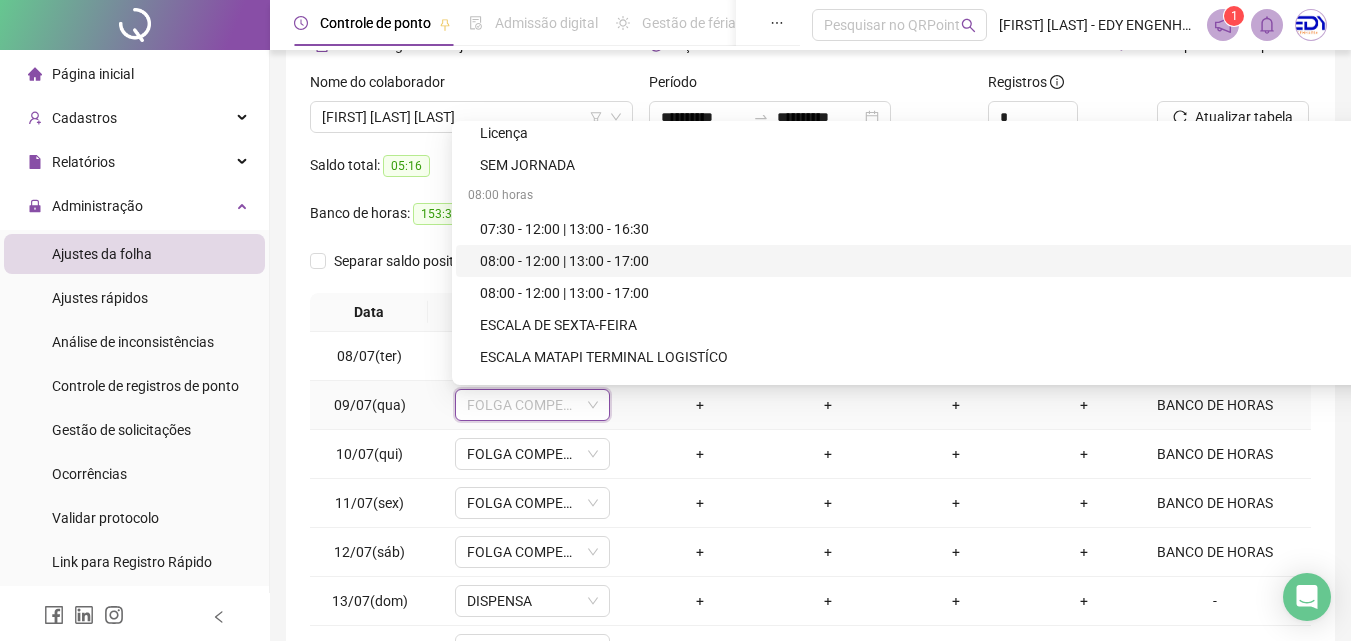 click on "08:00 - 12:00 | 13:00 - 17:00" at bounding box center (3308, 261) 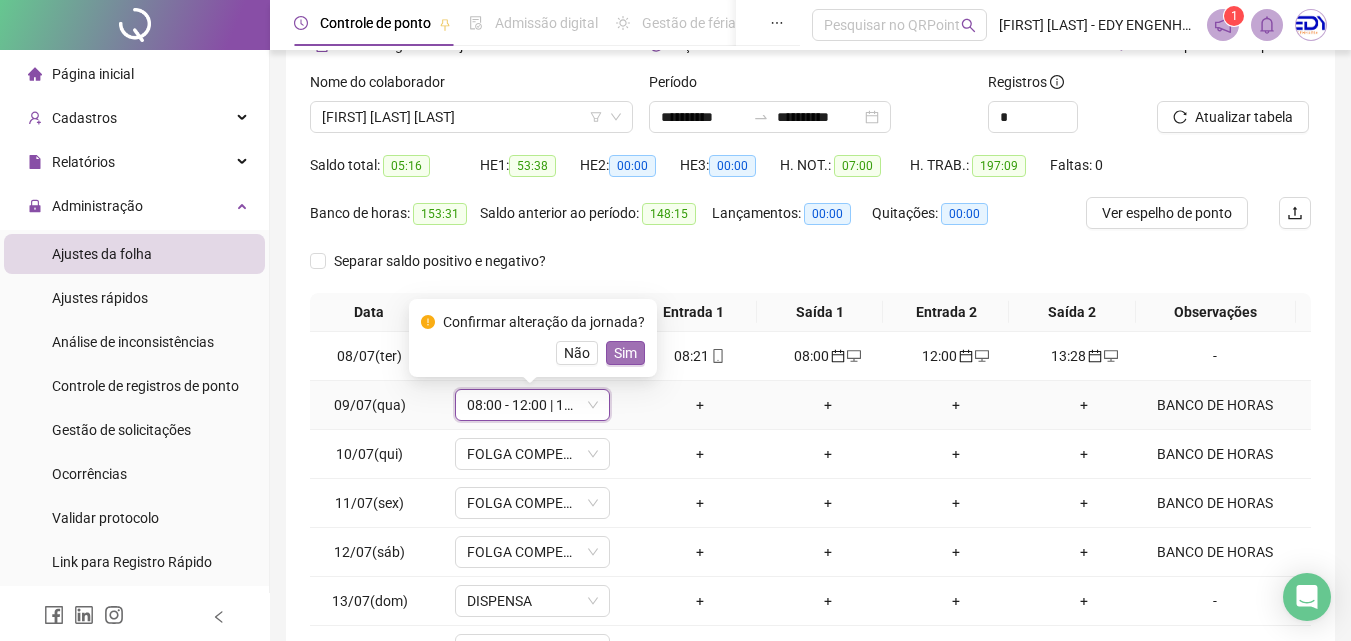 click on "Sim" at bounding box center (625, 353) 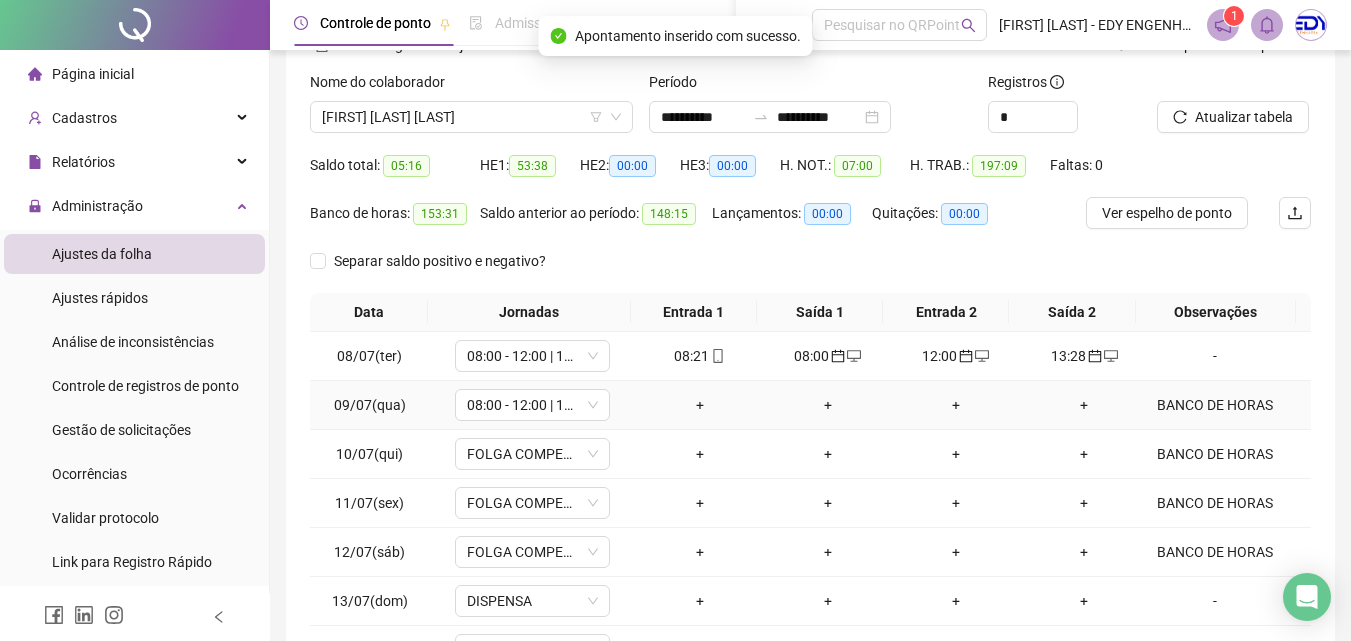 click on "BANCO DE HORAS" at bounding box center (1215, 405) 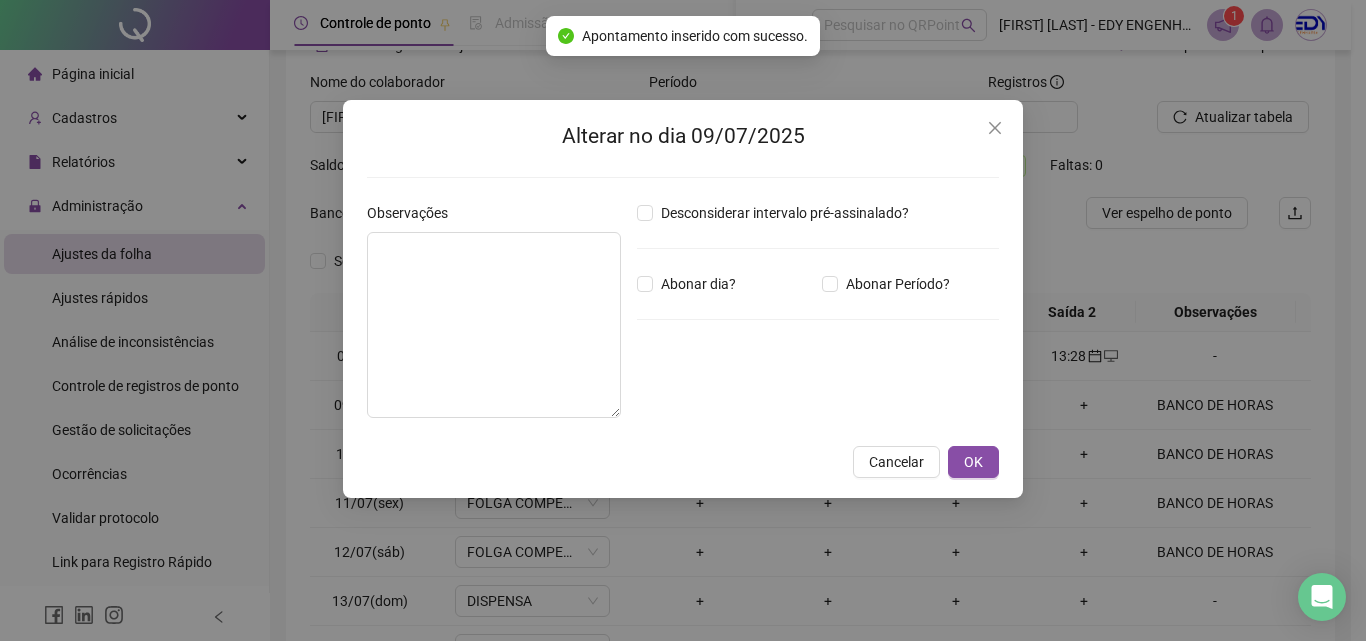 type on "**********" 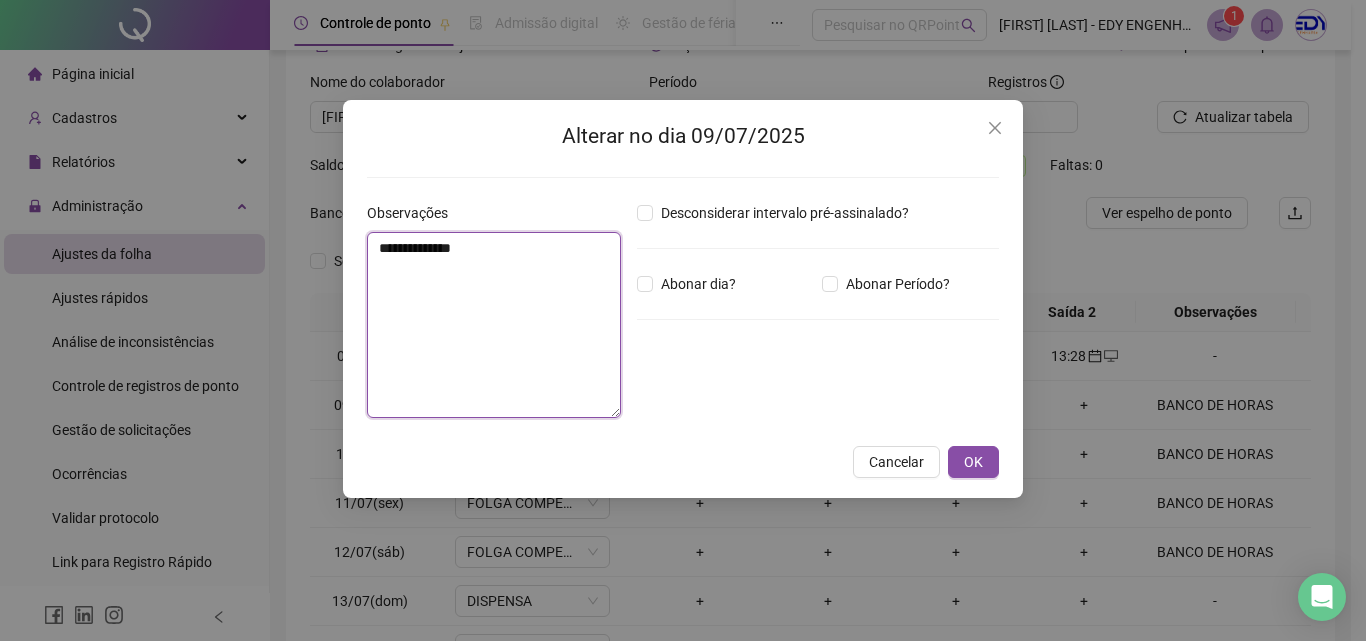 drag, startPoint x: 559, startPoint y: 242, endPoint x: 256, endPoint y: 204, distance: 305.37354 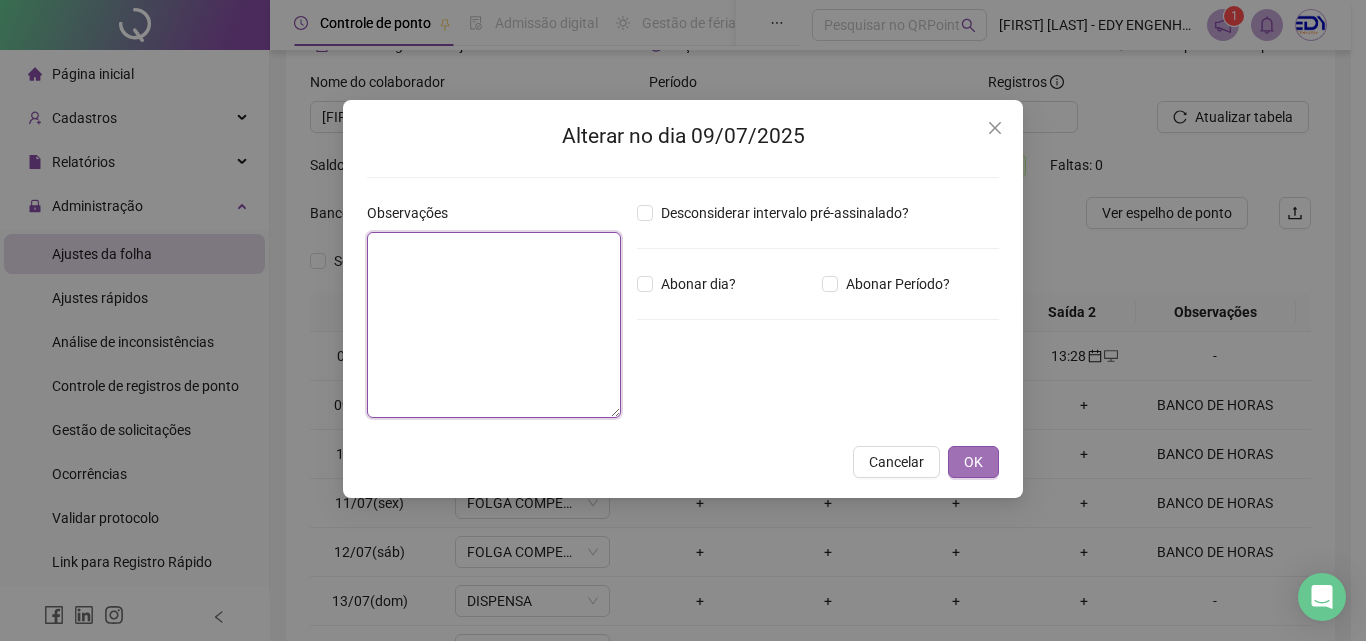 type 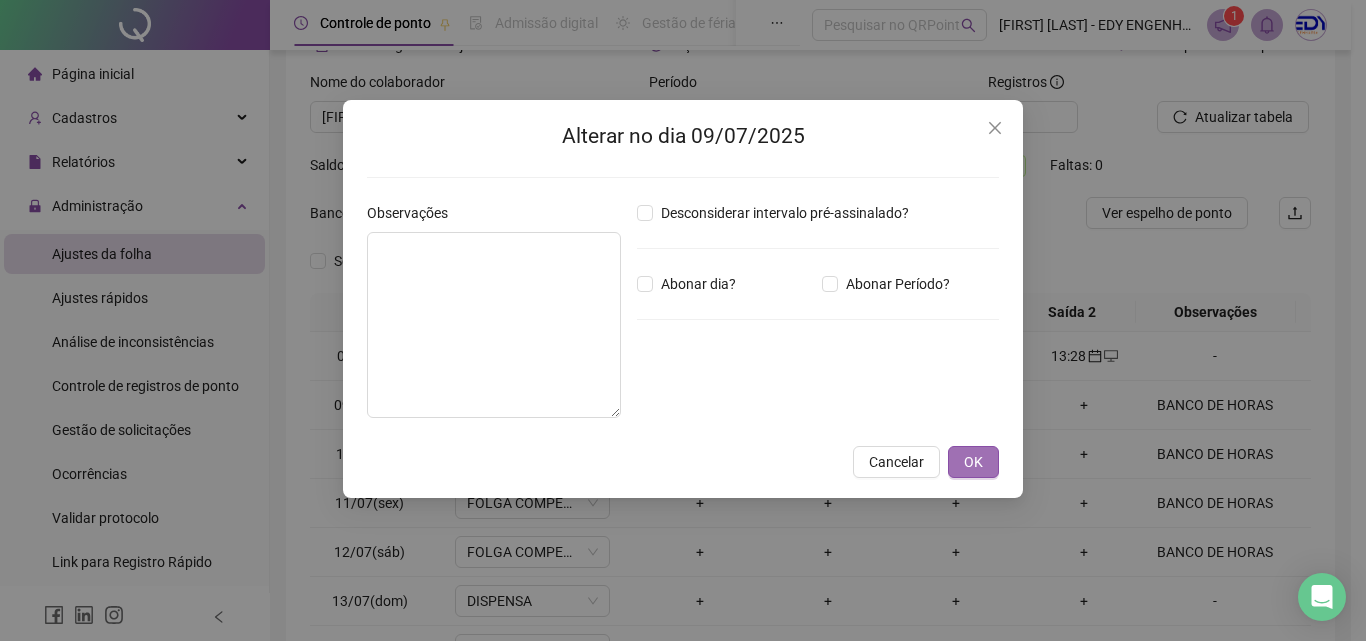 click on "OK" at bounding box center (973, 462) 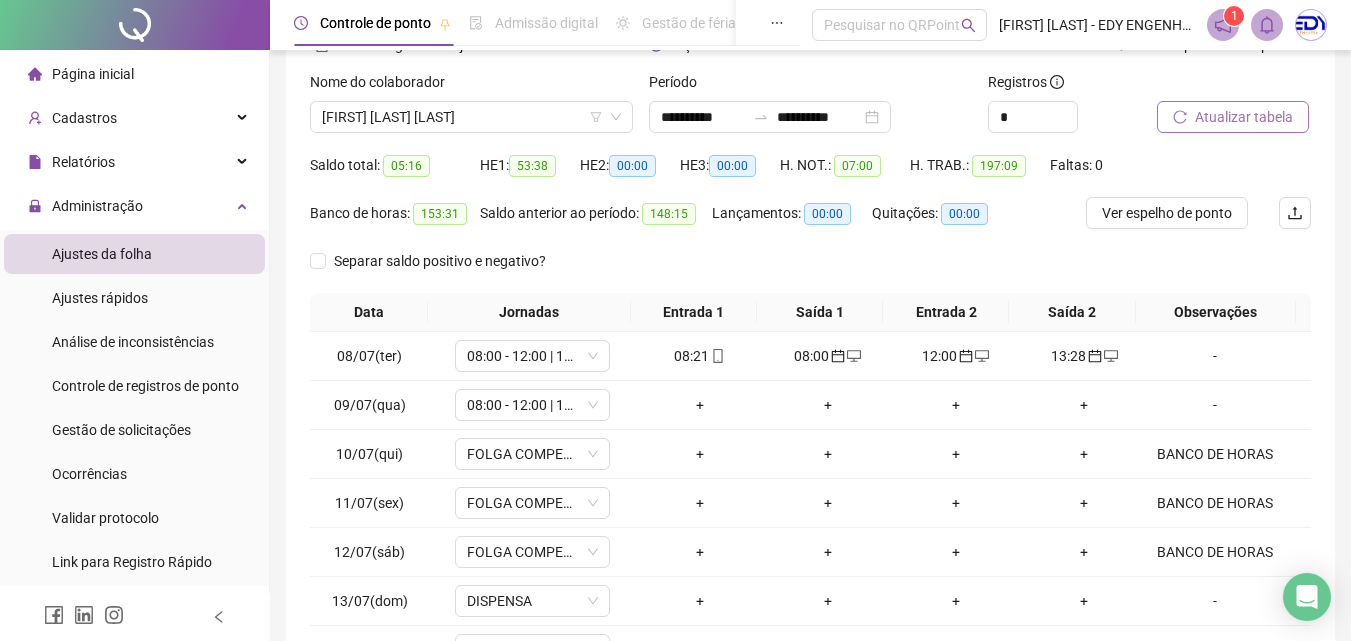 click on "Atualizar tabela" at bounding box center [1244, 117] 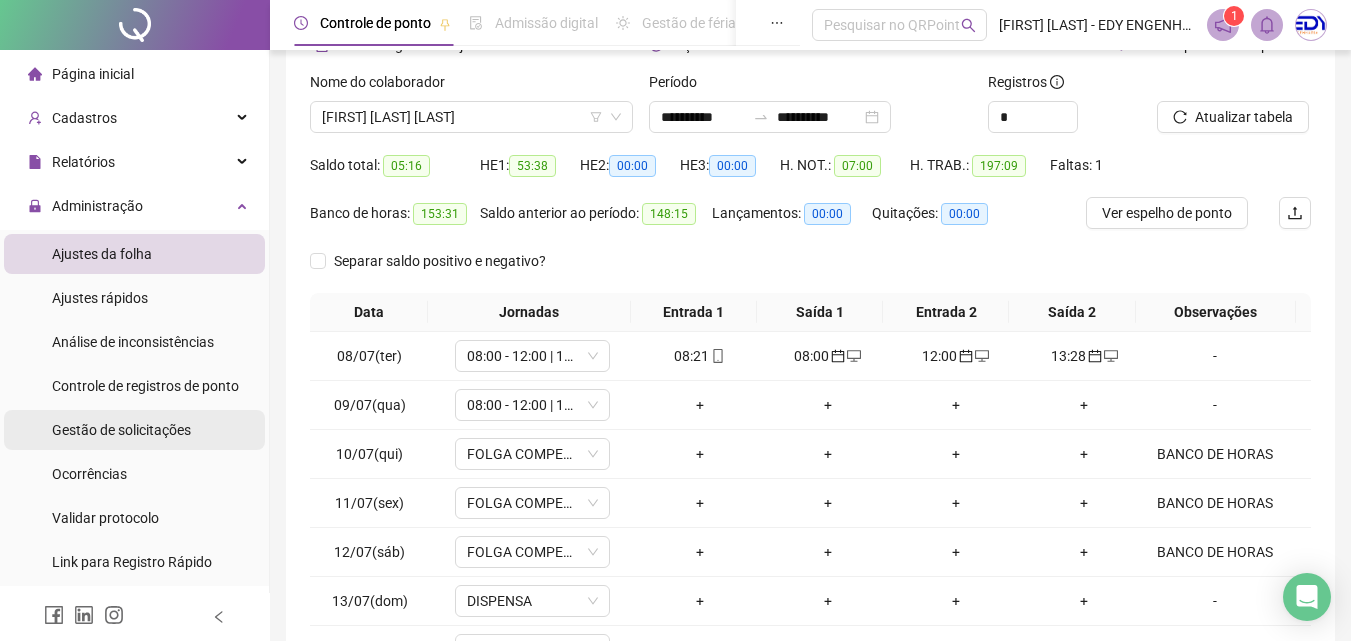 click on "Gestão de solicitações" at bounding box center (121, 430) 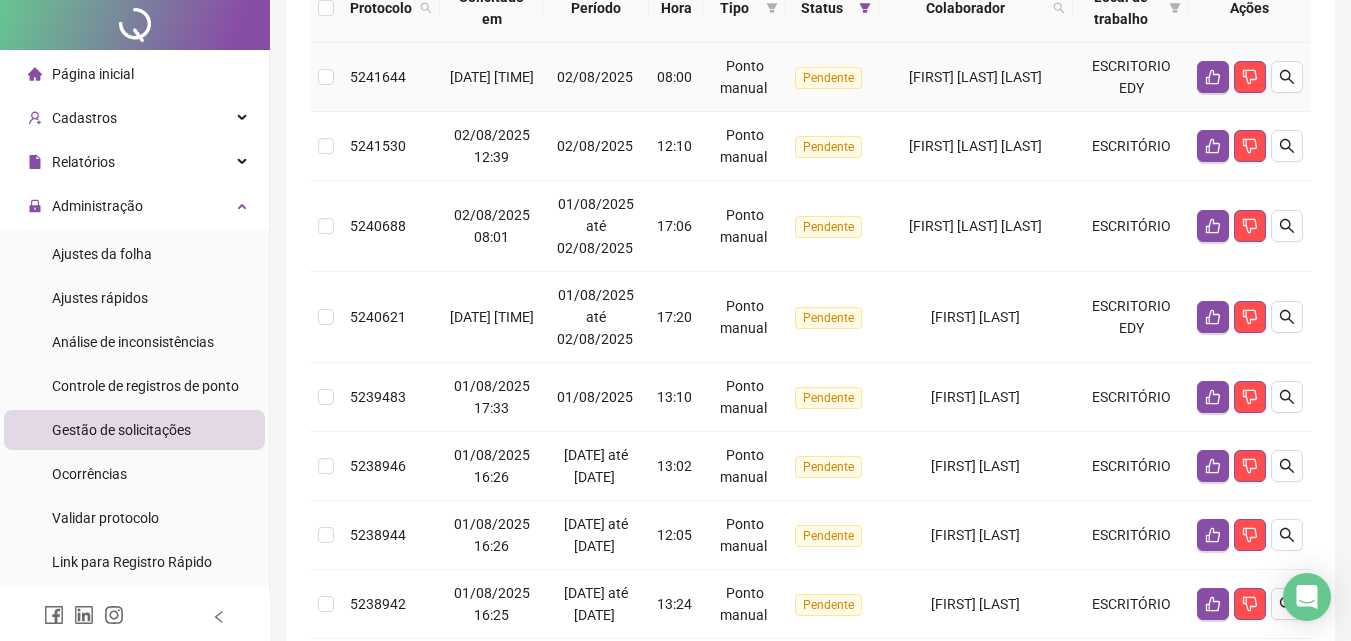 scroll, scrollTop: 0, scrollLeft: 0, axis: both 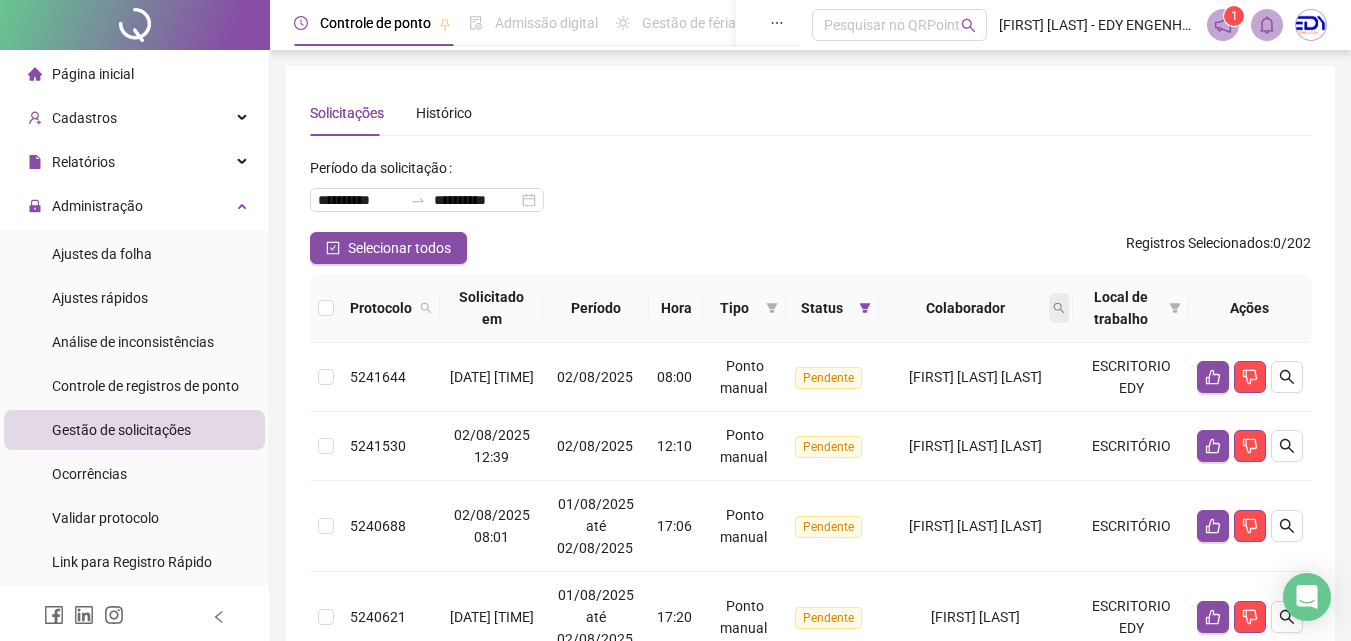 click 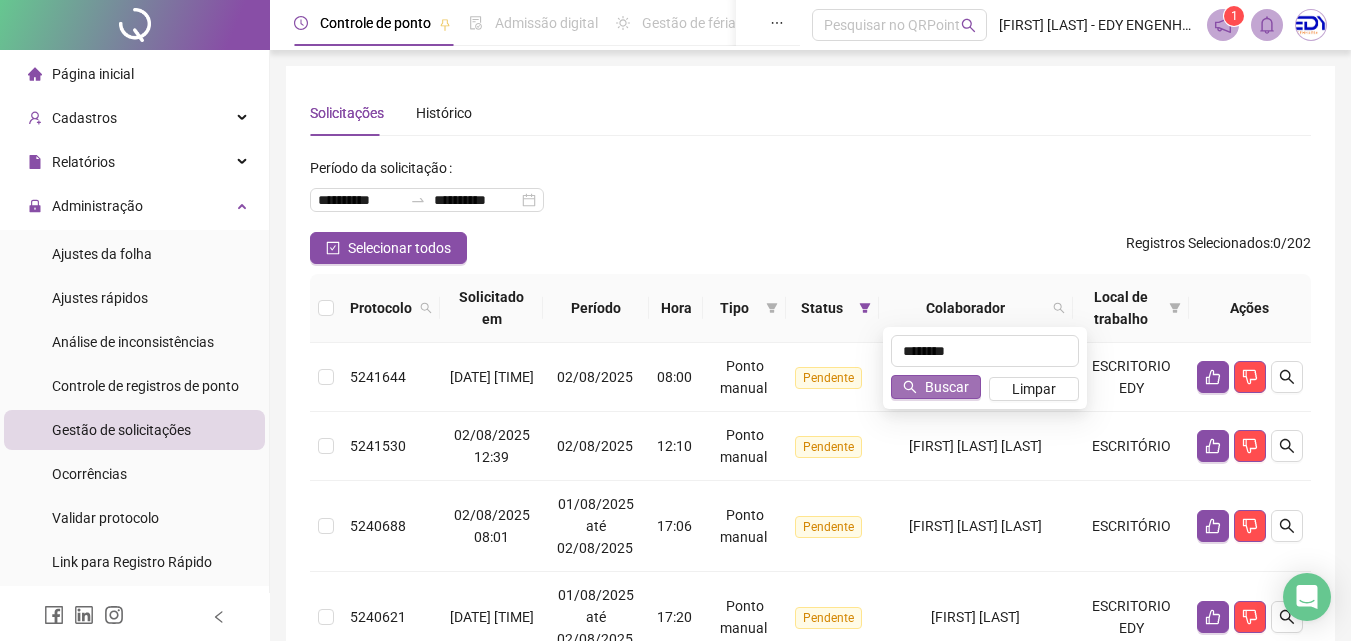 type on "********" 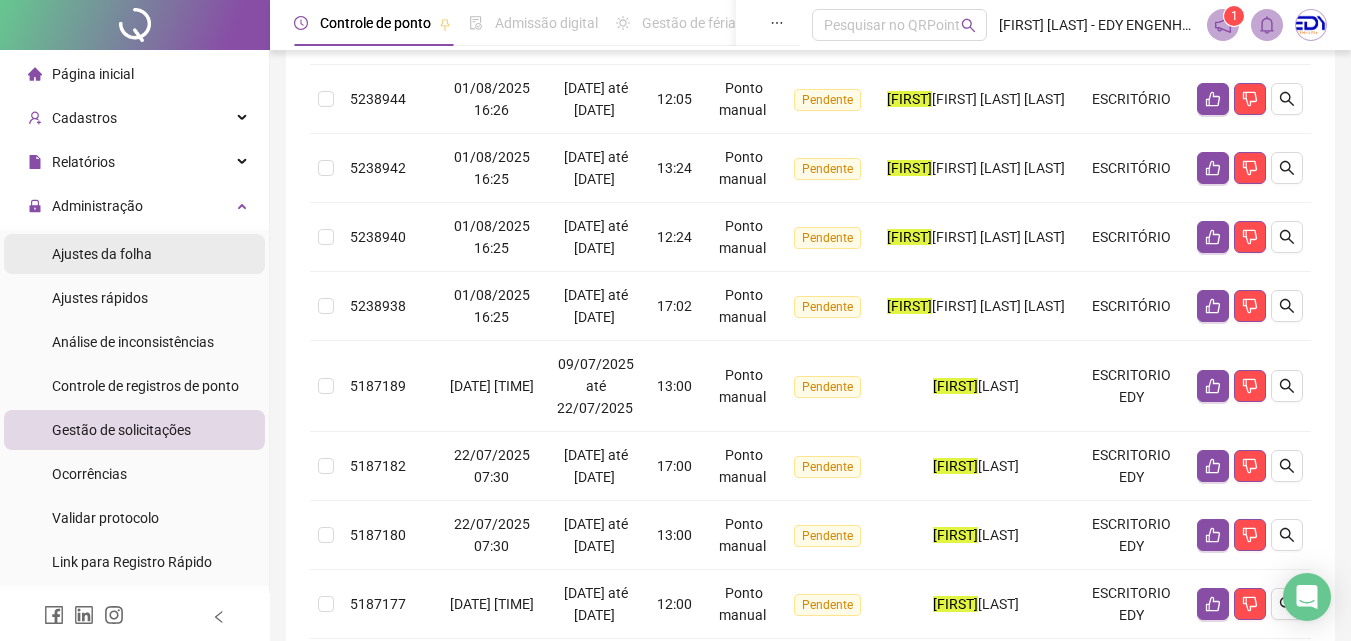 scroll, scrollTop: 0, scrollLeft: 0, axis: both 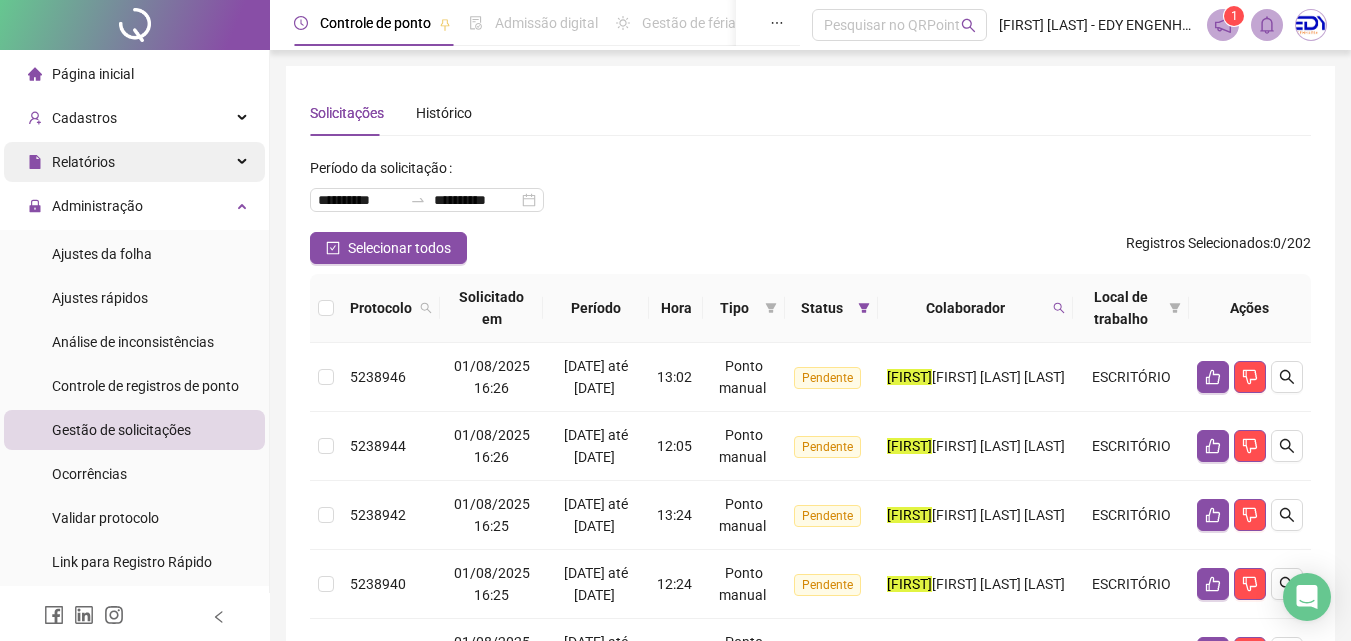 click on "Relatórios" at bounding box center (134, 162) 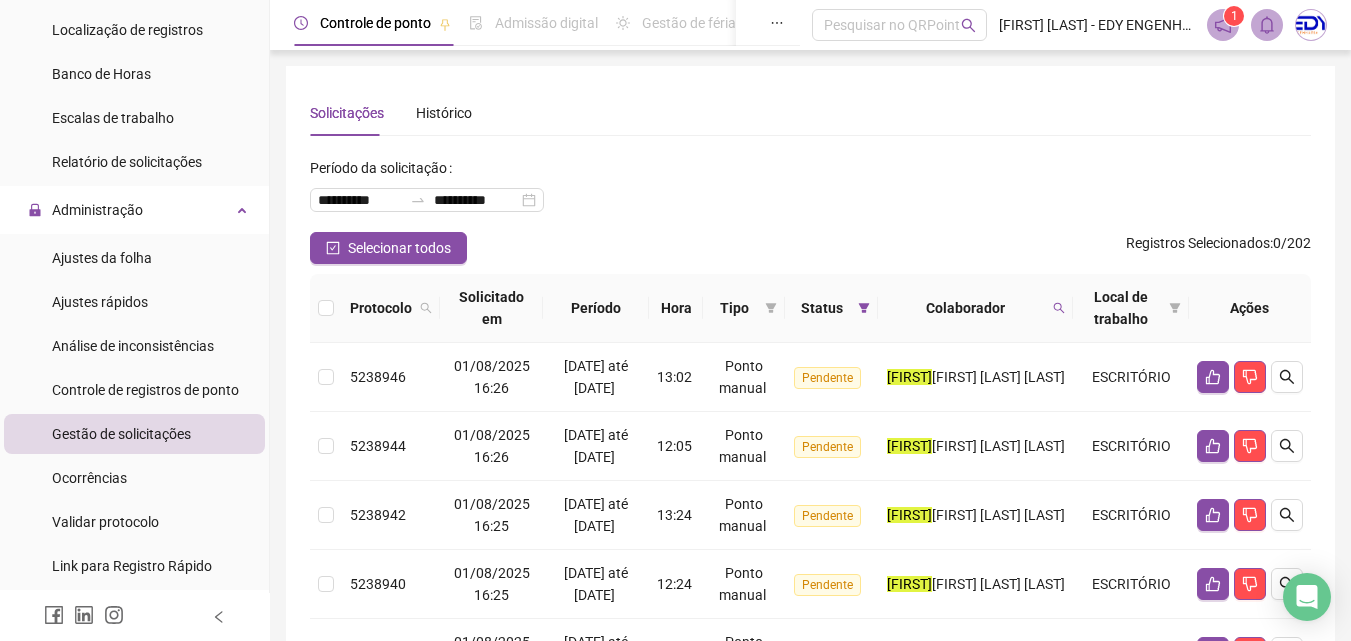 scroll, scrollTop: 500, scrollLeft: 0, axis: vertical 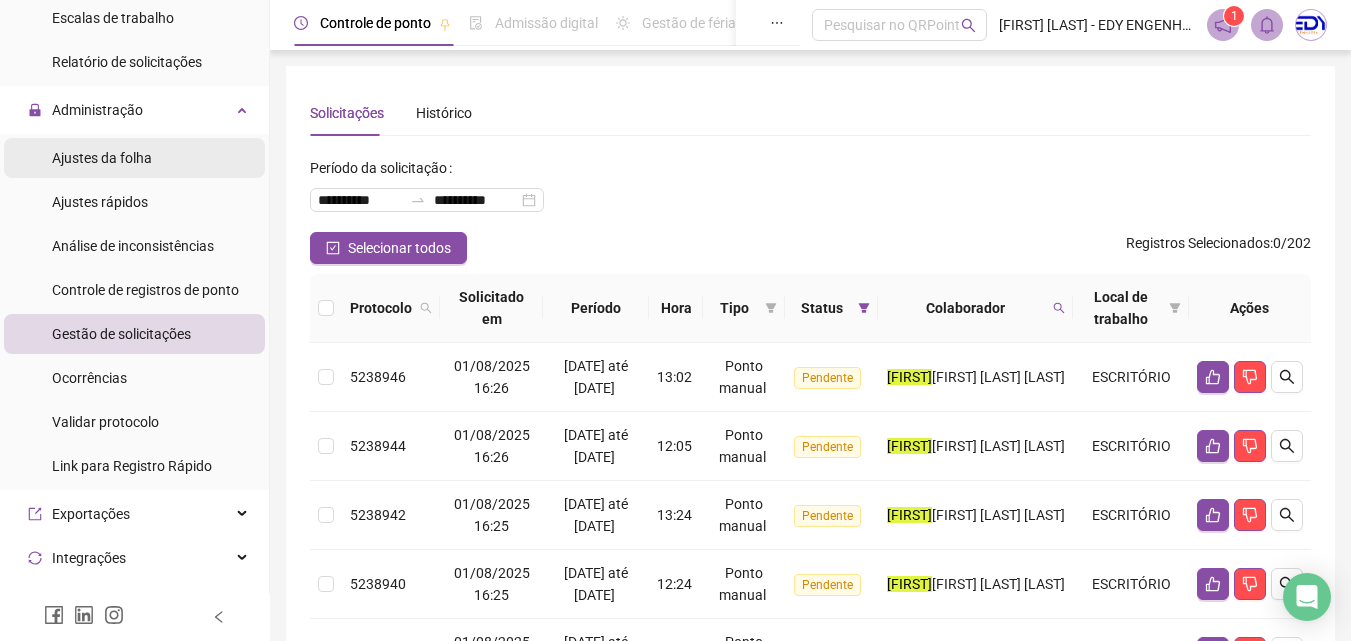 click on "Ajustes da folha" at bounding box center [102, 158] 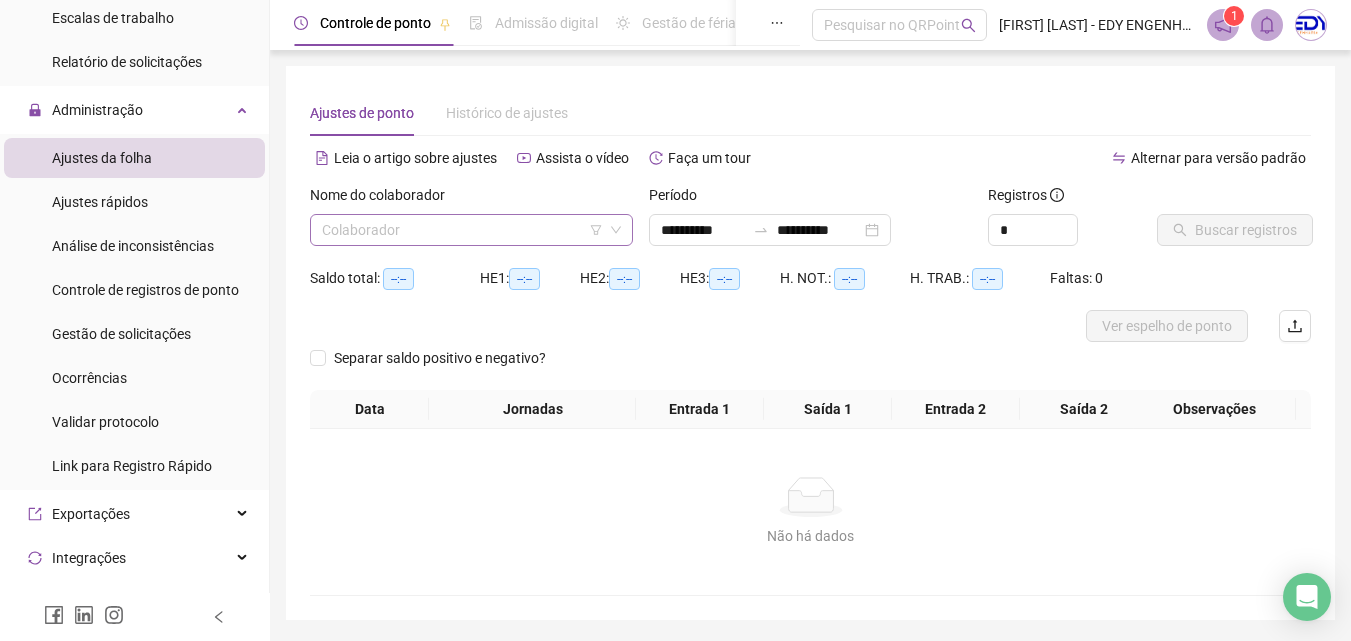 click at bounding box center (462, 230) 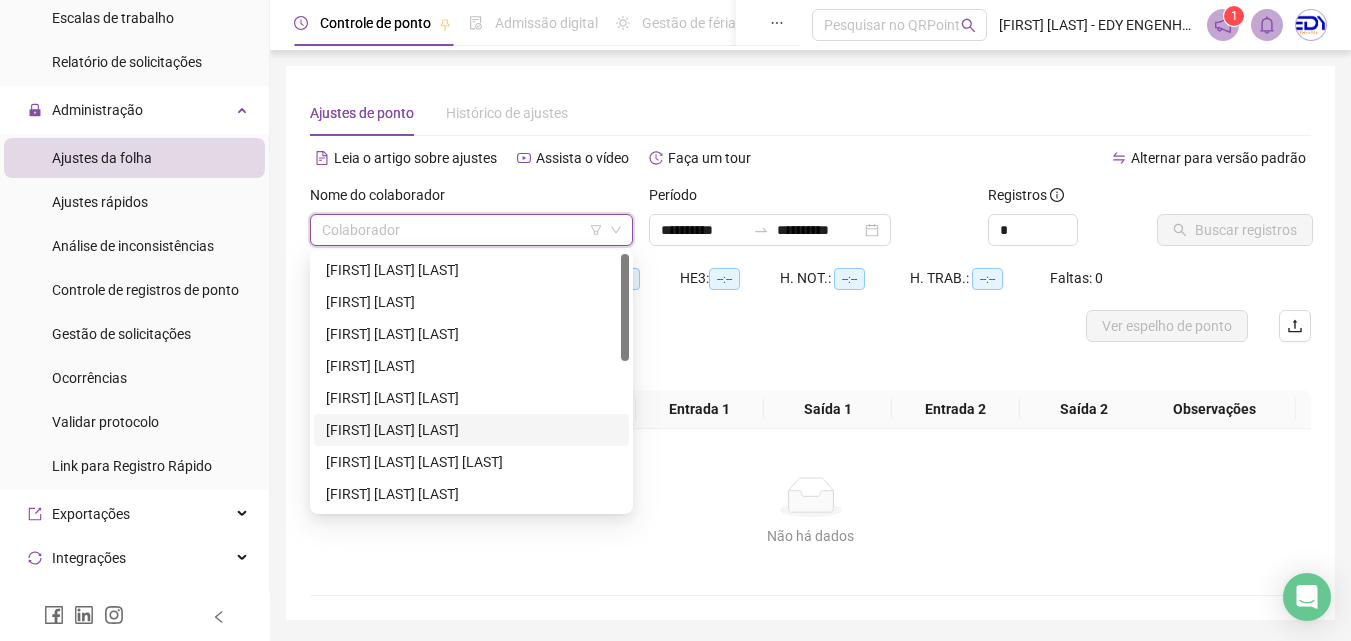 scroll, scrollTop: 352, scrollLeft: 0, axis: vertical 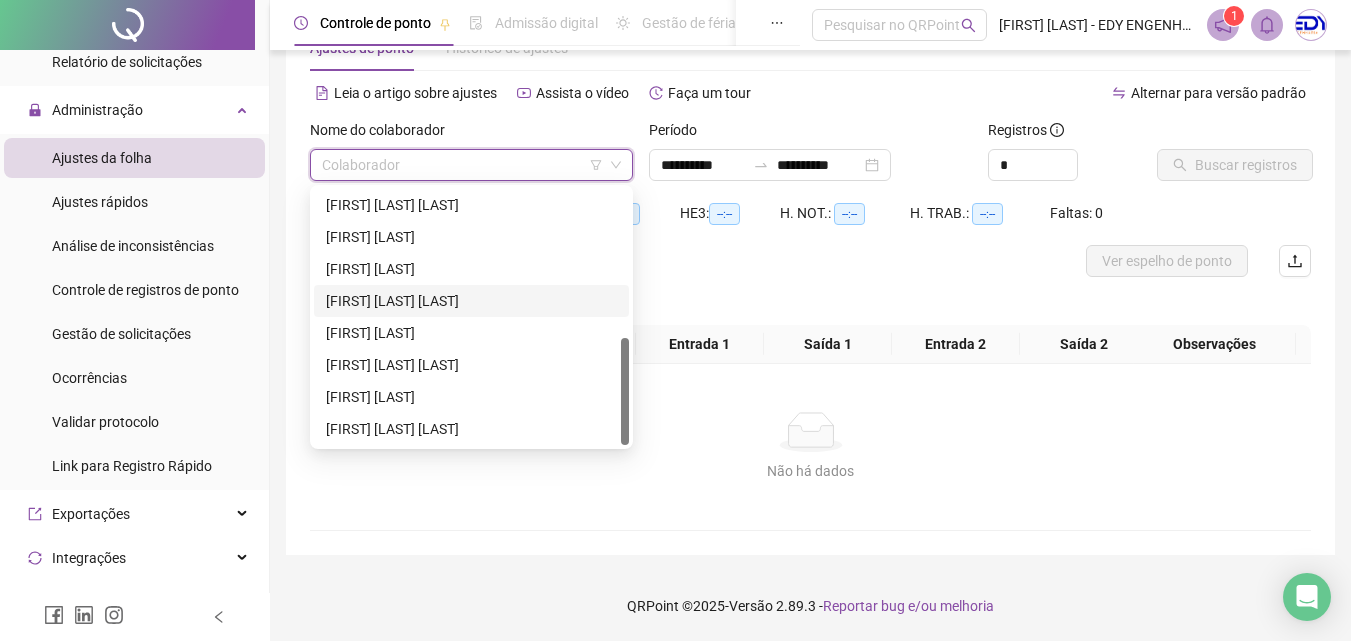 click on "[FIRST] [LAST] [LAST]" at bounding box center [471, 301] 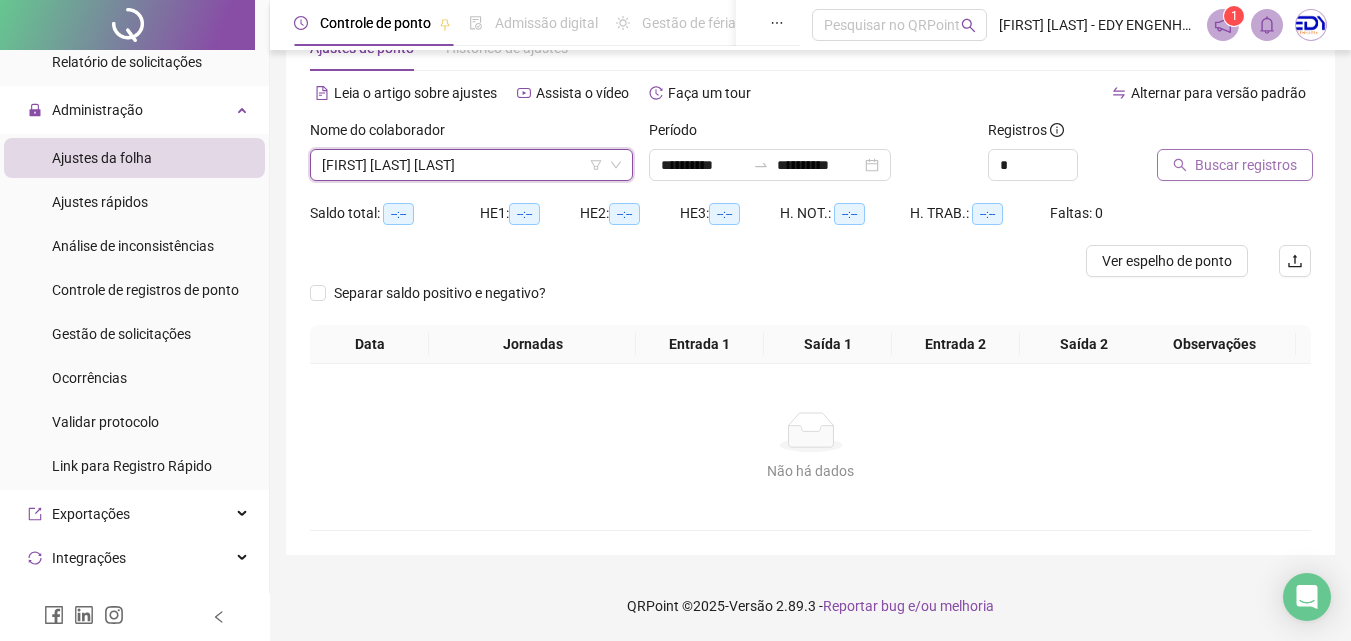 click on "Buscar registros" at bounding box center [1246, 165] 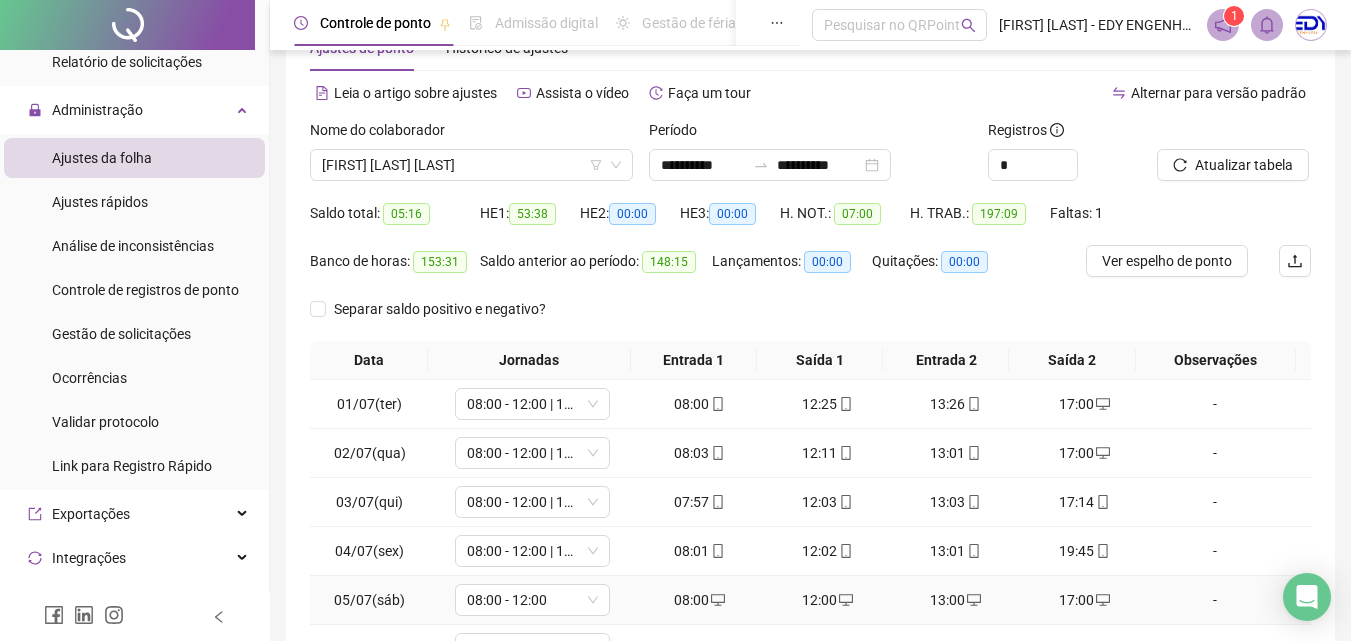 scroll, scrollTop: 313, scrollLeft: 0, axis: vertical 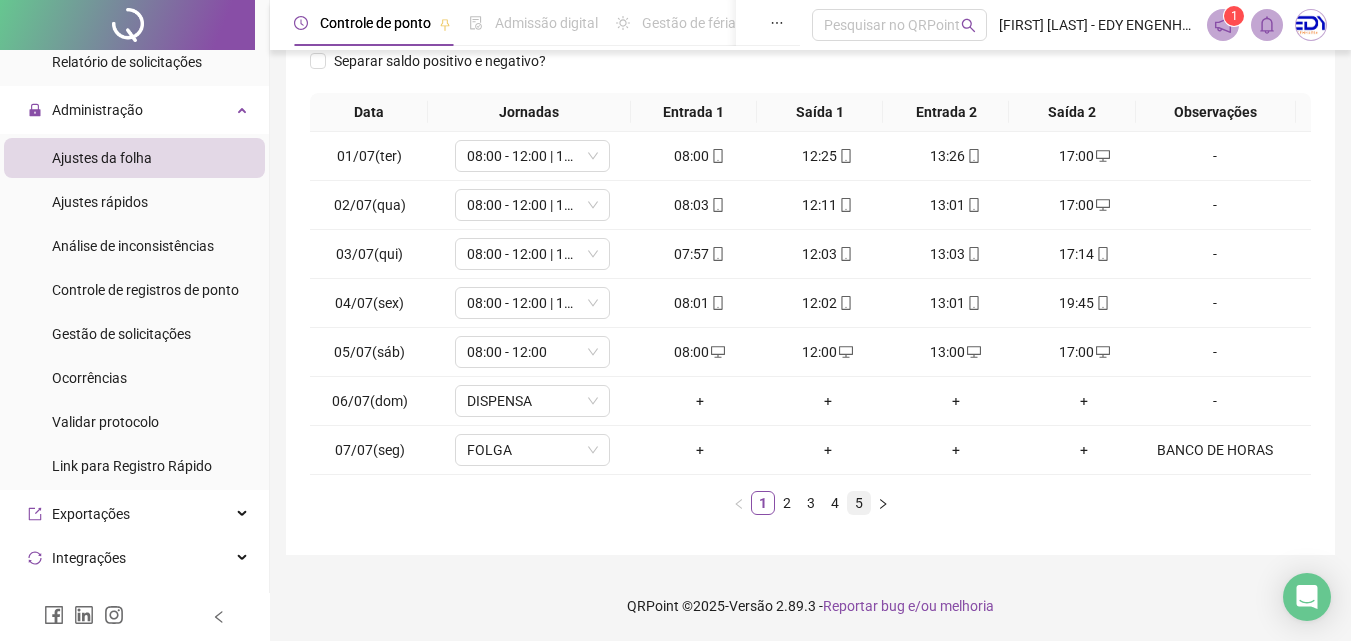 click on "5" at bounding box center [859, 503] 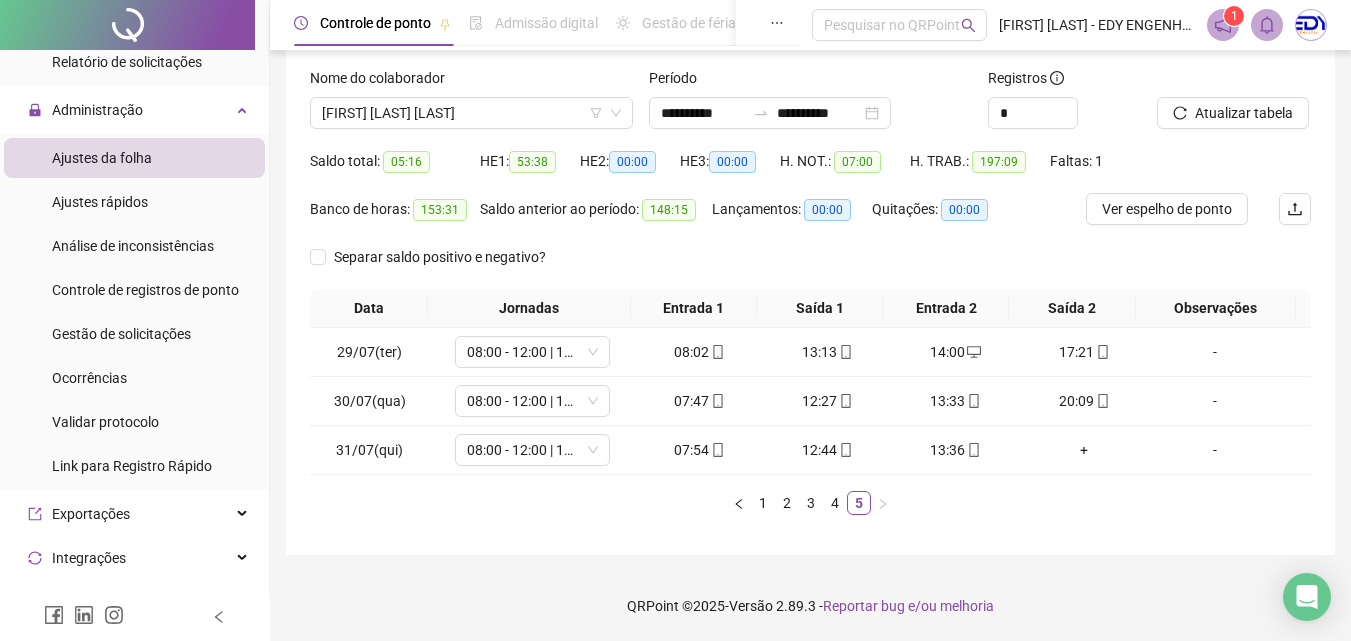 type 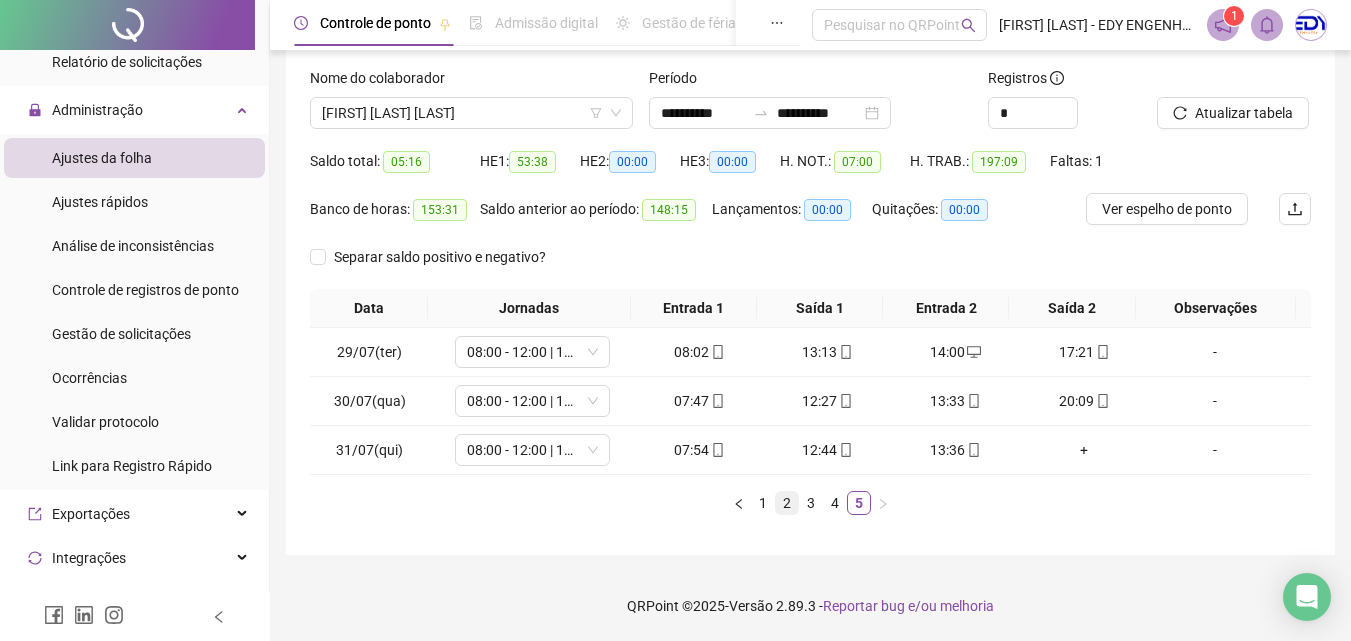 click on "2" at bounding box center [787, 503] 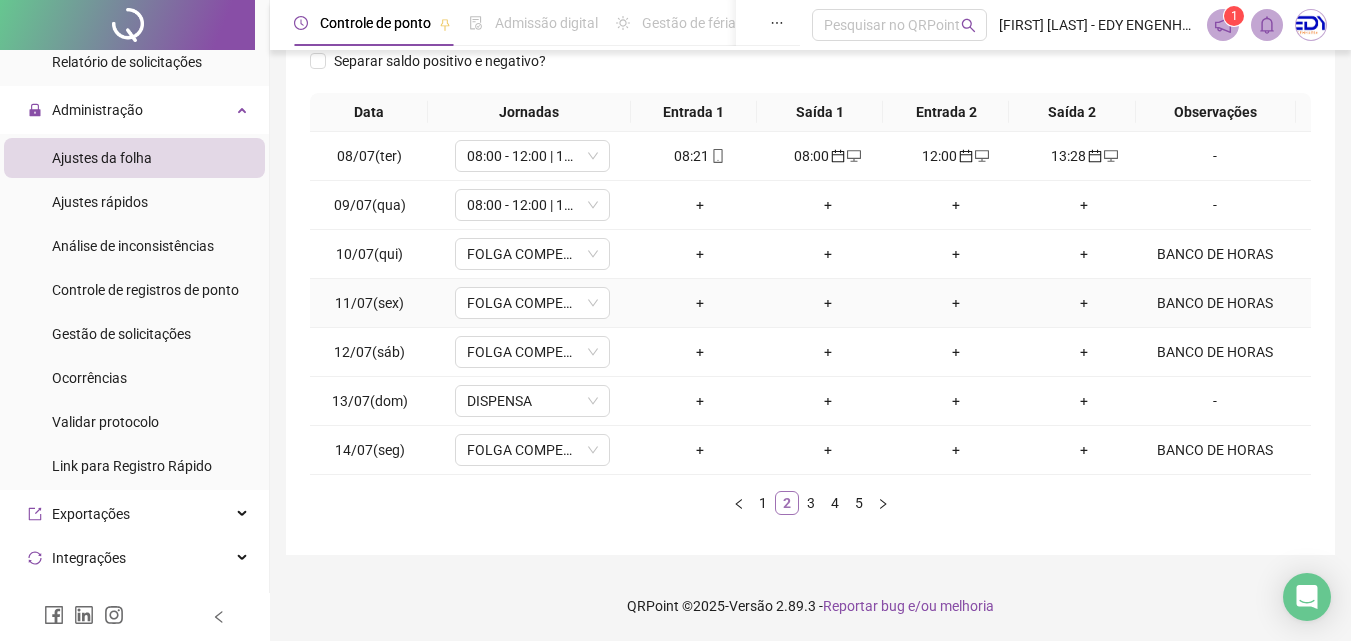 scroll, scrollTop: 213, scrollLeft: 0, axis: vertical 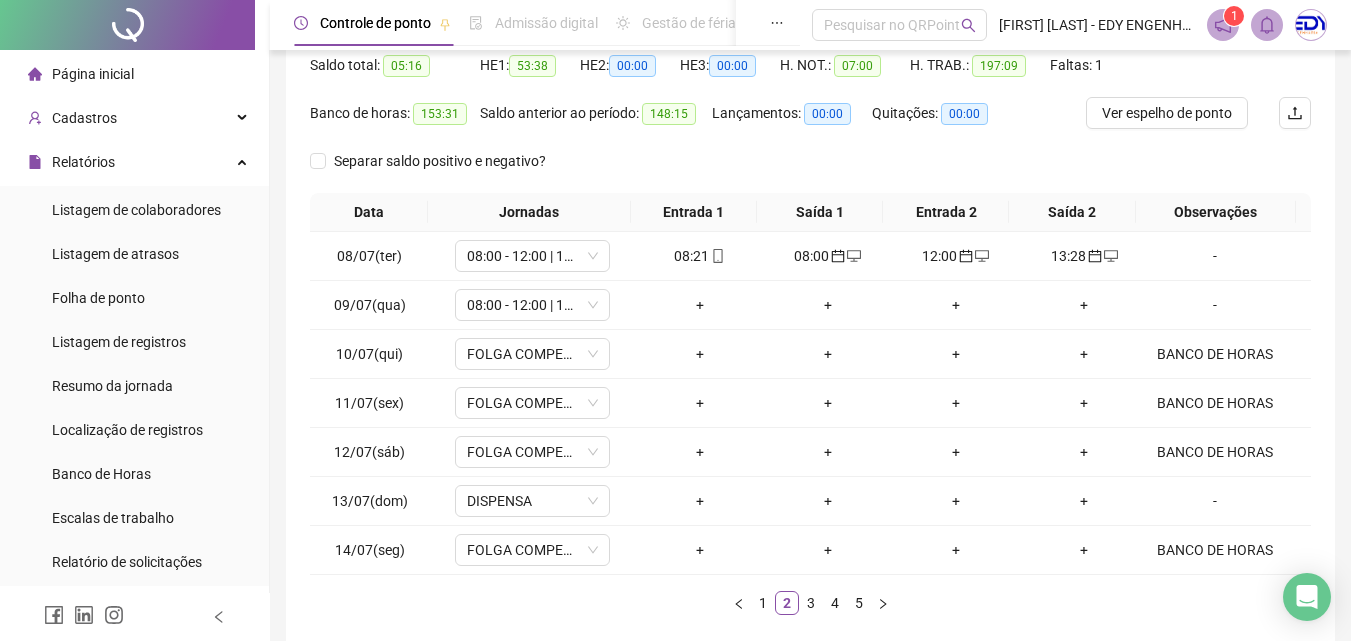 click on "Página inicial" at bounding box center (93, 74) 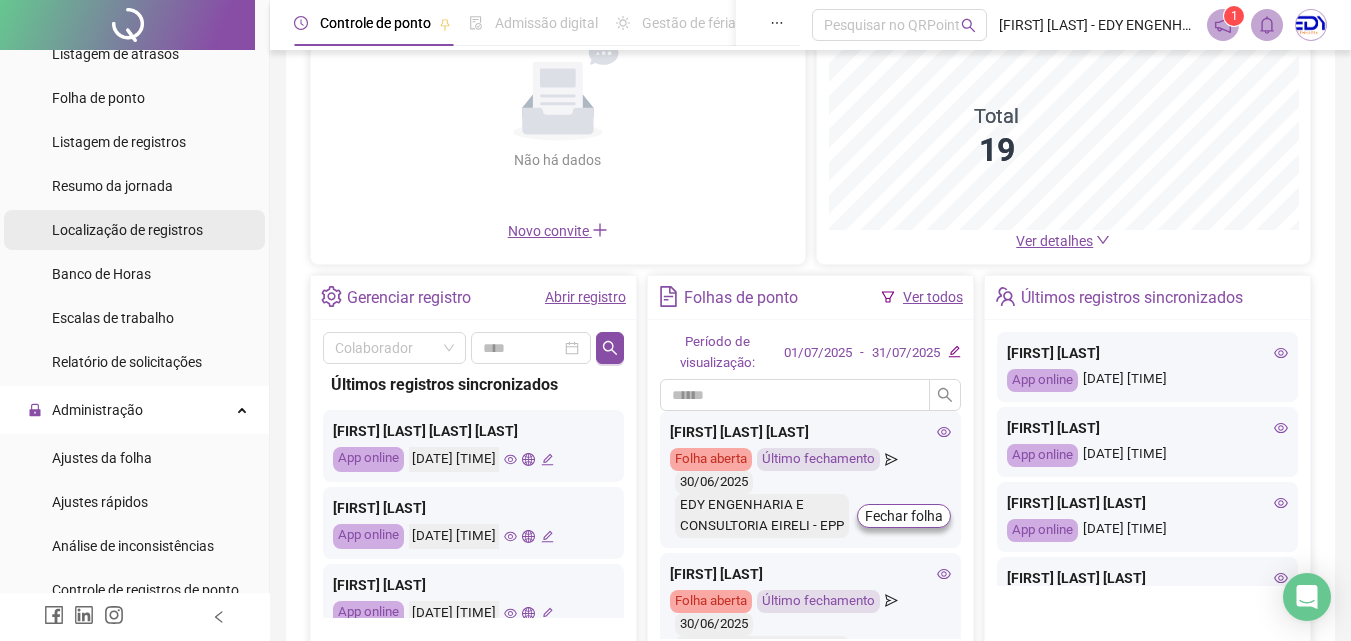 scroll, scrollTop: 300, scrollLeft: 0, axis: vertical 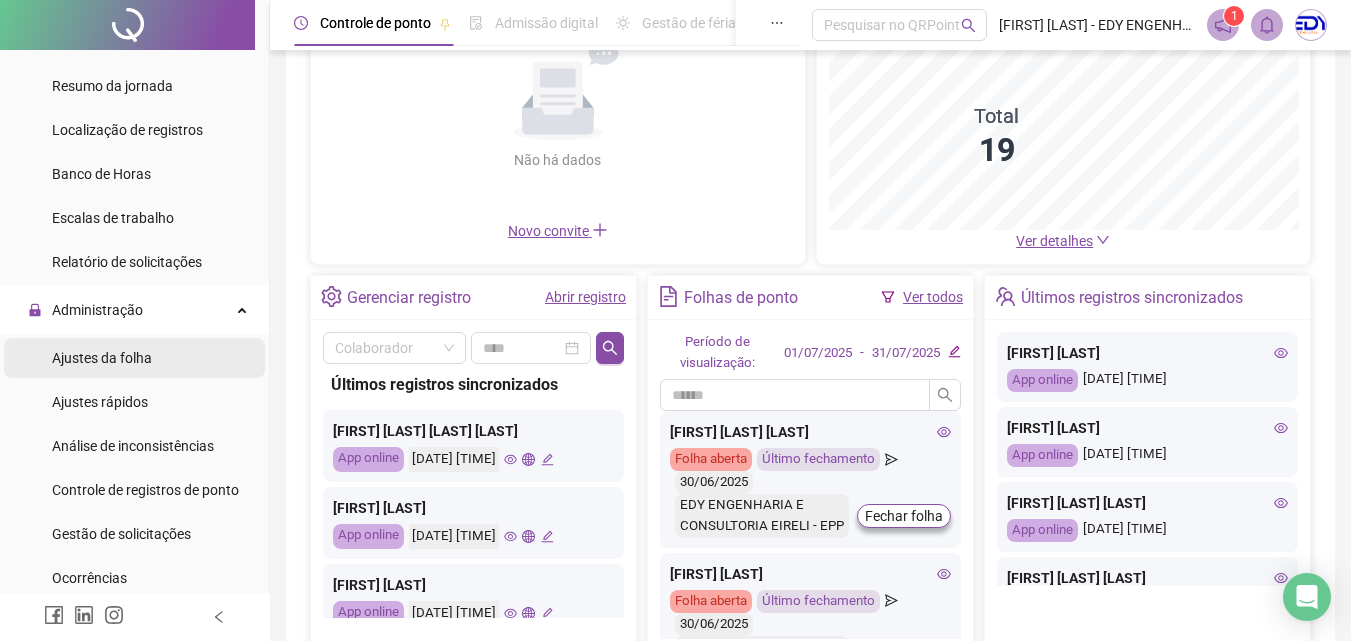 click on "Ajustes da folha" at bounding box center (134, 358) 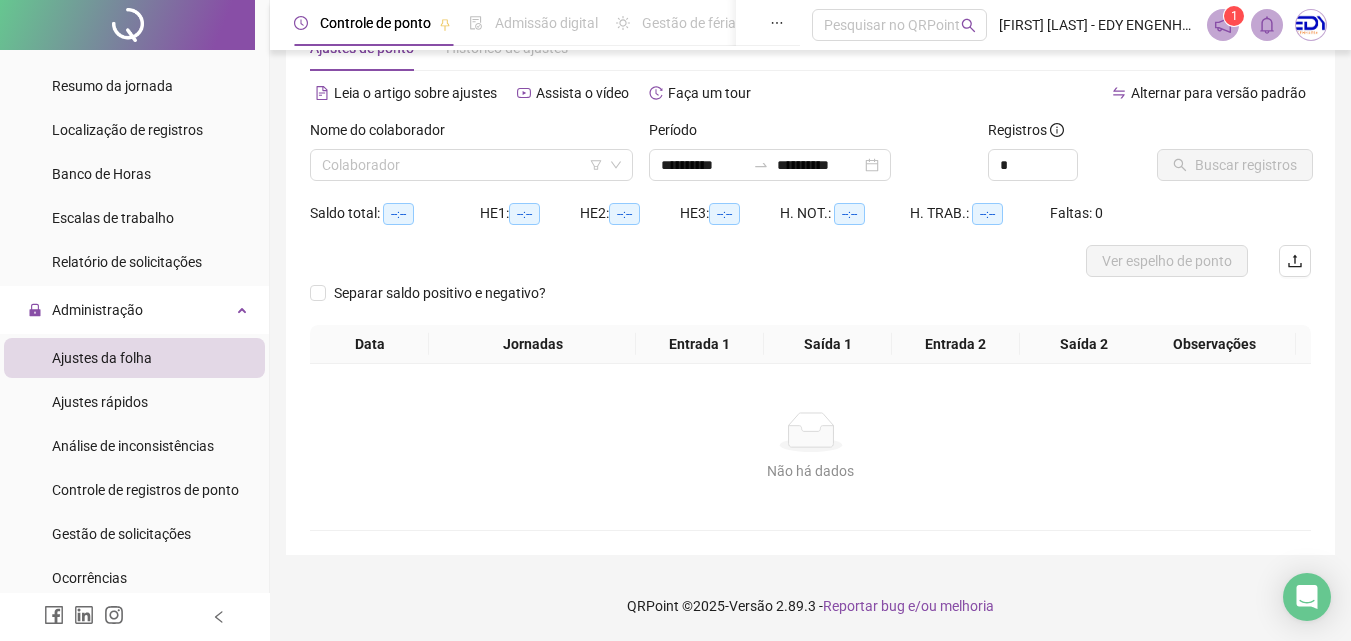 scroll, scrollTop: 65, scrollLeft: 0, axis: vertical 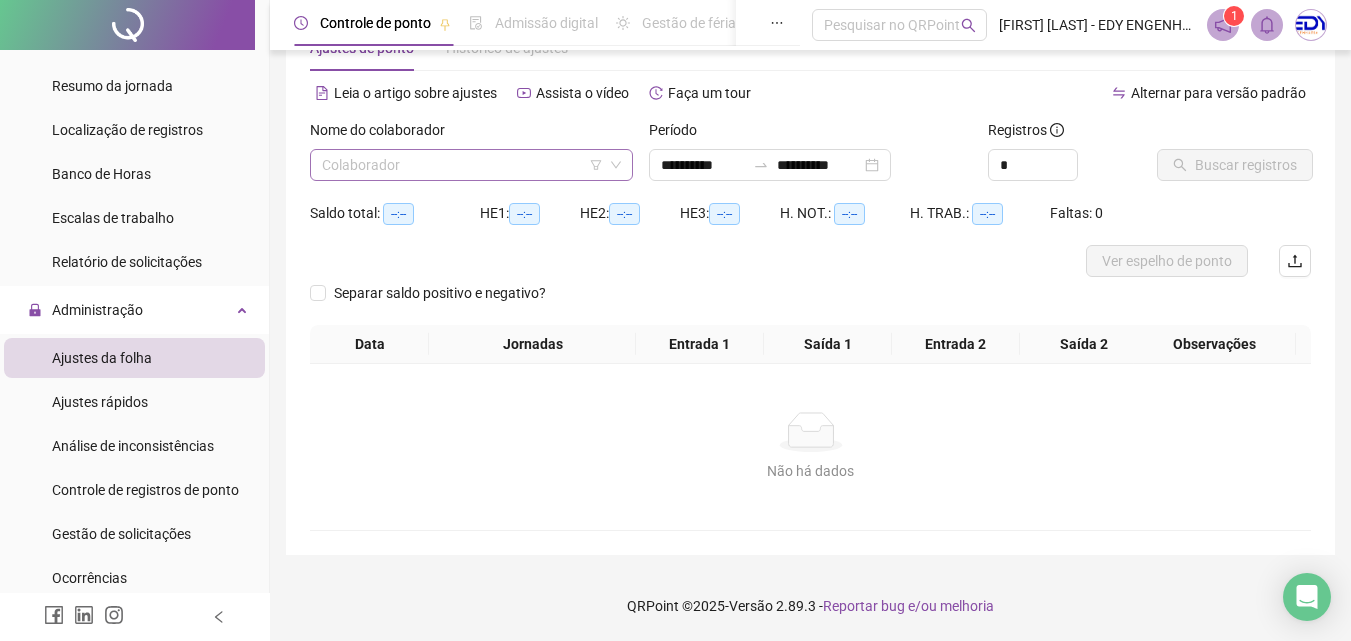 click at bounding box center [462, 165] 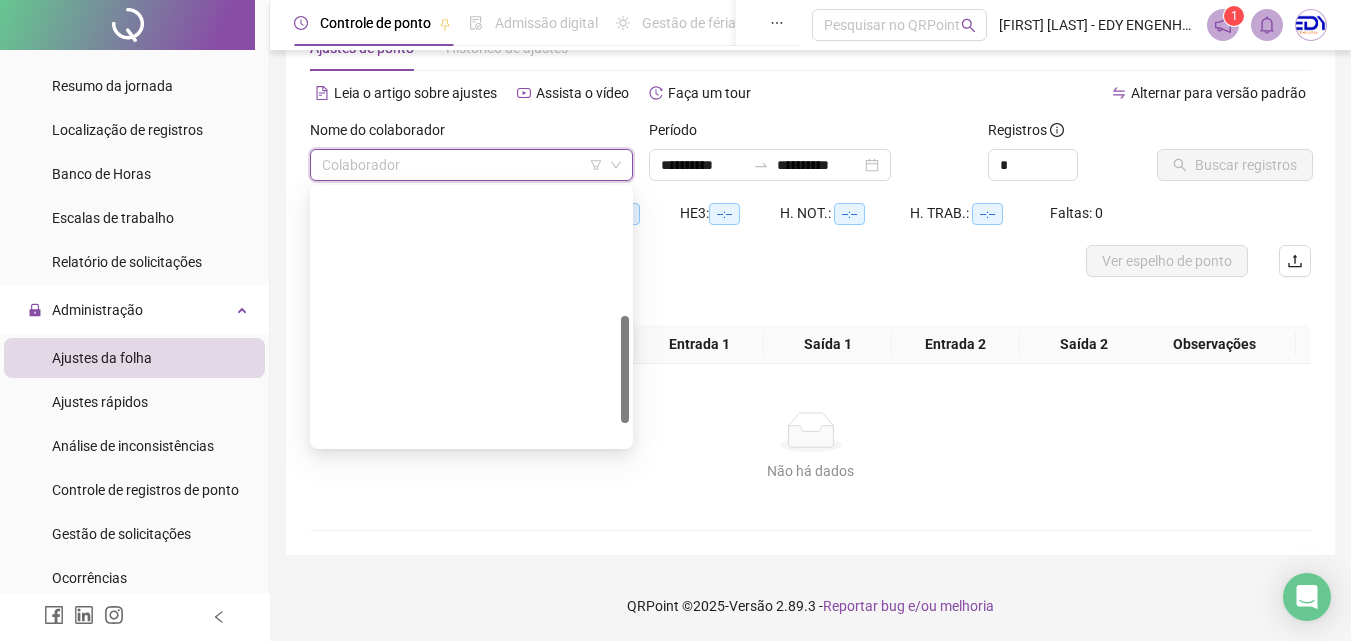 scroll, scrollTop: 352, scrollLeft: 0, axis: vertical 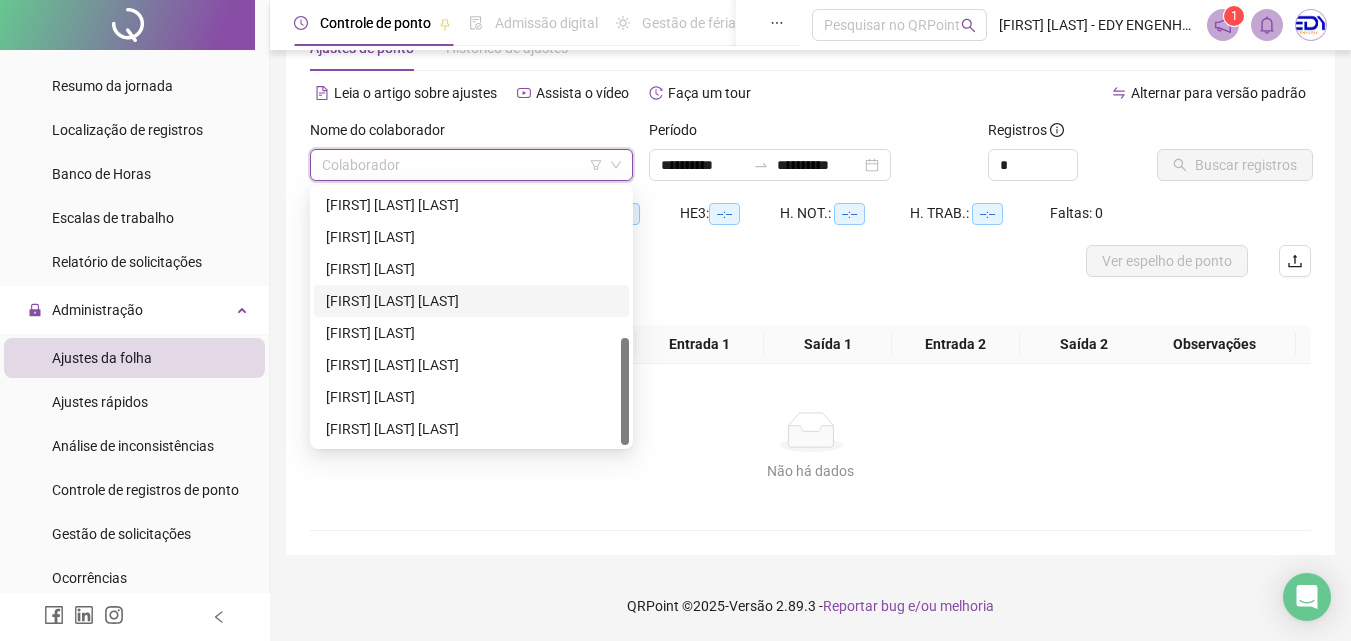 click on "[FIRST] [LAST] [LAST]" at bounding box center [471, 301] 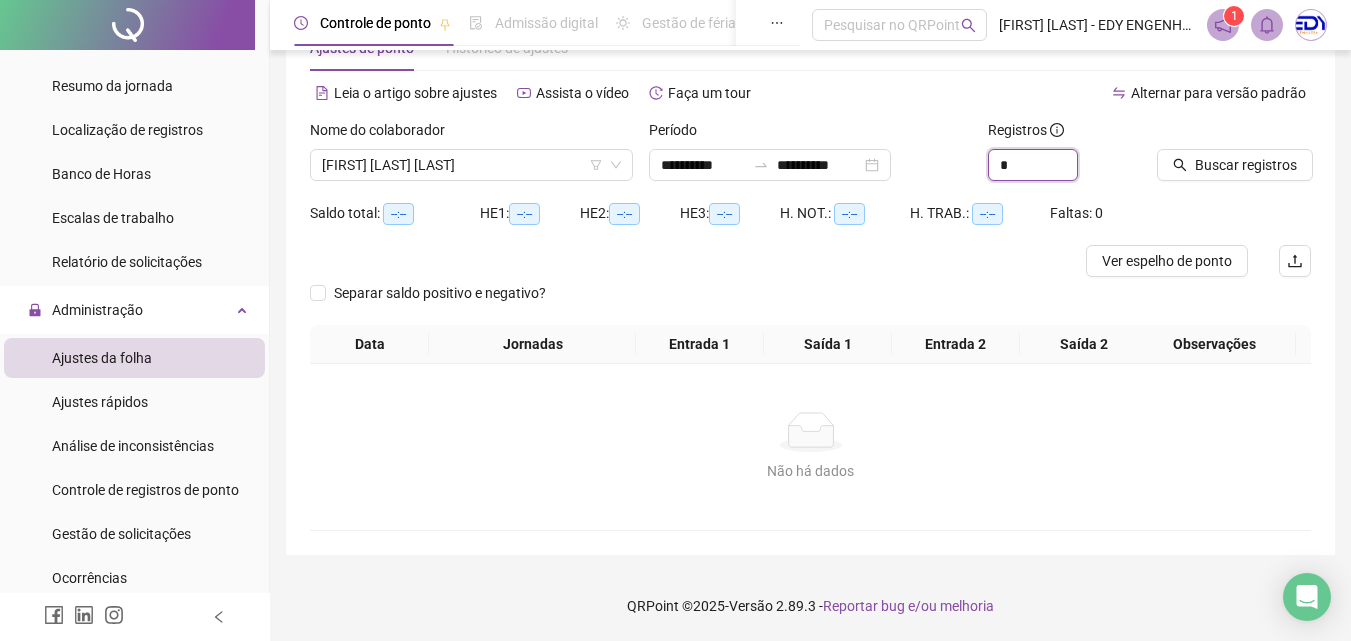 drag, startPoint x: 1028, startPoint y: 162, endPoint x: 965, endPoint y: 163, distance: 63.007935 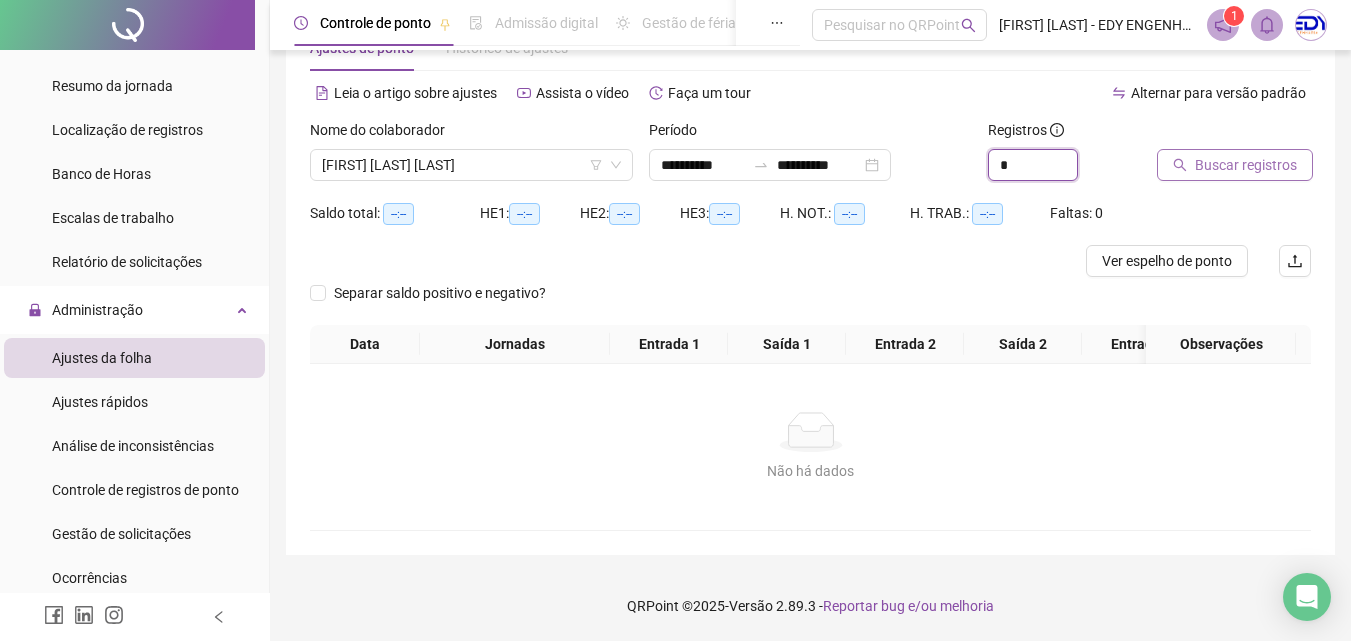 type on "*" 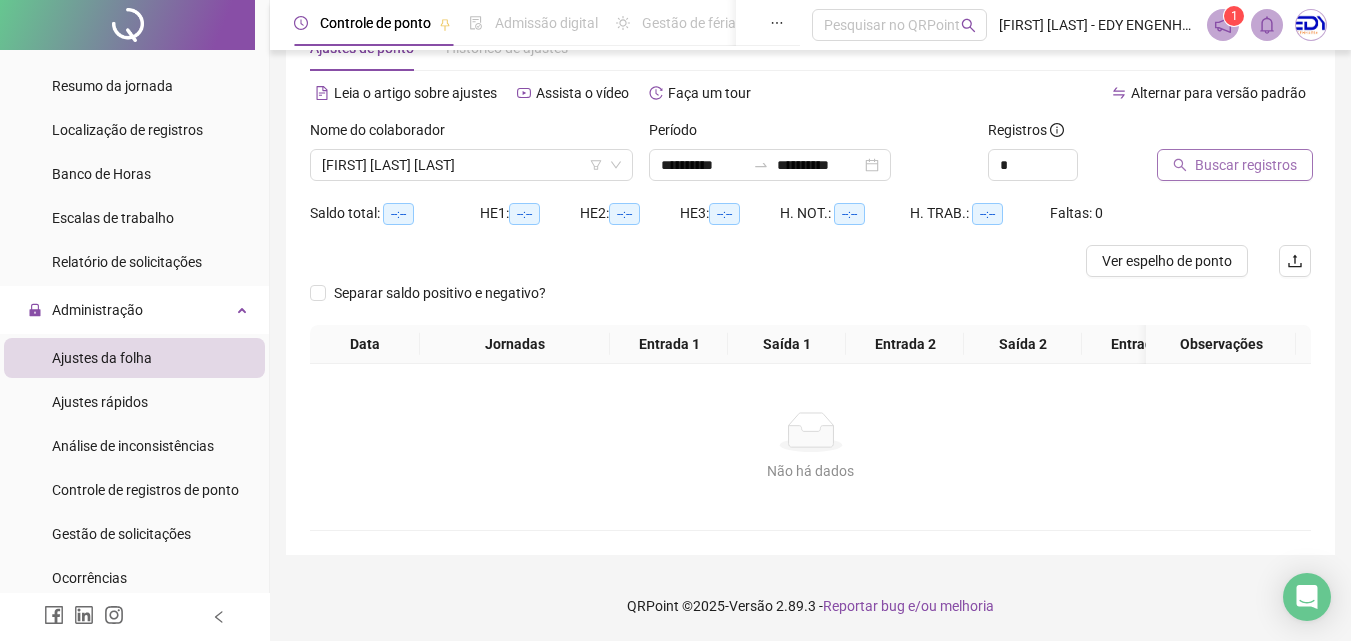 click on "Buscar registros" at bounding box center [1246, 165] 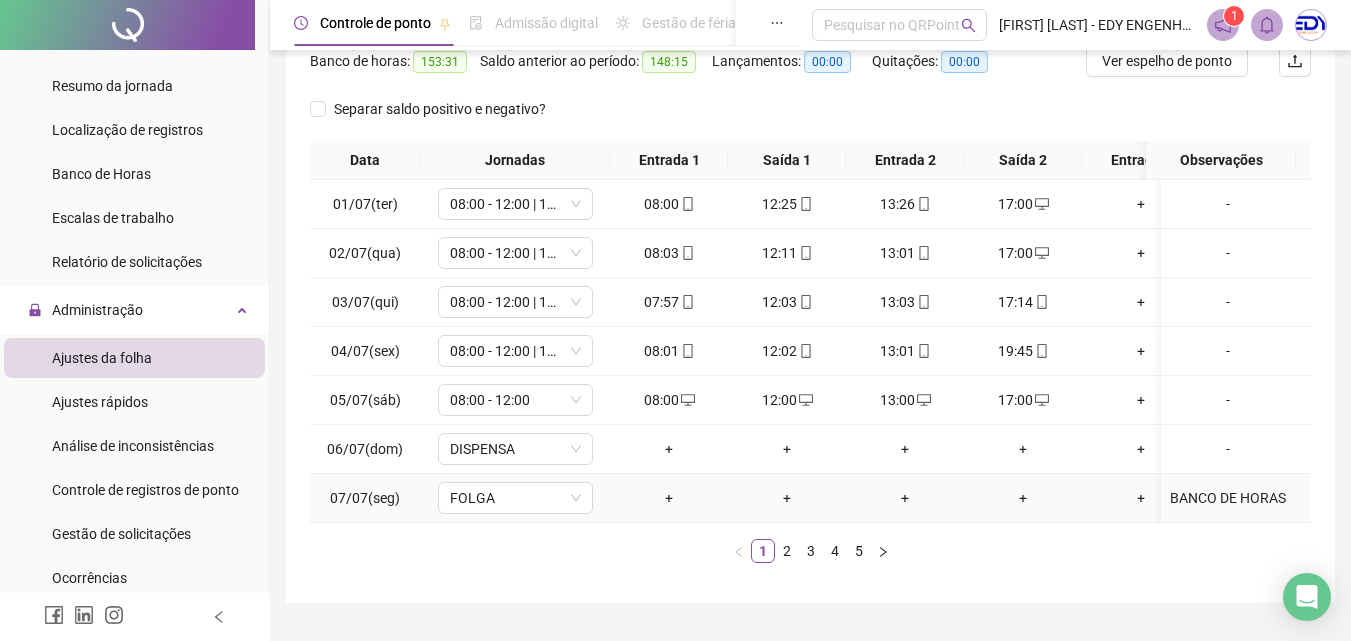 scroll, scrollTop: 328, scrollLeft: 0, axis: vertical 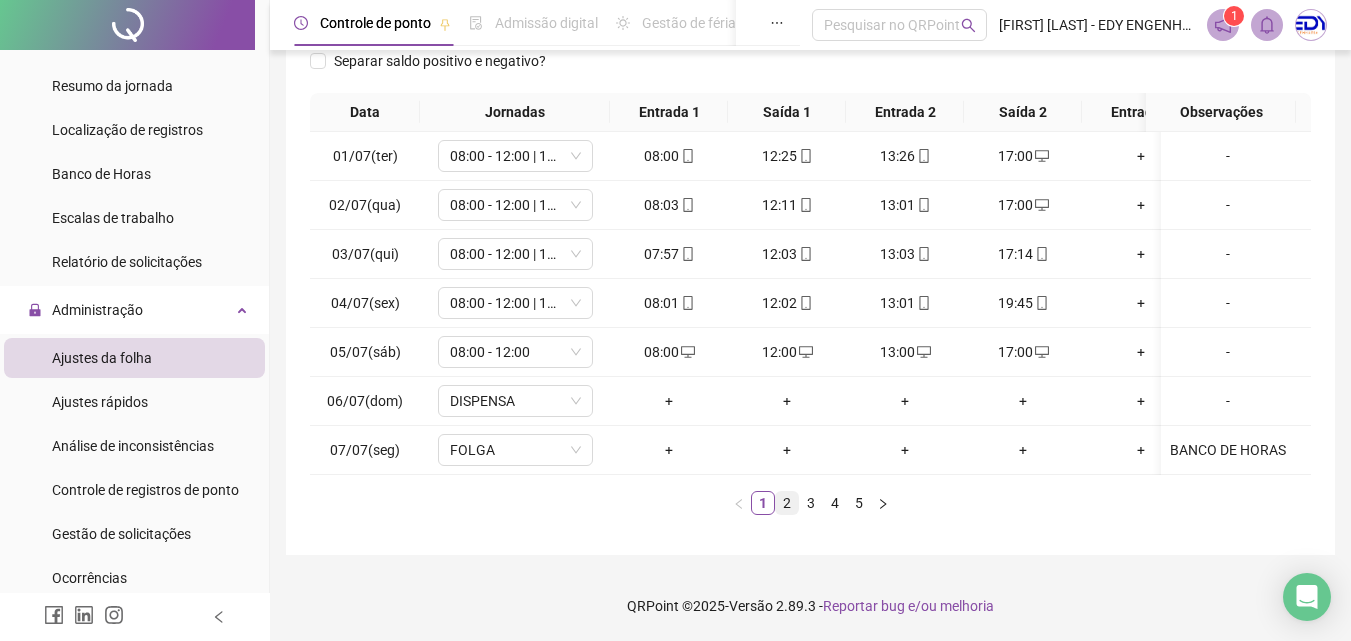 click on "2" at bounding box center [787, 503] 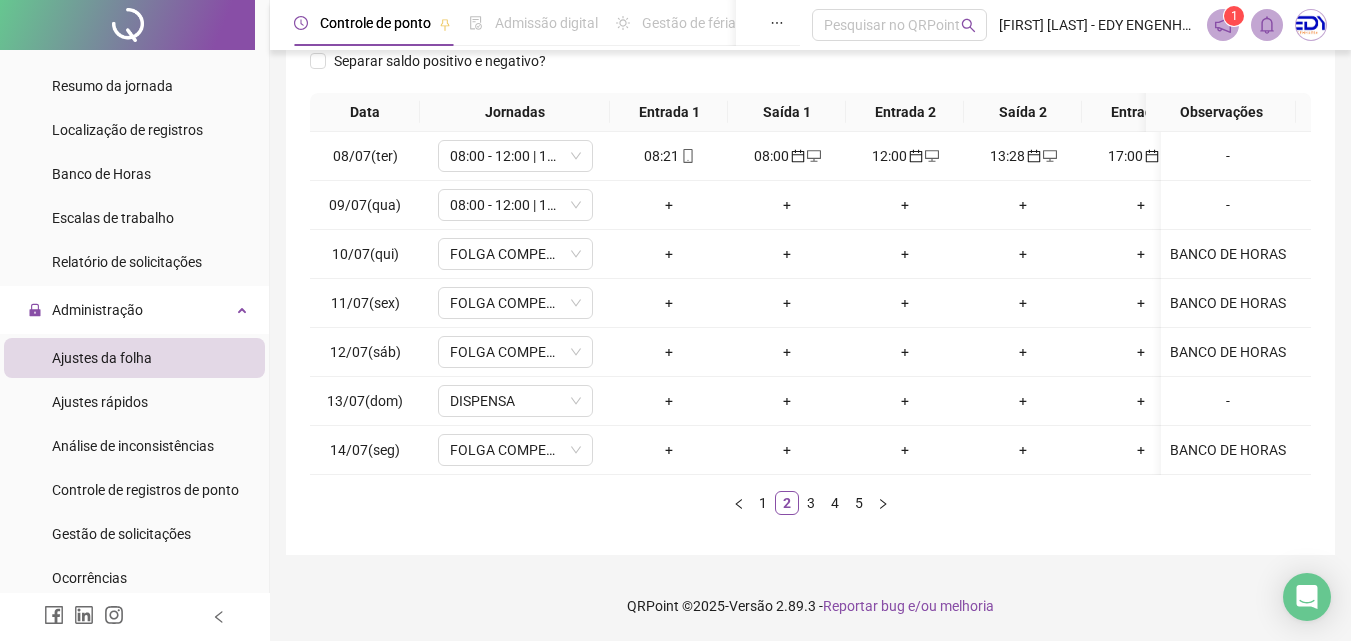 type 